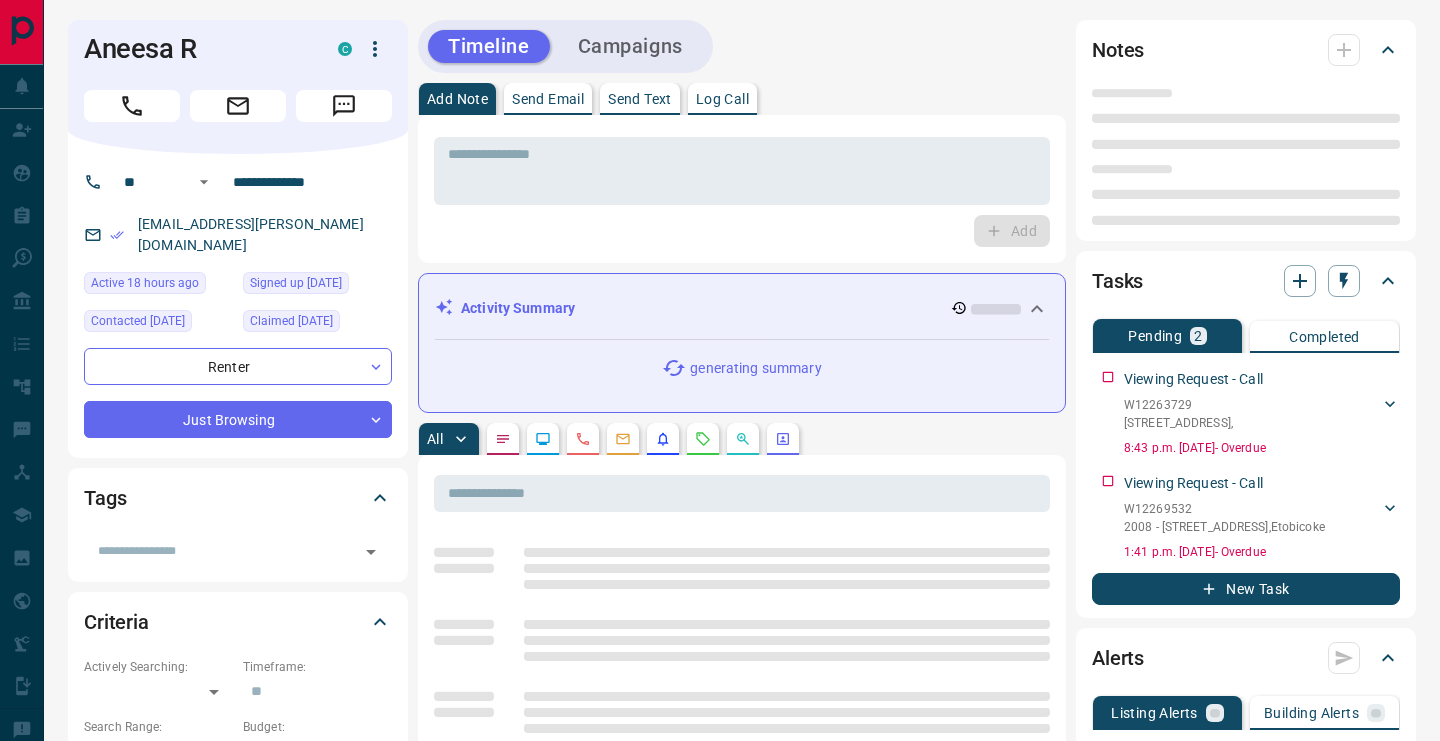 scroll, scrollTop: 0, scrollLeft: 0, axis: both 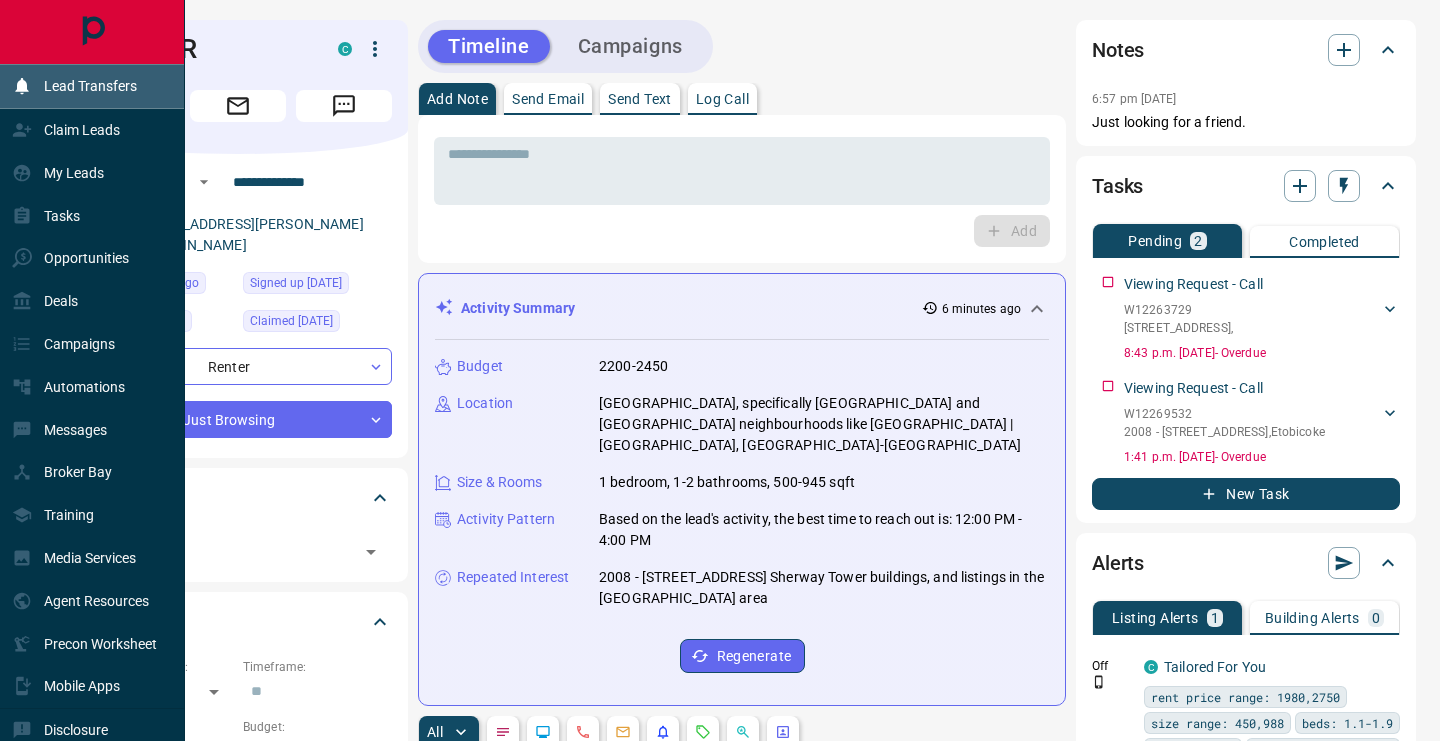 click 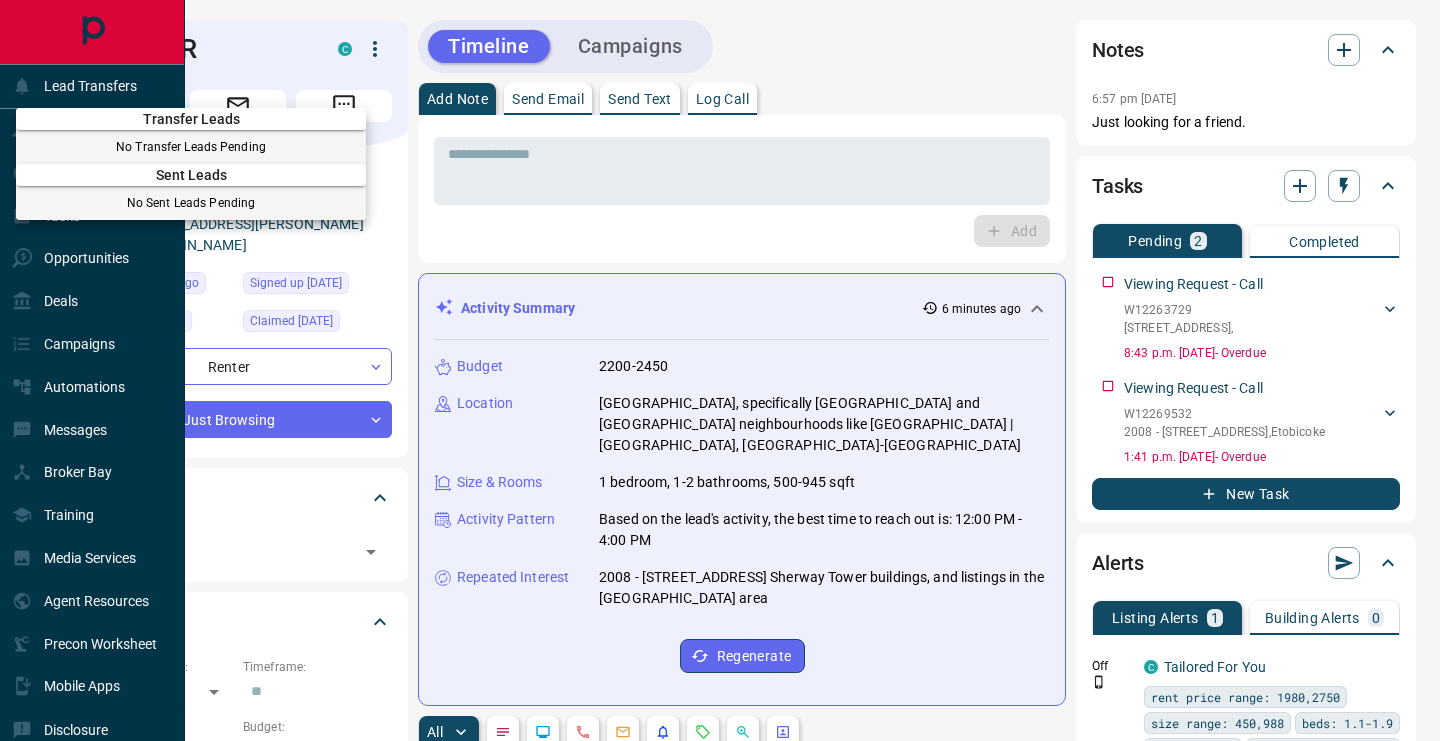 click at bounding box center [720, 370] 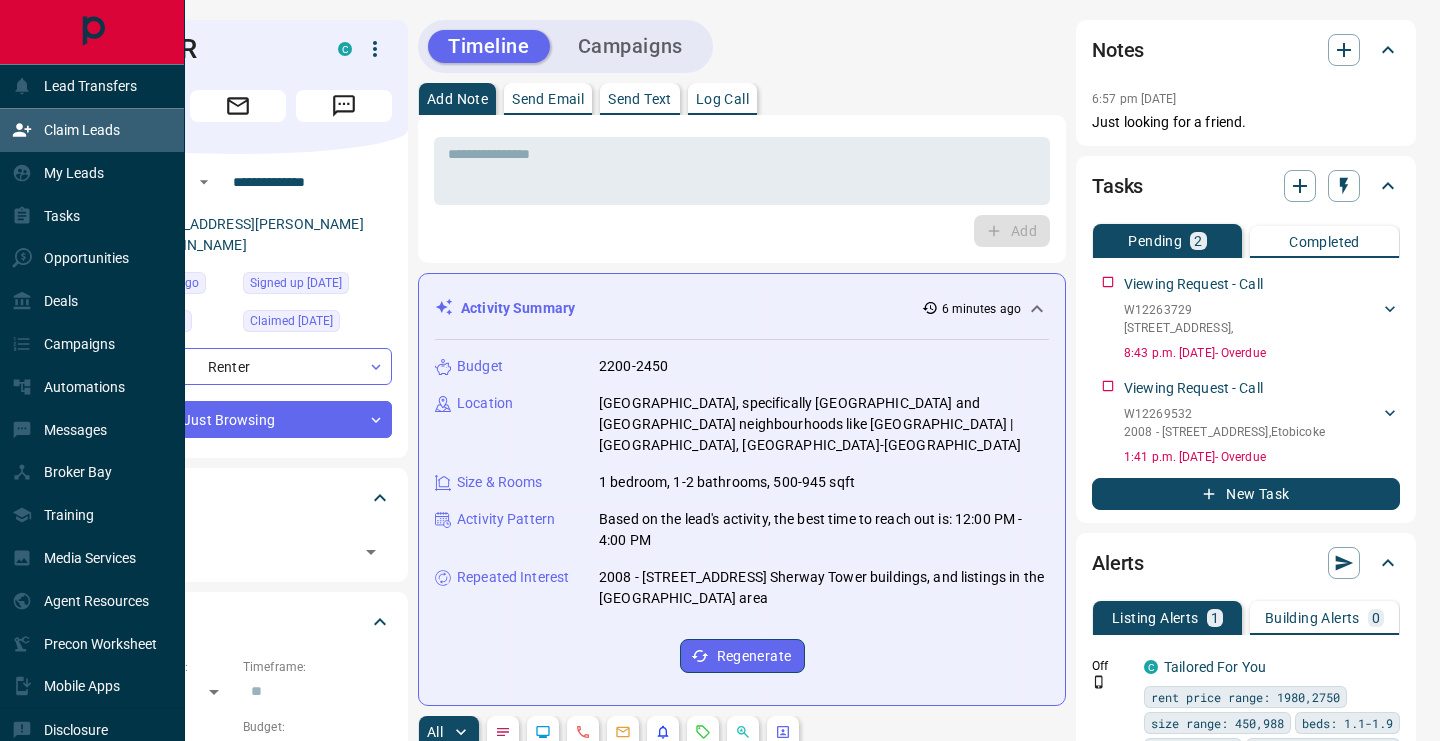 click on "Claim Leads" at bounding box center [82, 130] 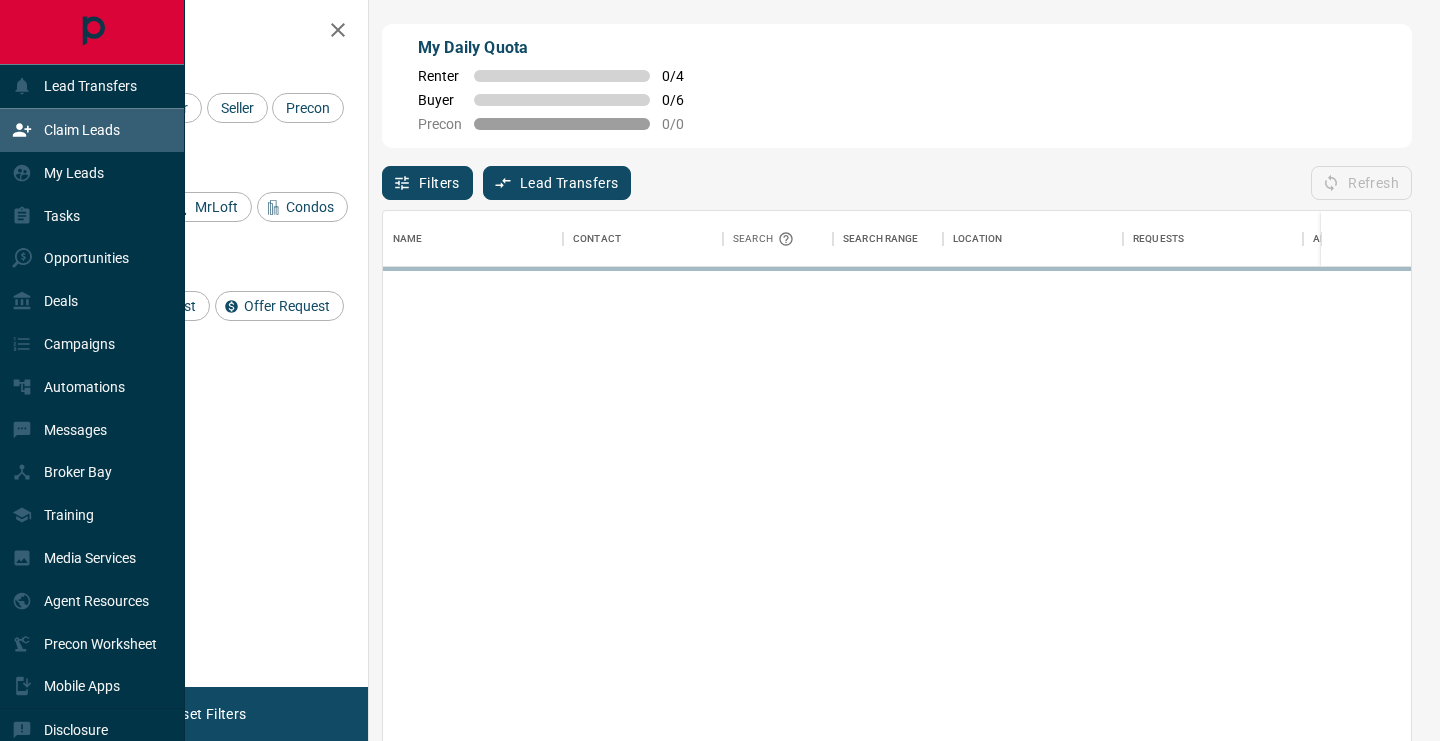 scroll, scrollTop: 1, scrollLeft: 1, axis: both 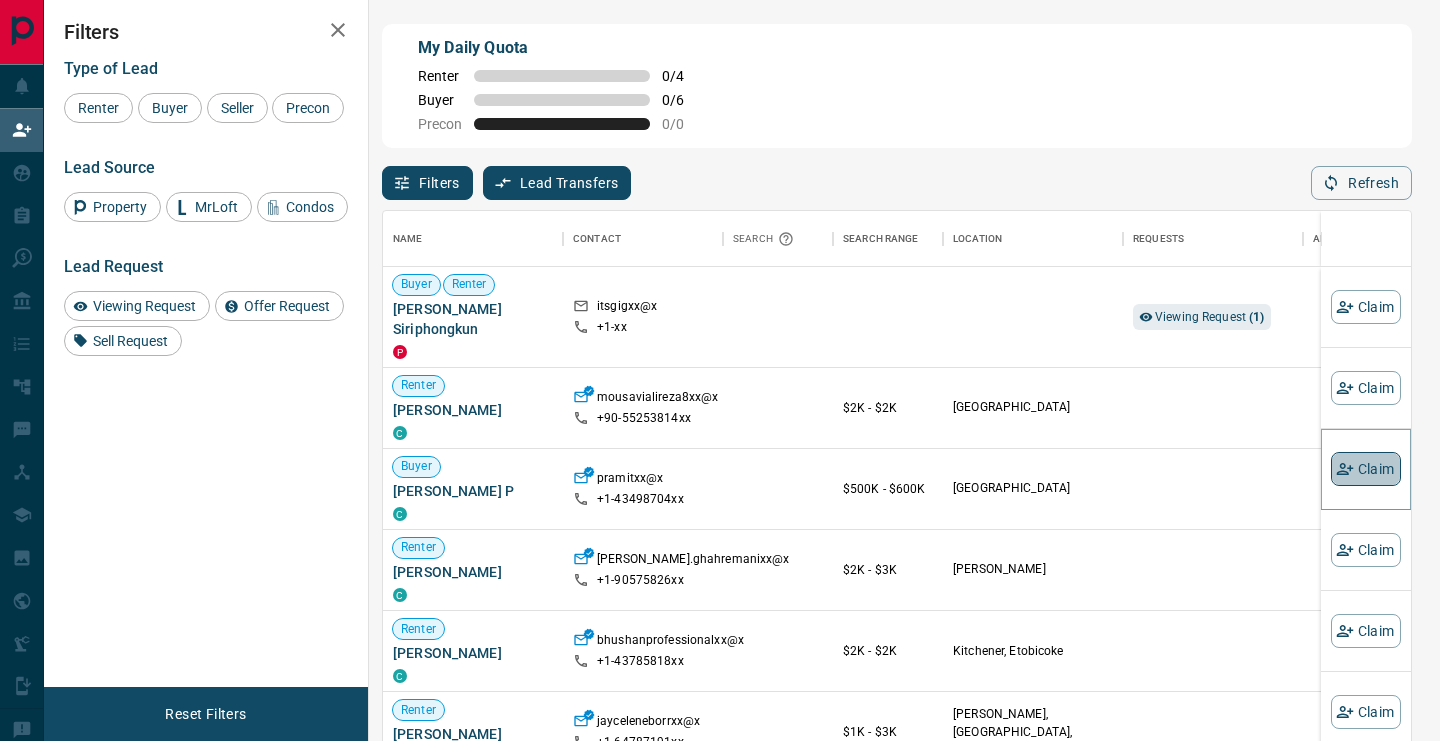 click on "Claim" at bounding box center (1366, 469) 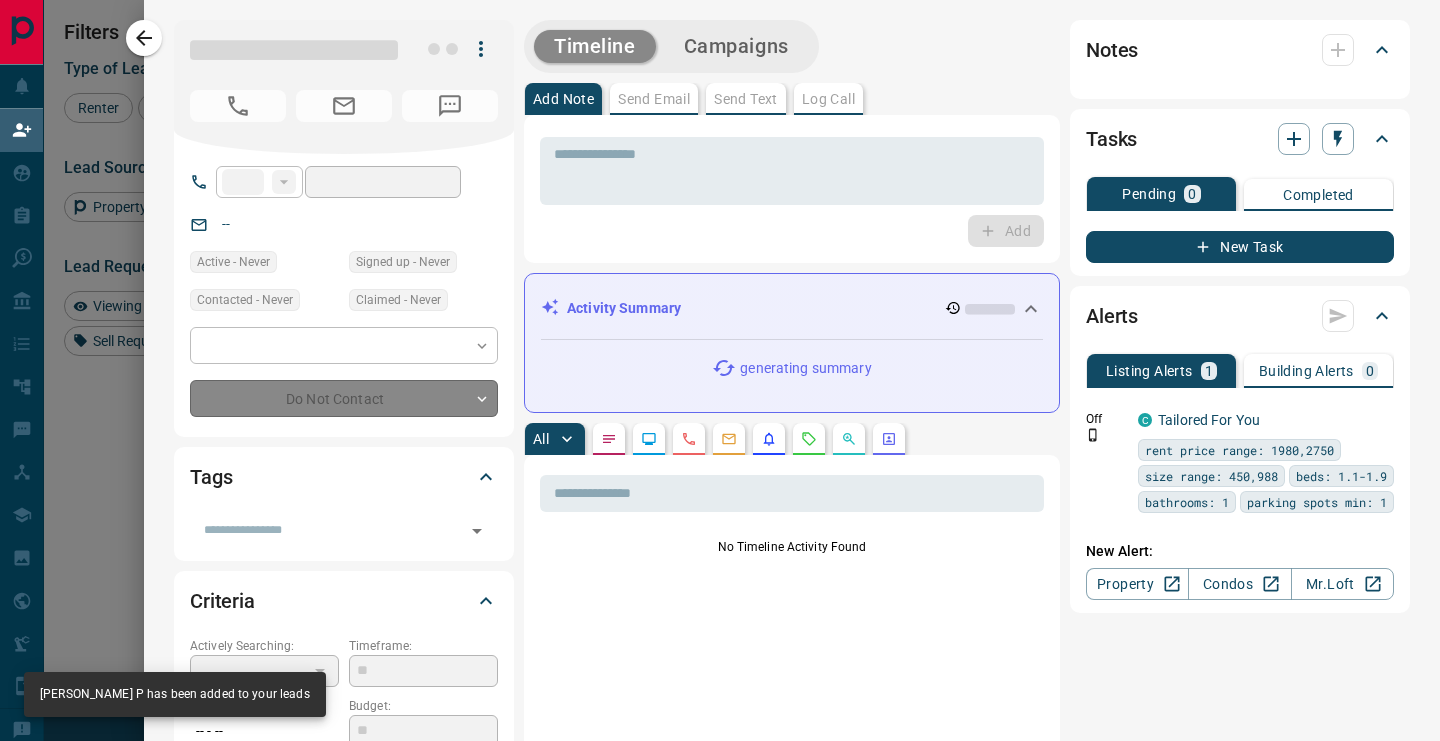 type on "**" 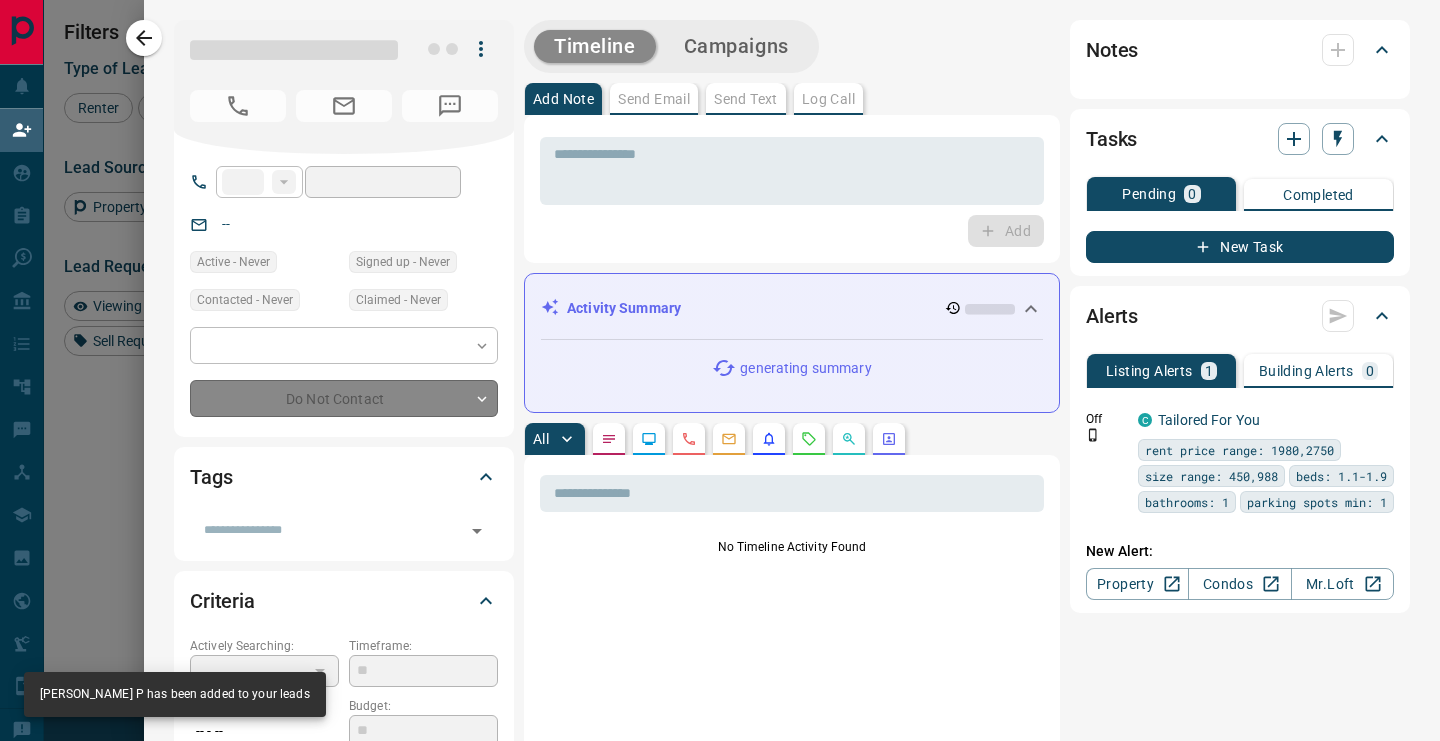 type on "**********" 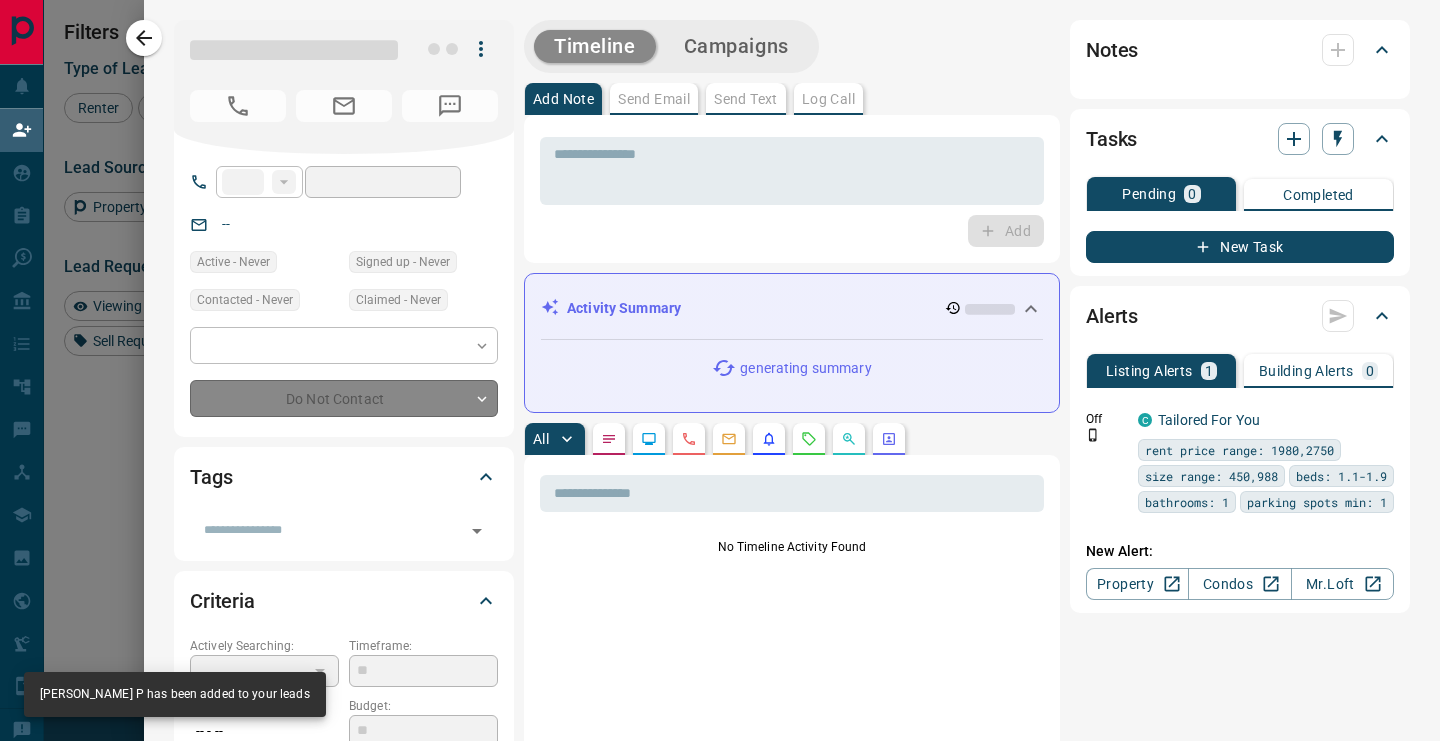 type on "**********" 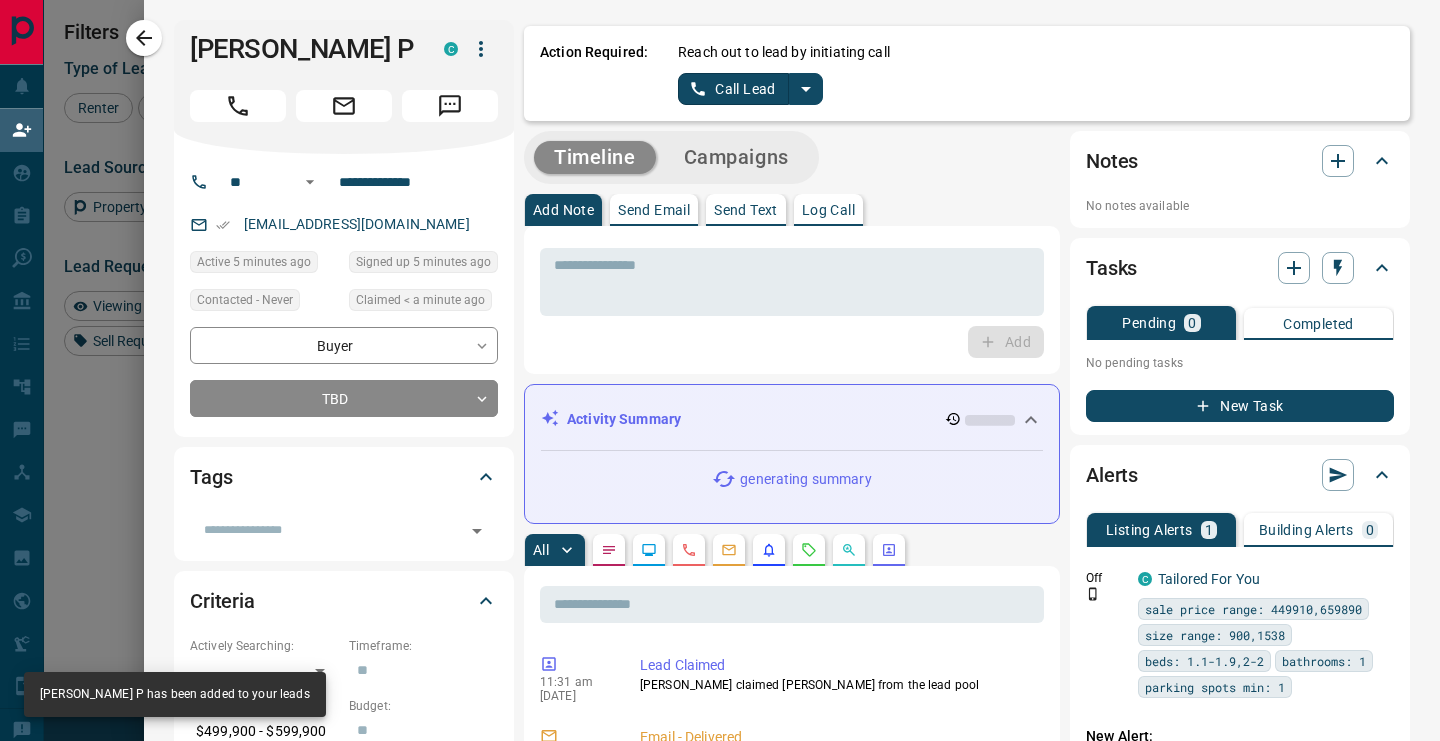 click 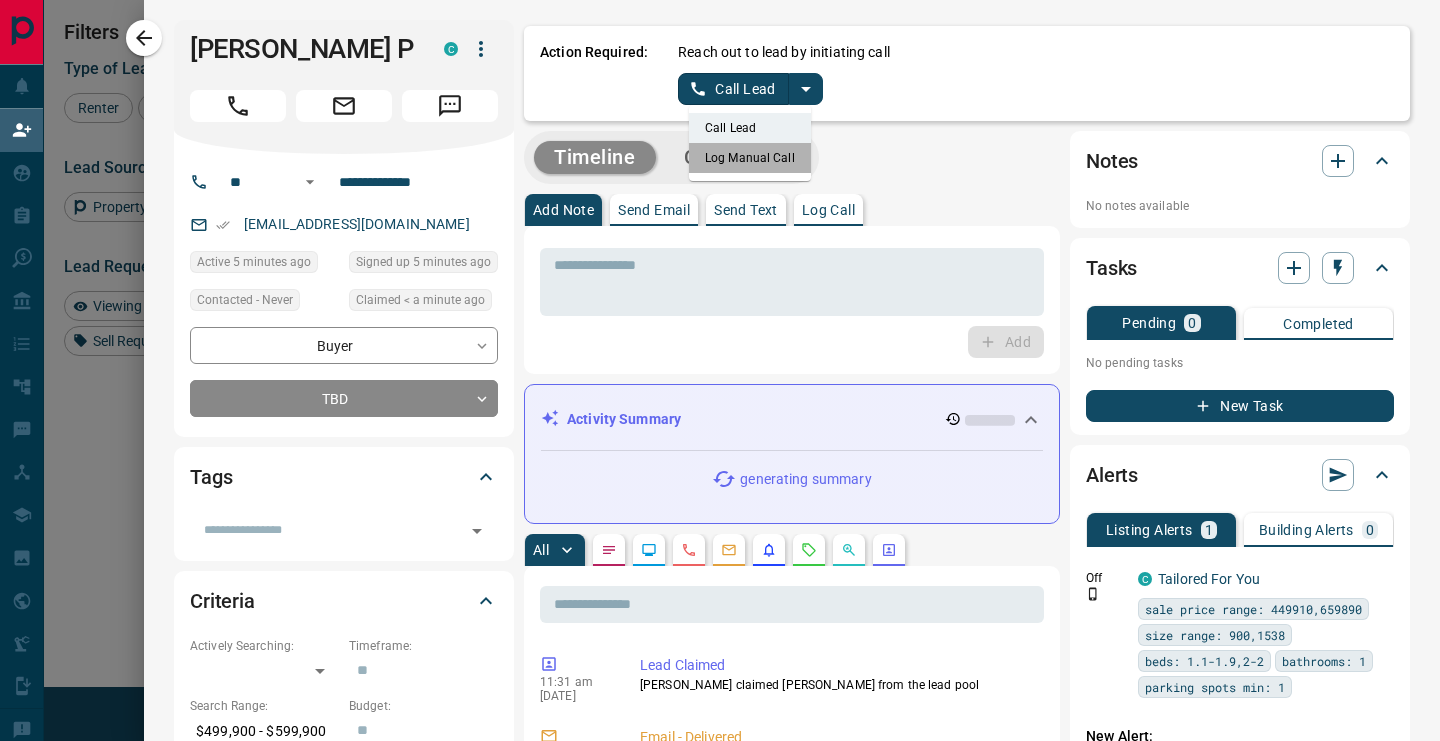 click on "Log Manual Call" at bounding box center [750, 158] 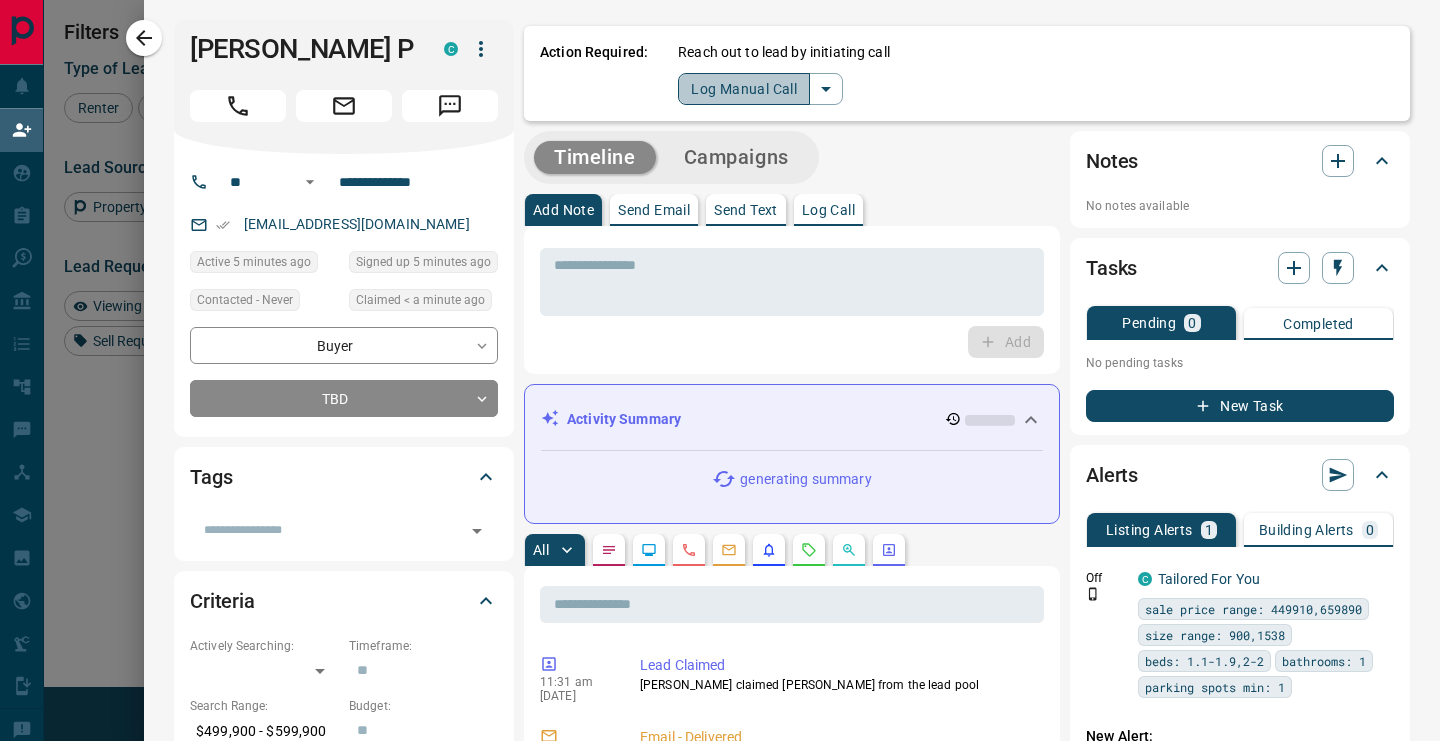 click on "Log Manual Call" at bounding box center (744, 89) 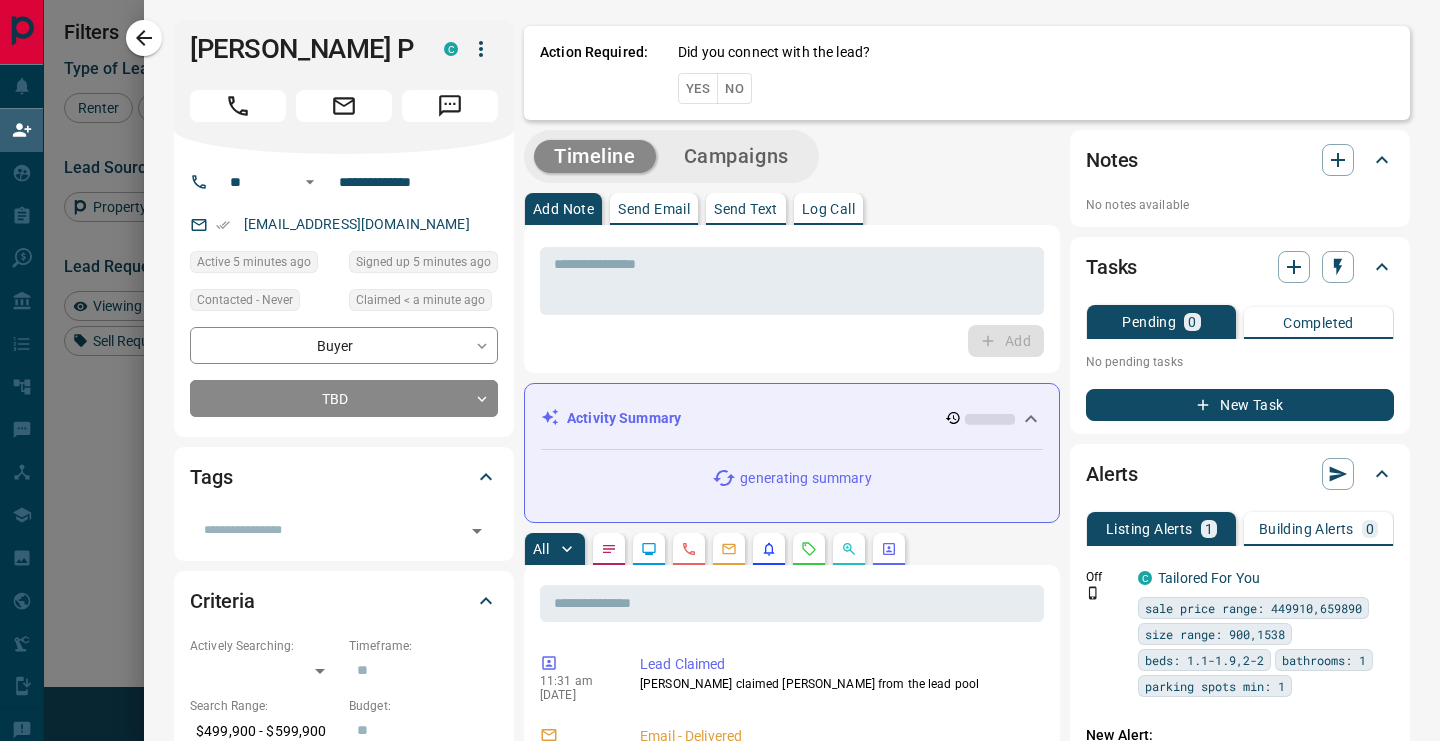 click on "Yes" at bounding box center (698, 88) 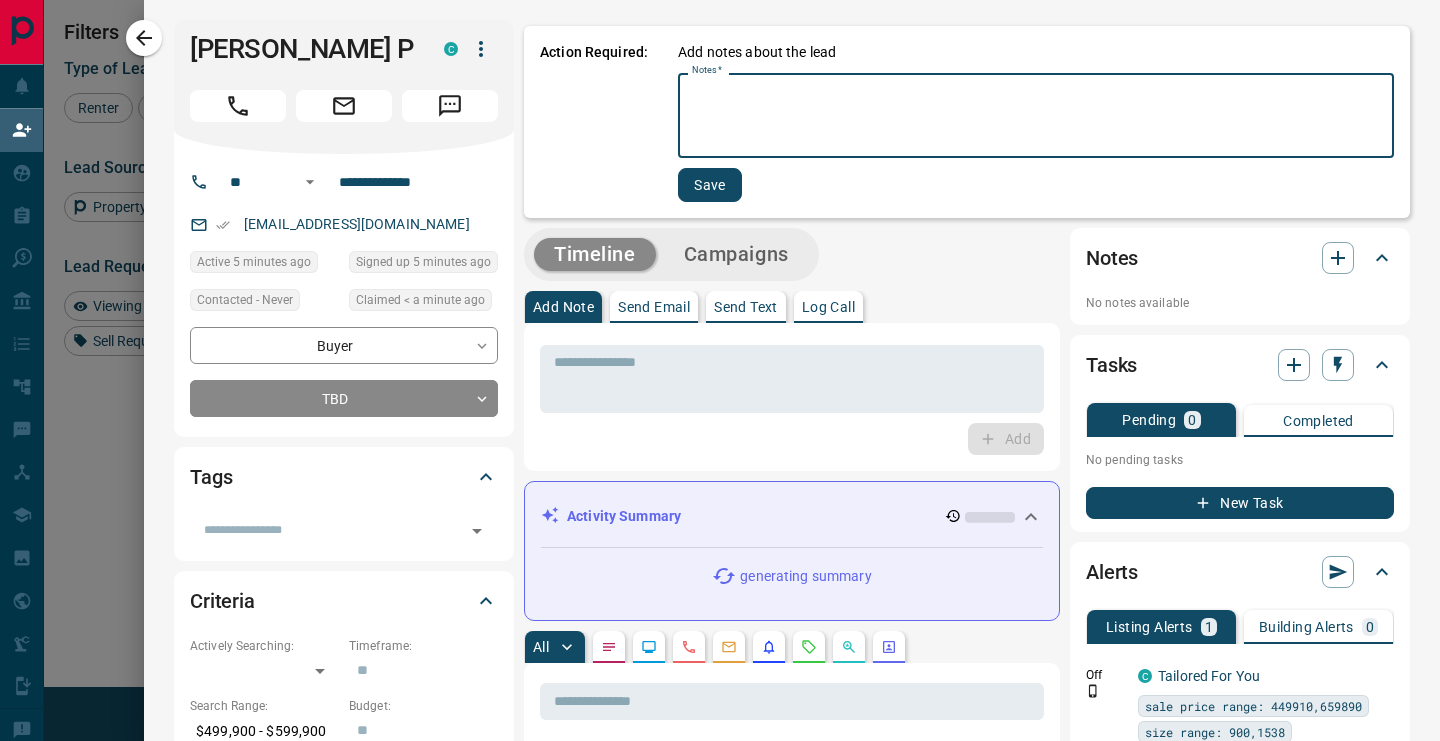 click on "Notes   *" at bounding box center (1036, 116) 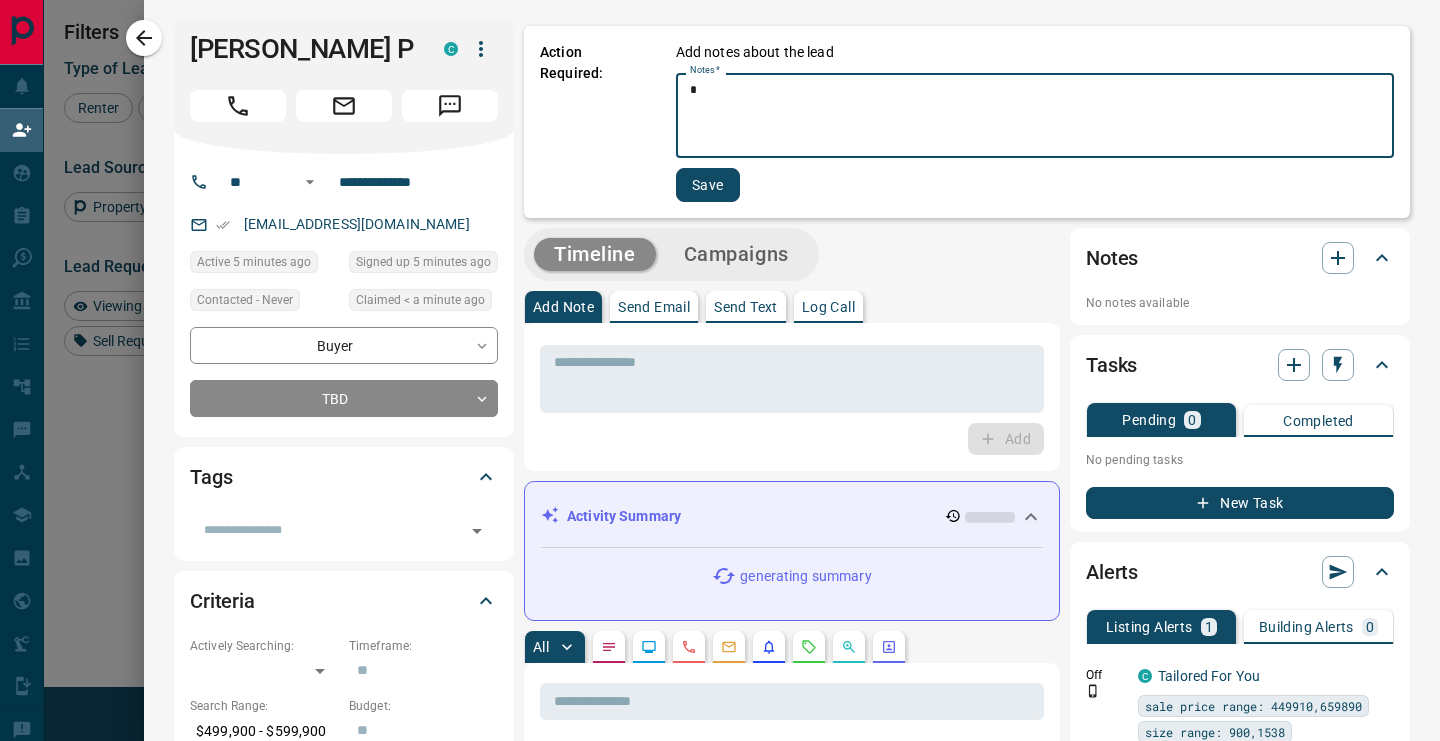 type on "*" 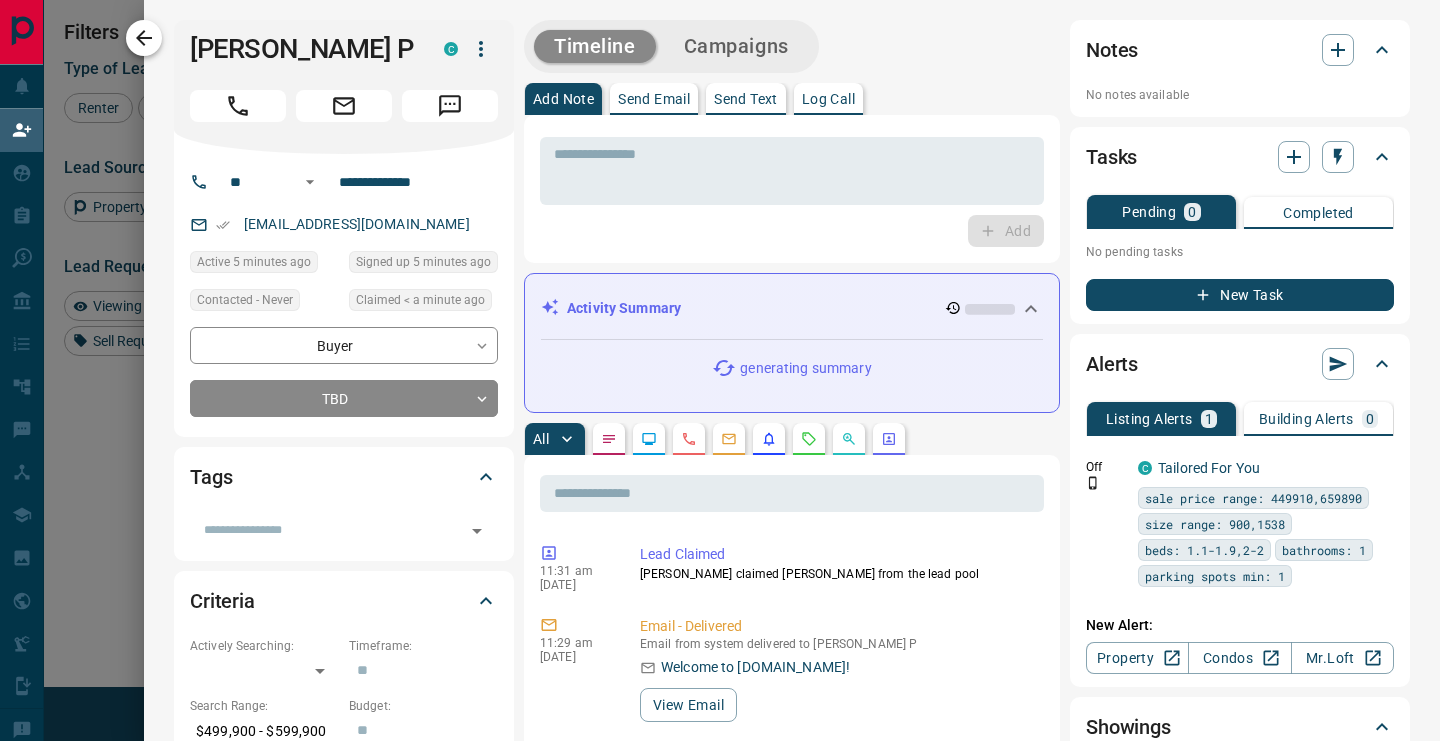 click 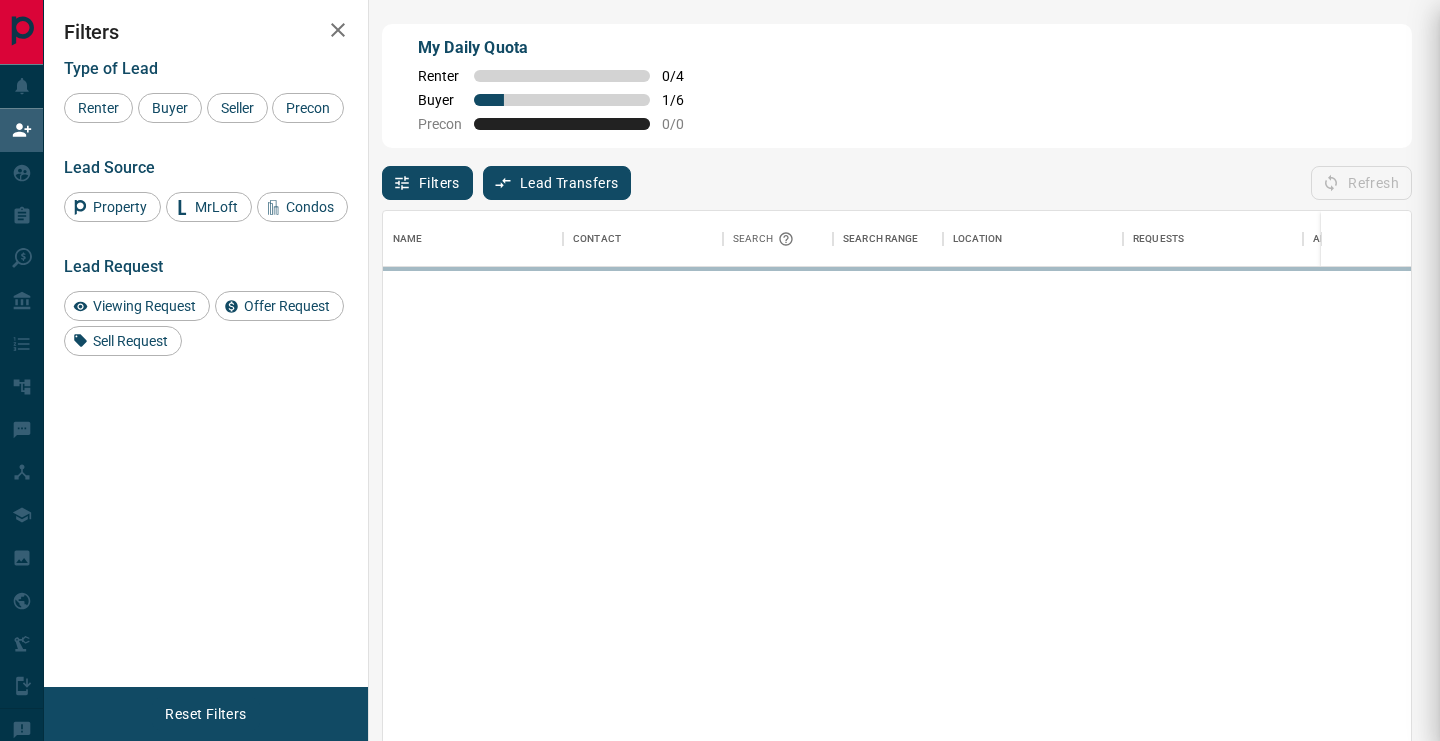 scroll, scrollTop: 1, scrollLeft: 1, axis: both 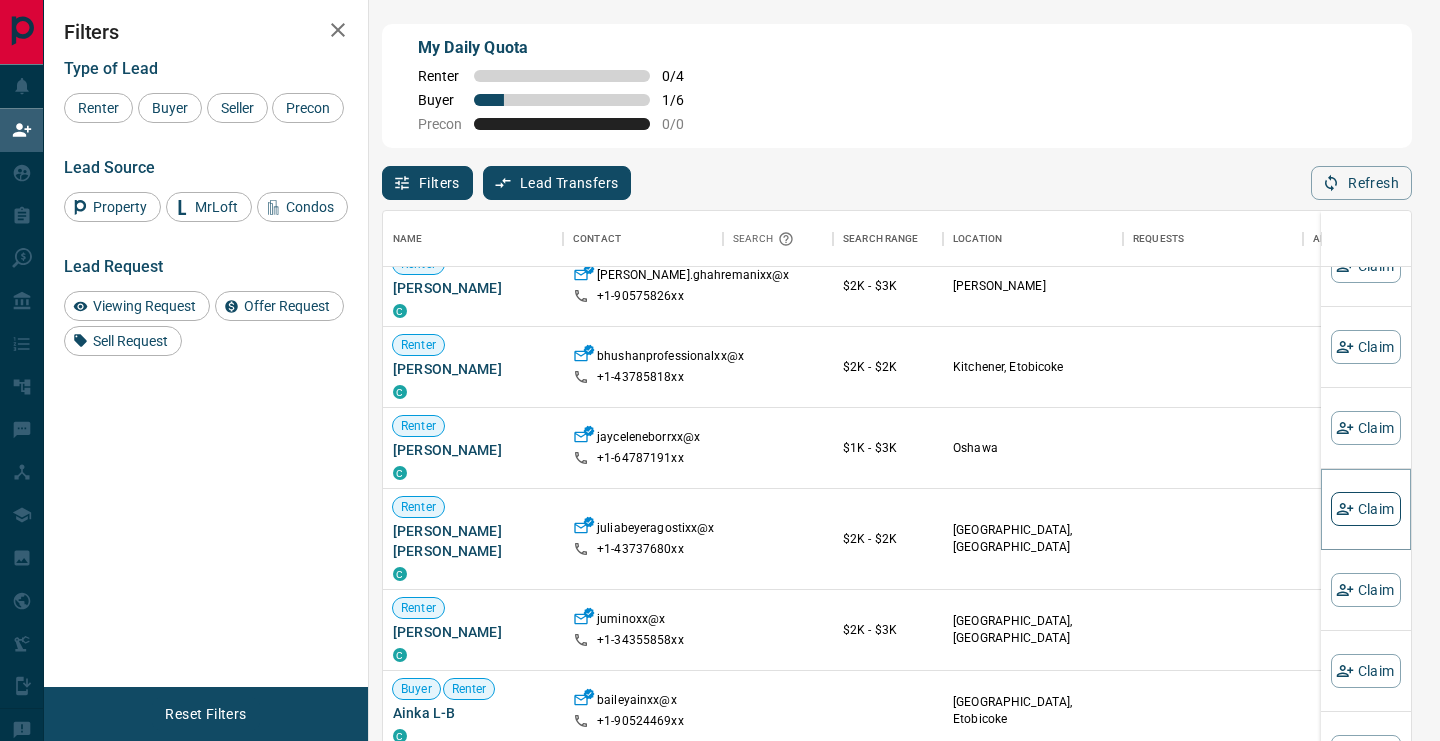 click on "Claim" at bounding box center [1366, 509] 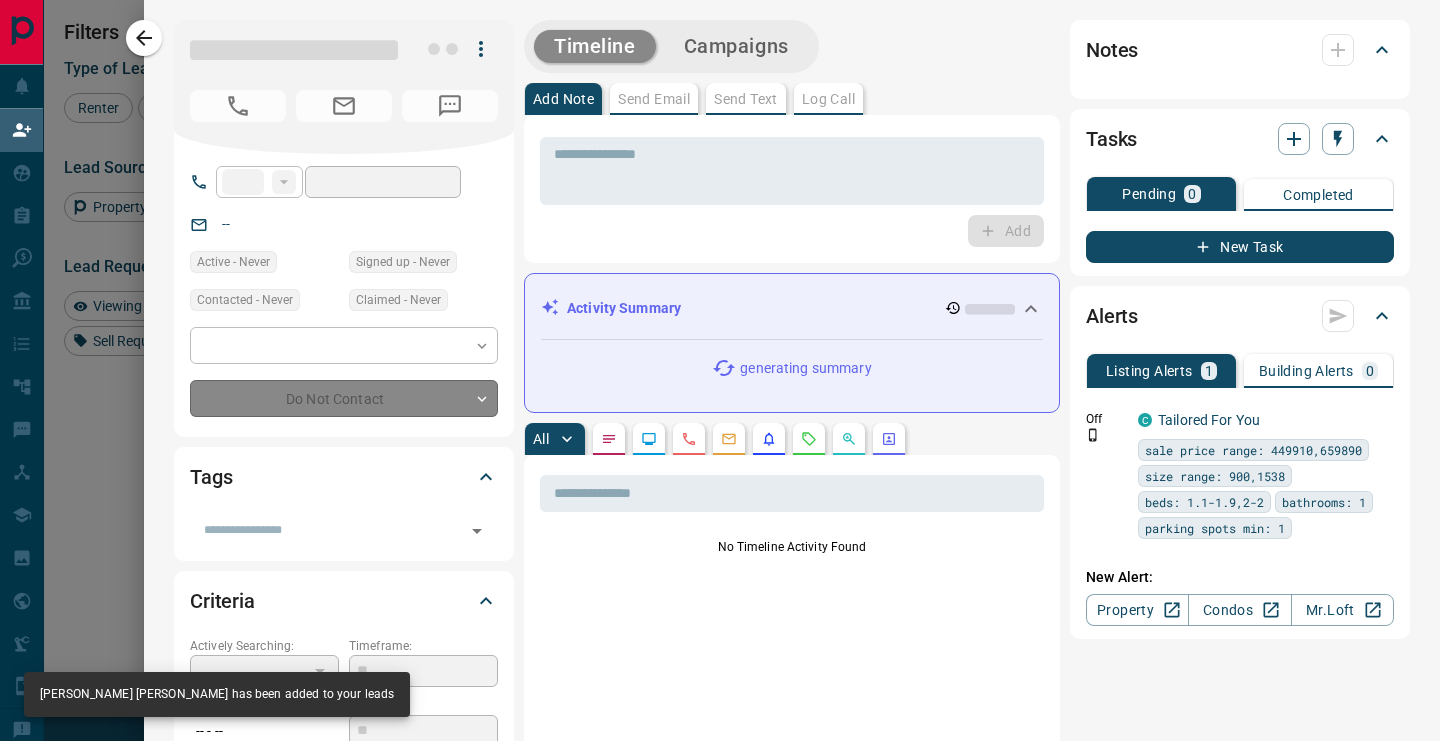 type on "**" 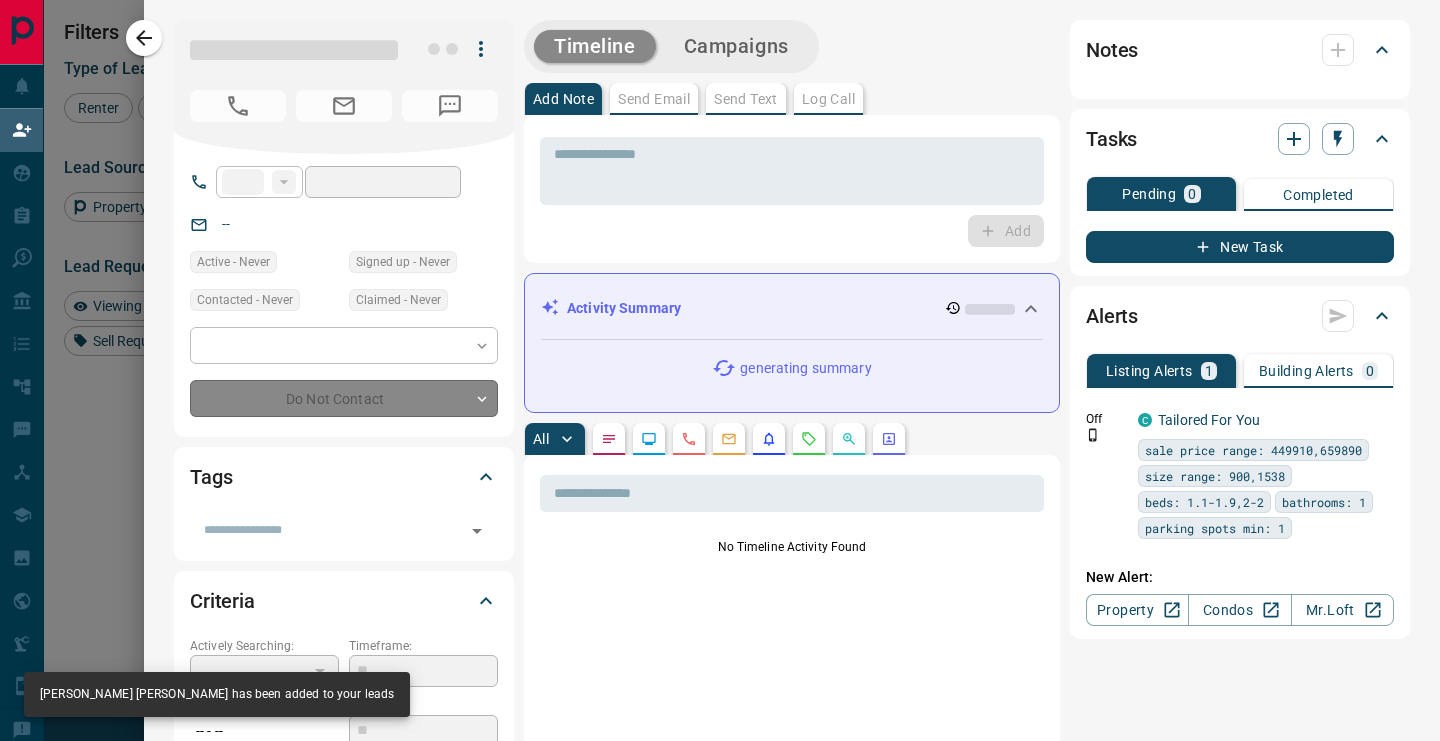 type on "**********" 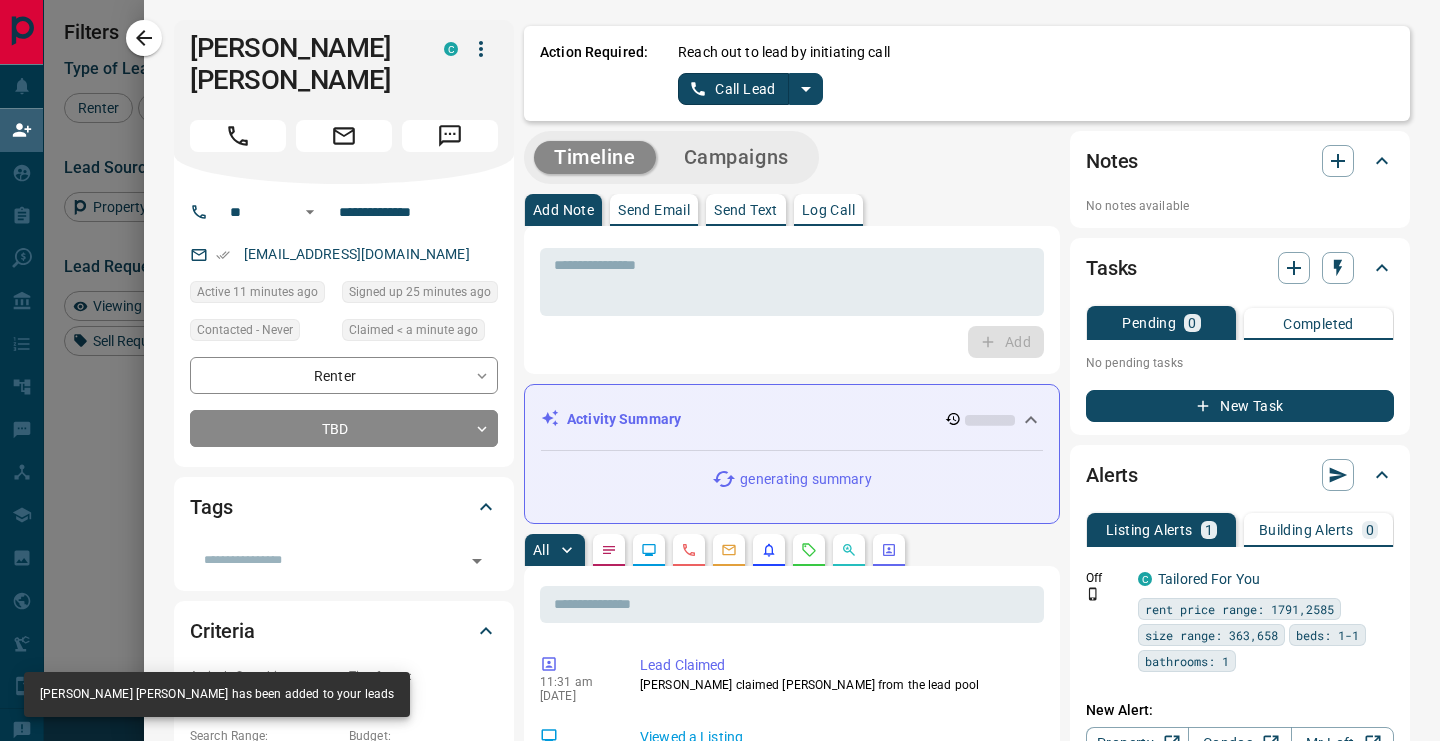 click 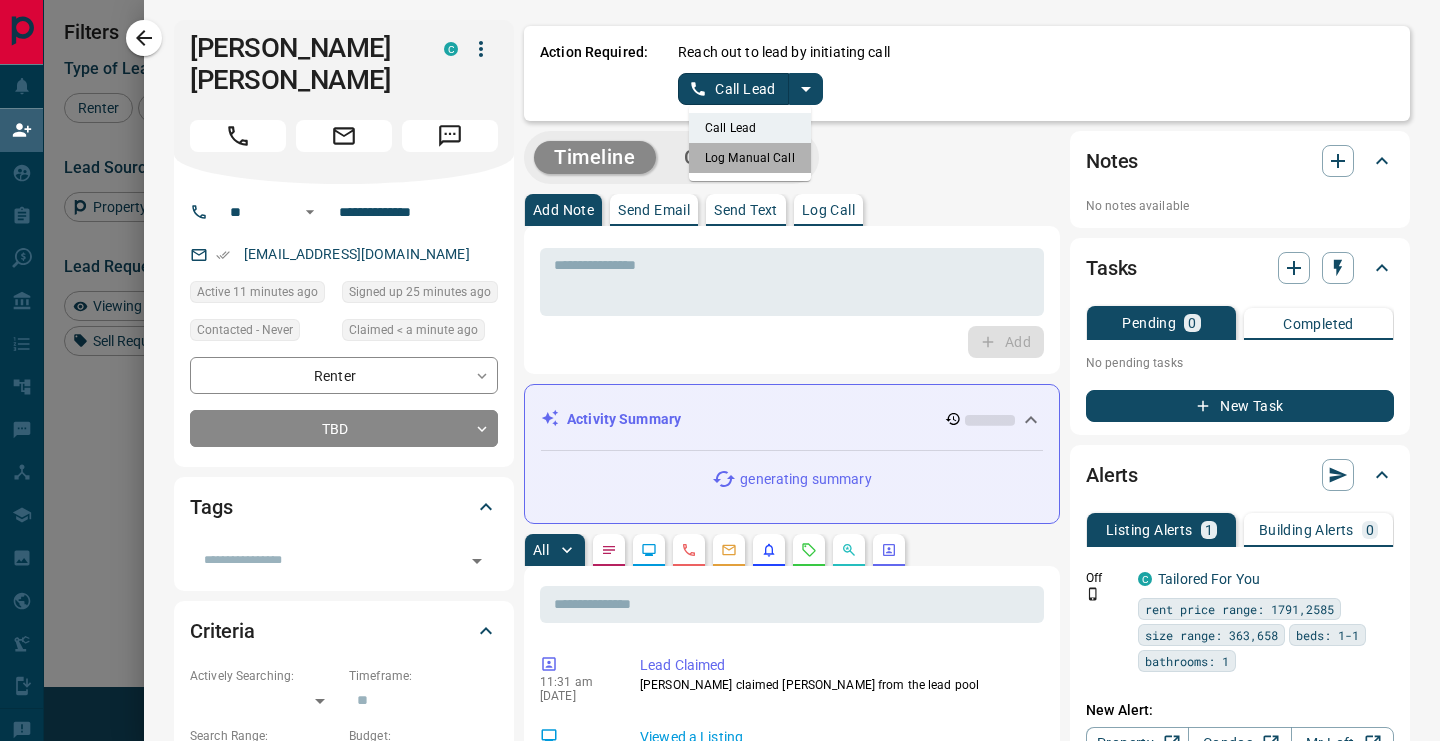 click on "Log Manual Call" at bounding box center (750, 158) 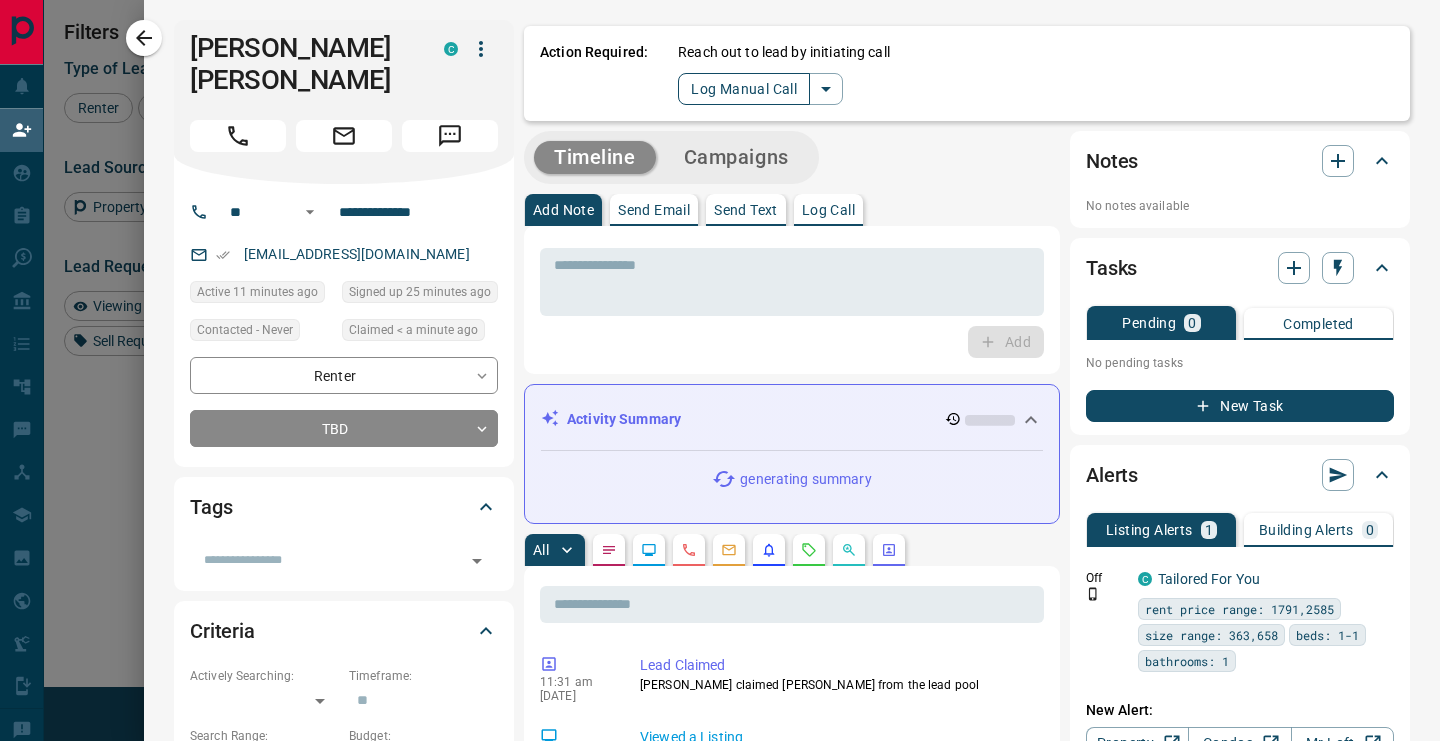 click on "Log Manual Call" at bounding box center (744, 89) 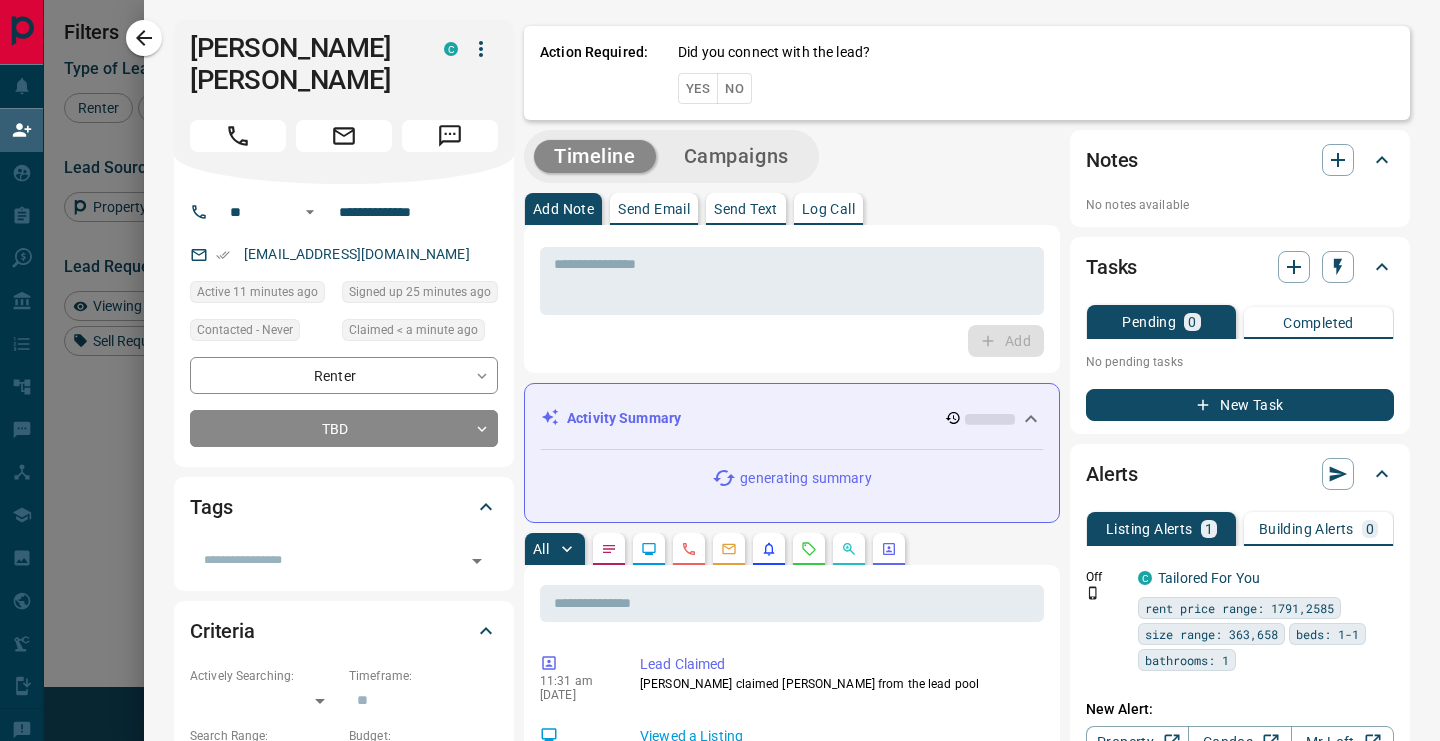 click on "Yes" at bounding box center [698, 88] 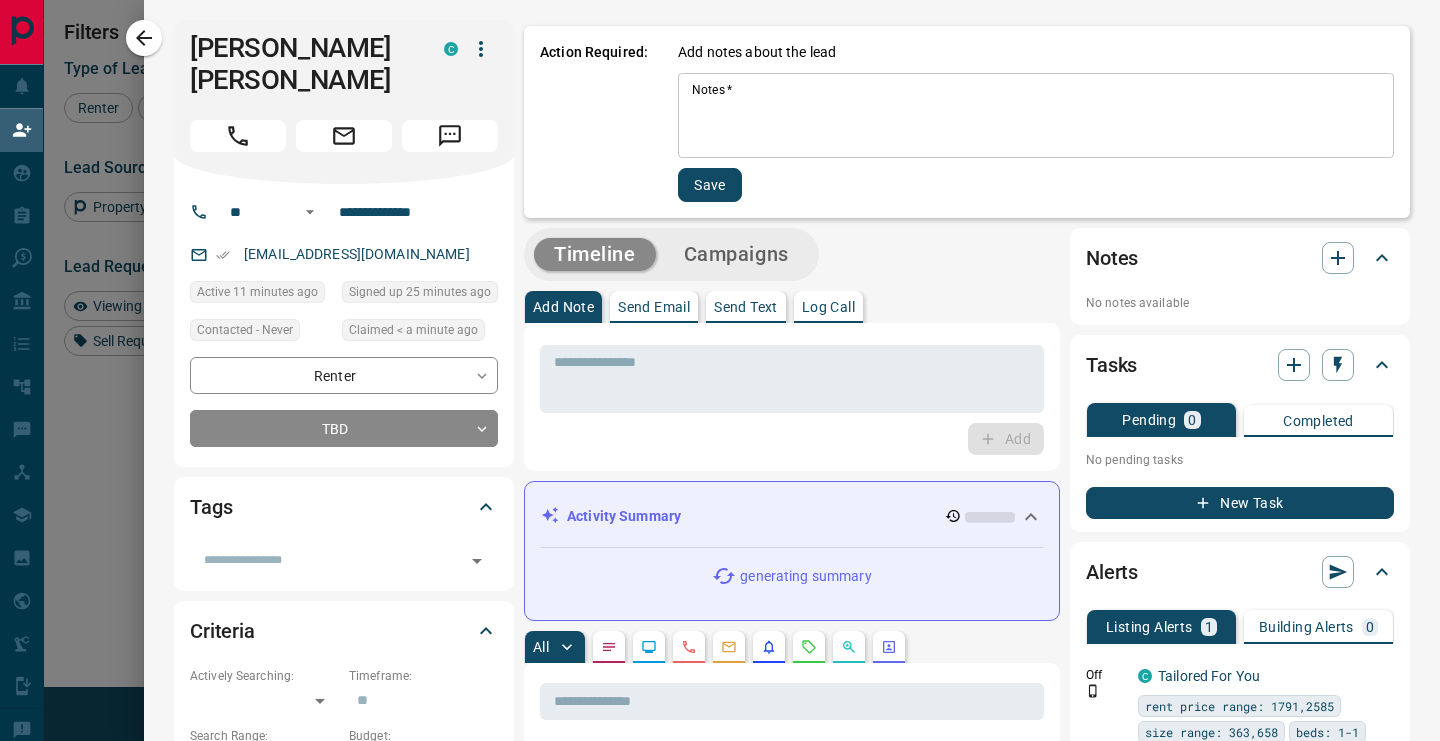 click on "Notes   *" at bounding box center [1036, 116] 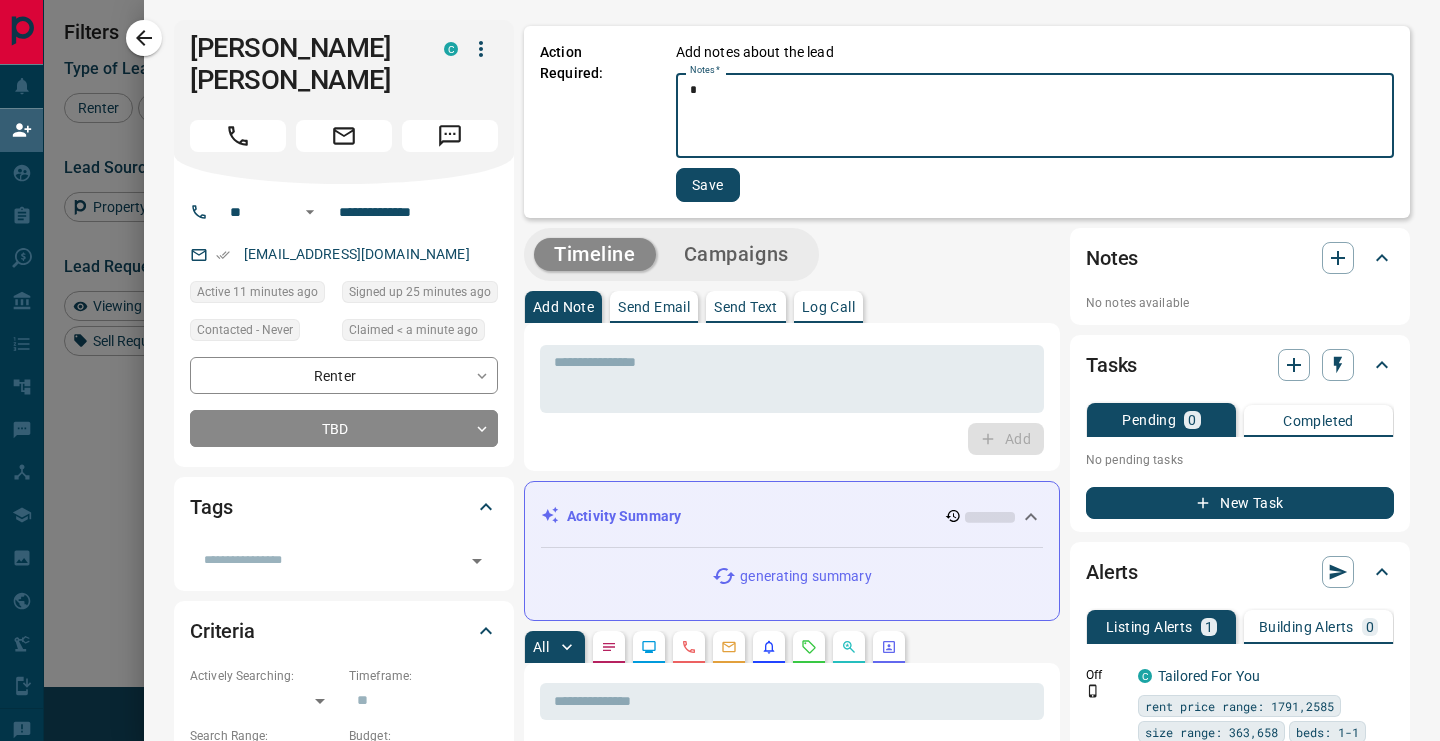 type on "*" 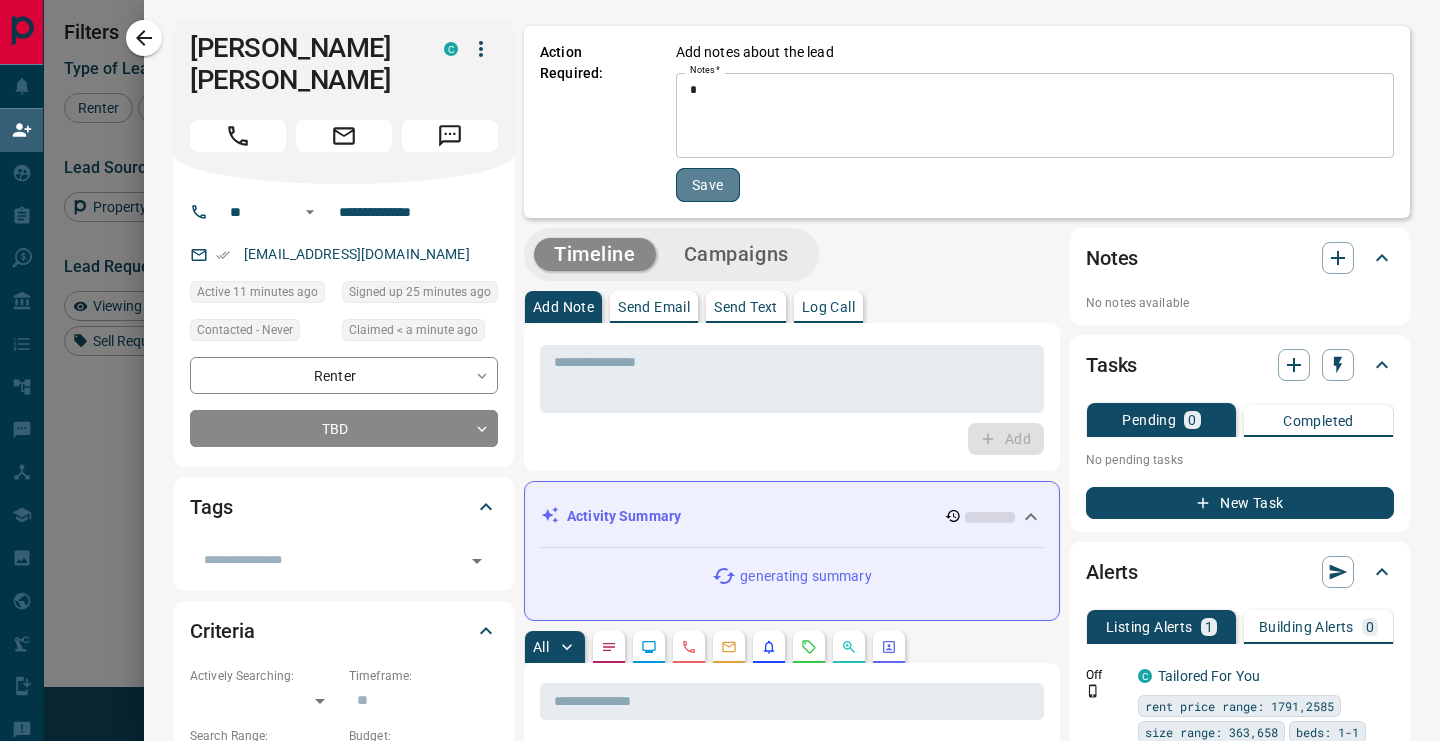 click on "Save" at bounding box center (708, 185) 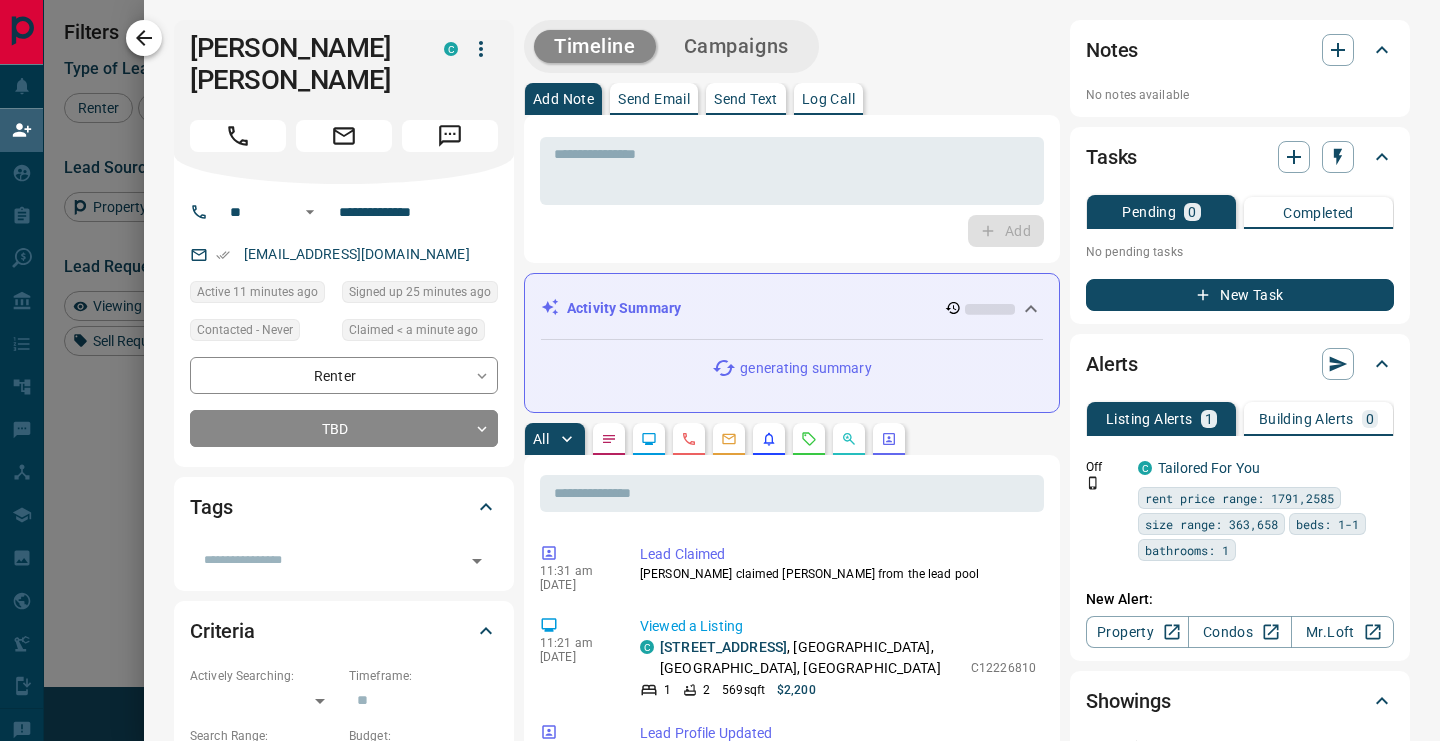 click 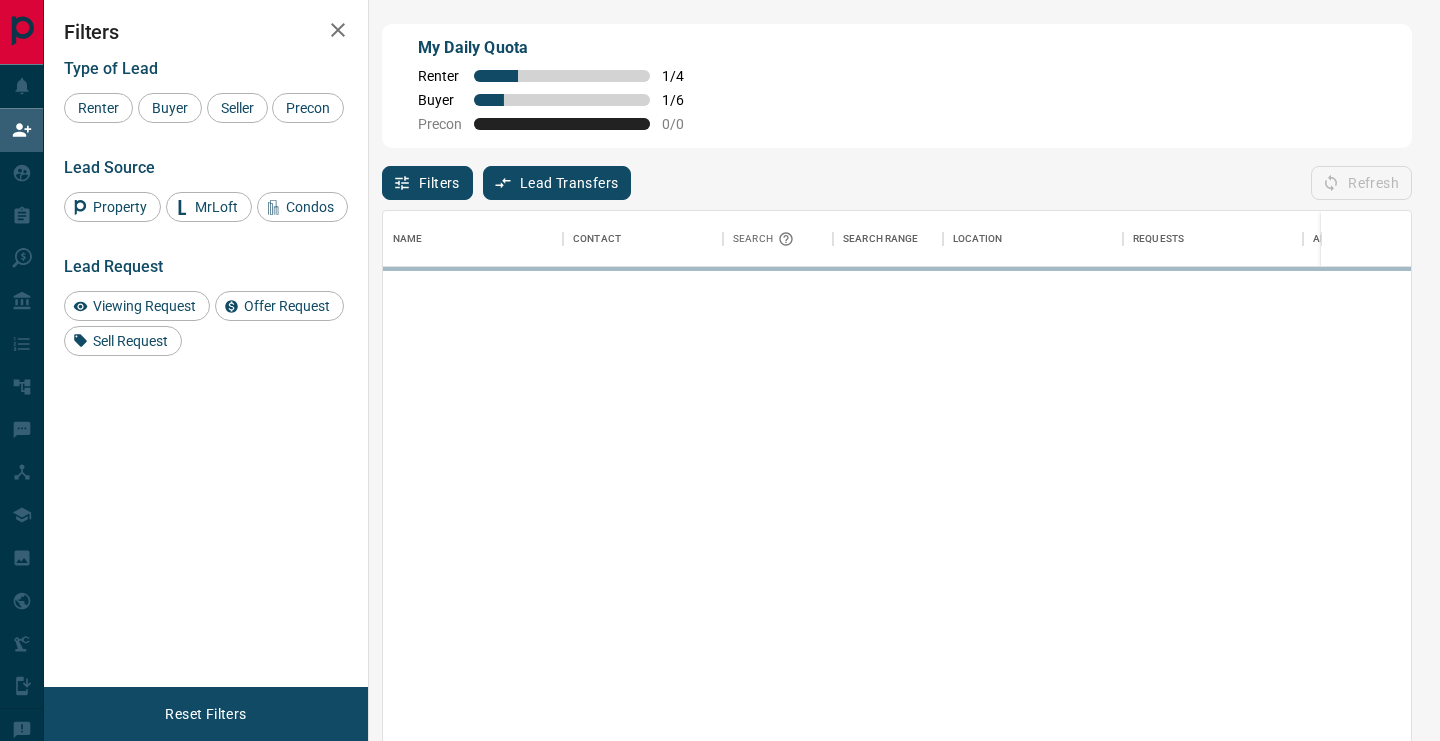 scroll, scrollTop: 1, scrollLeft: 1, axis: both 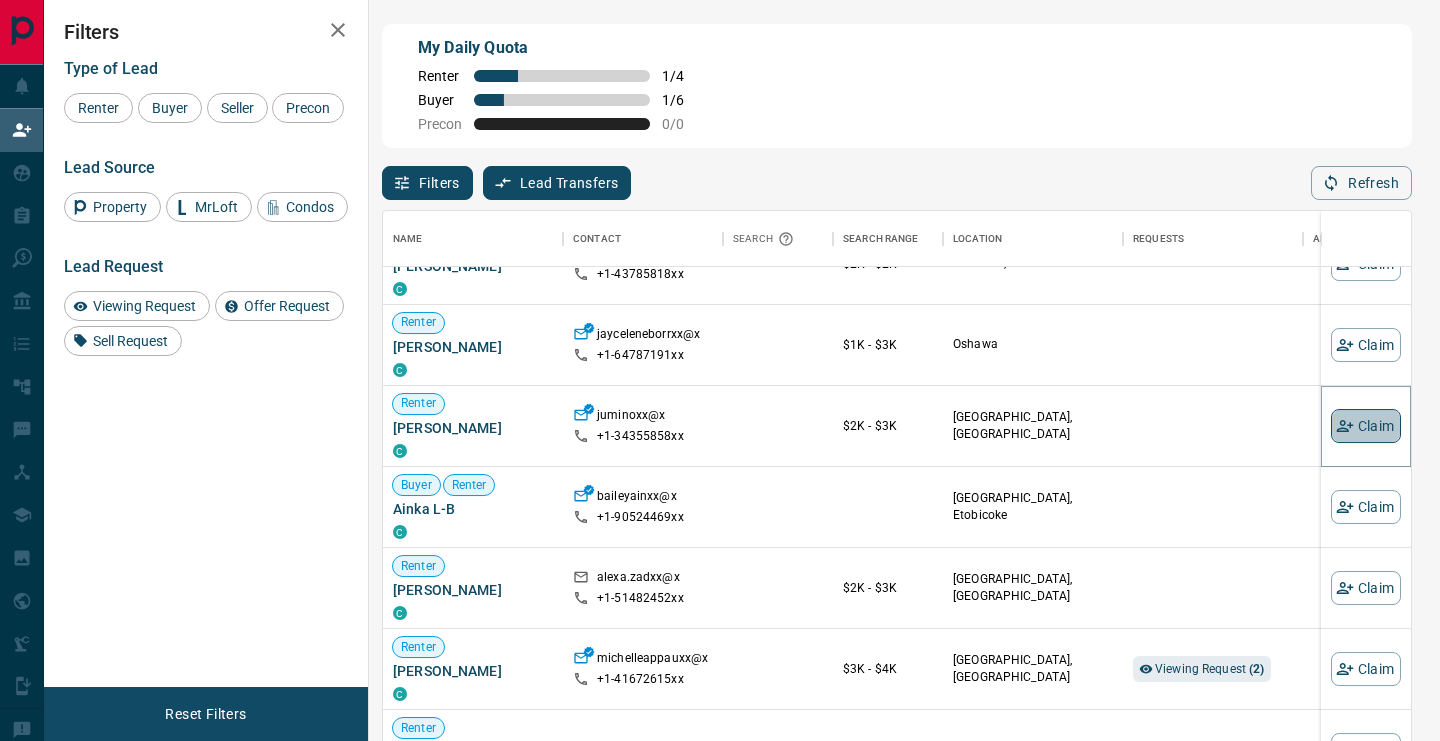 click on "Claim" at bounding box center [1366, 426] 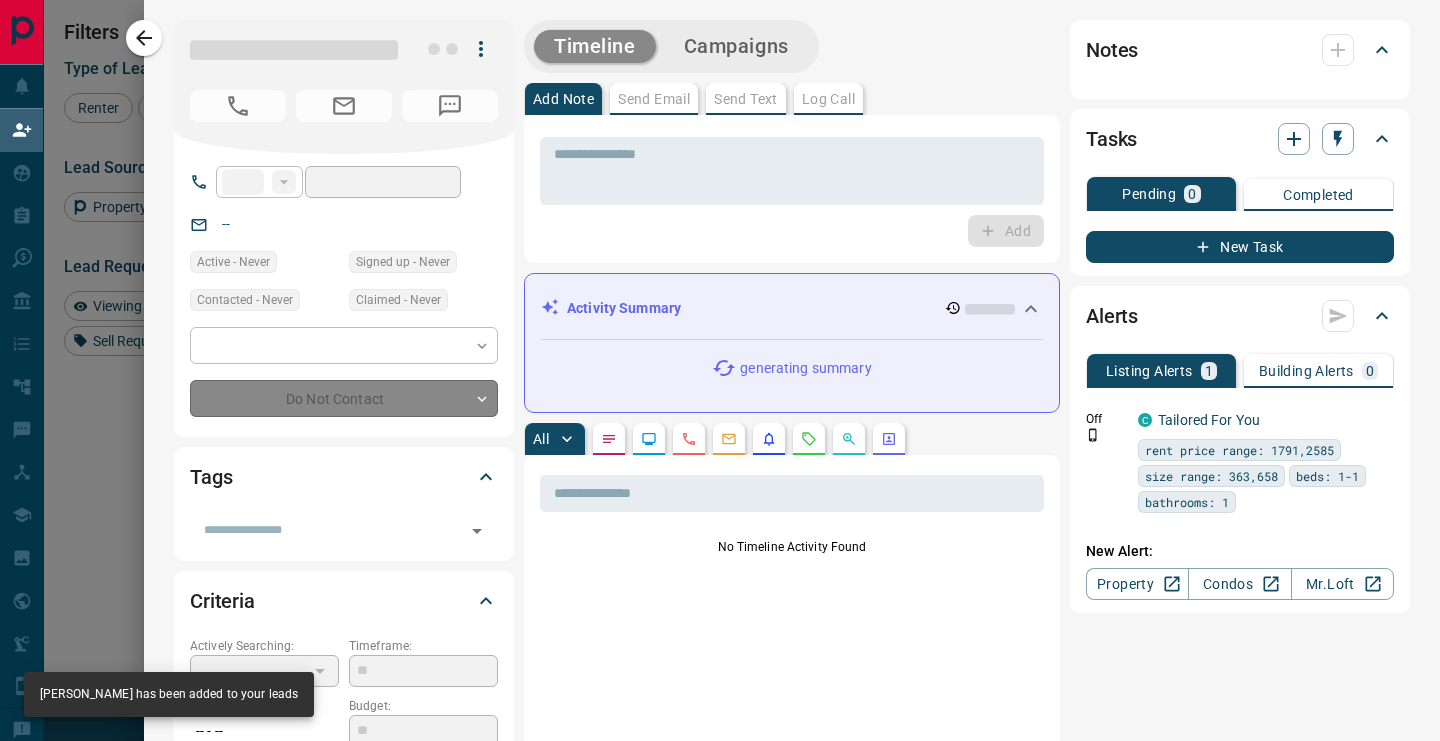 type on "**" 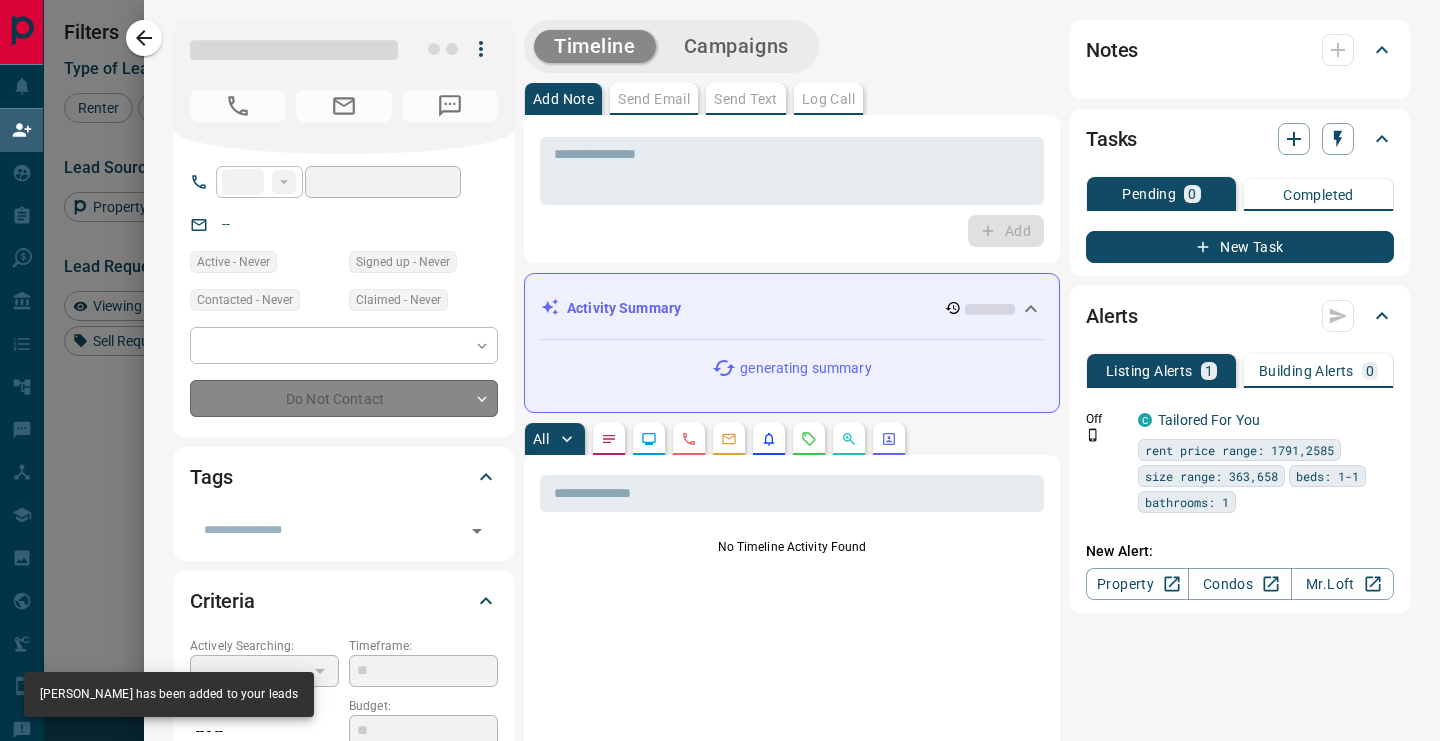 type on "**********" 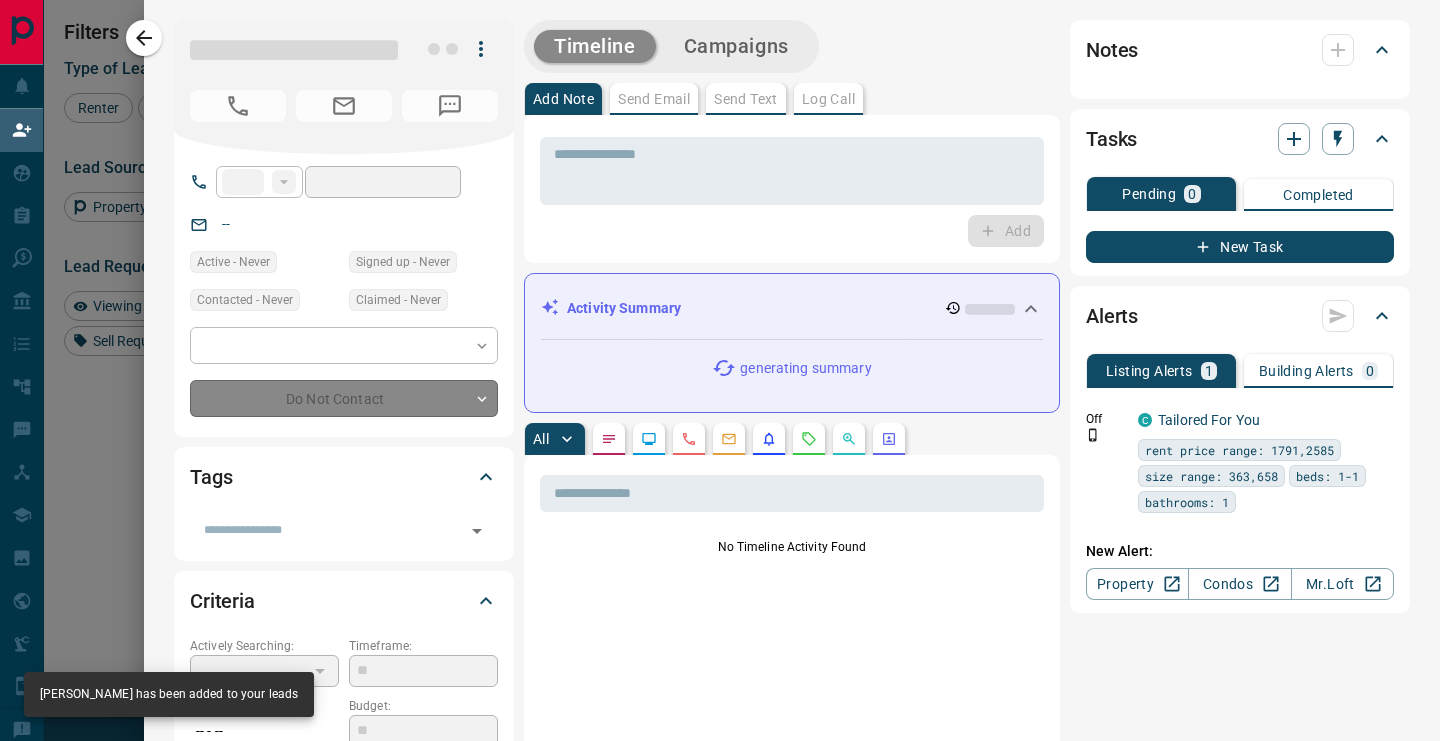 type on "**" 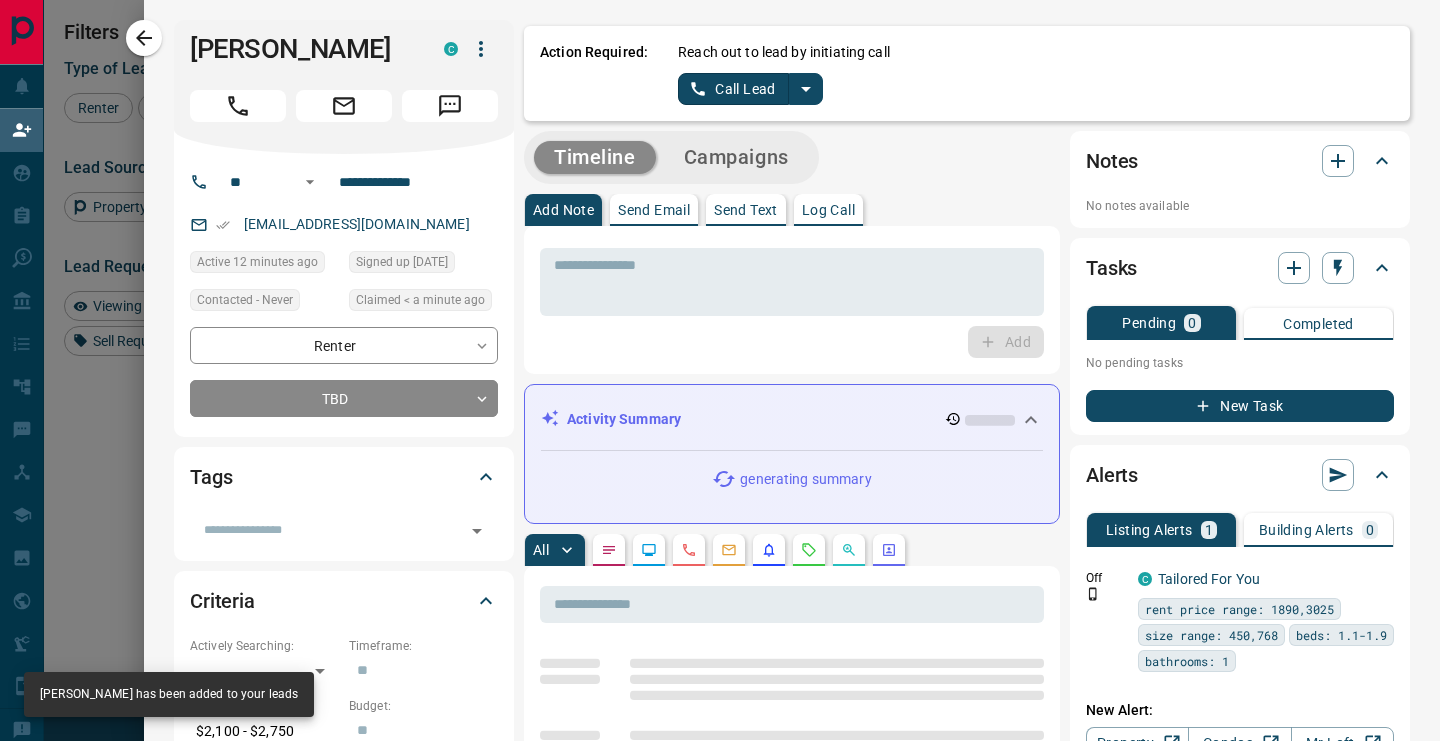 click 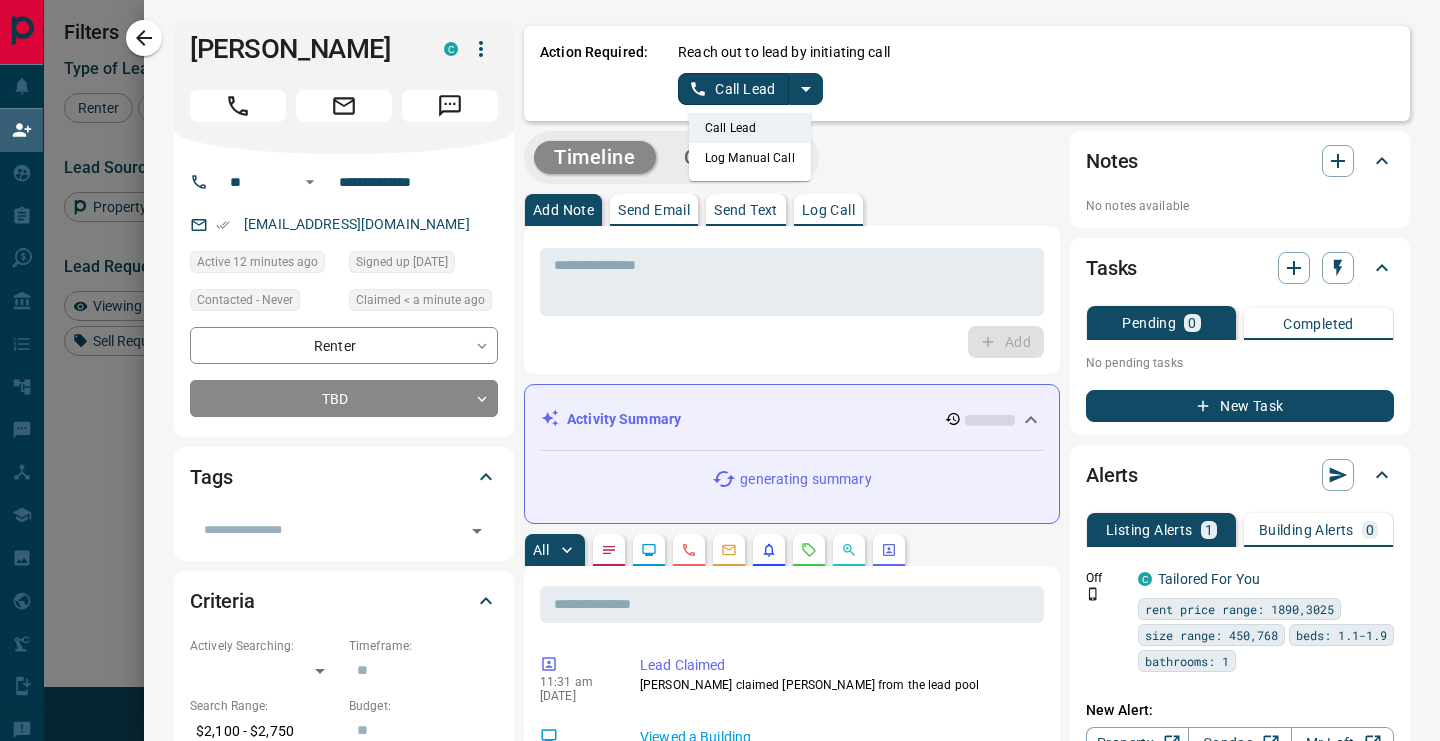 click on "Log Manual Call" at bounding box center (750, 158) 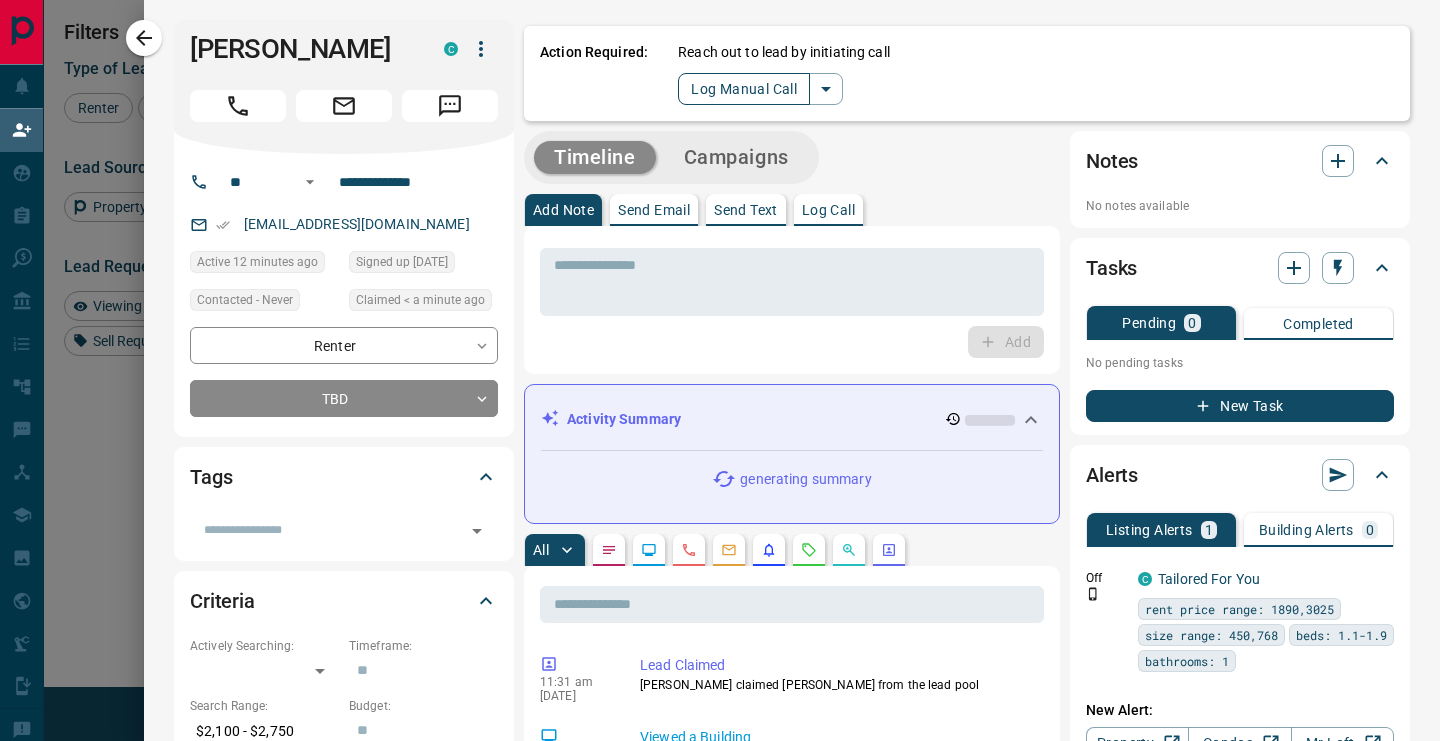 click on "Log Manual Call" at bounding box center (744, 89) 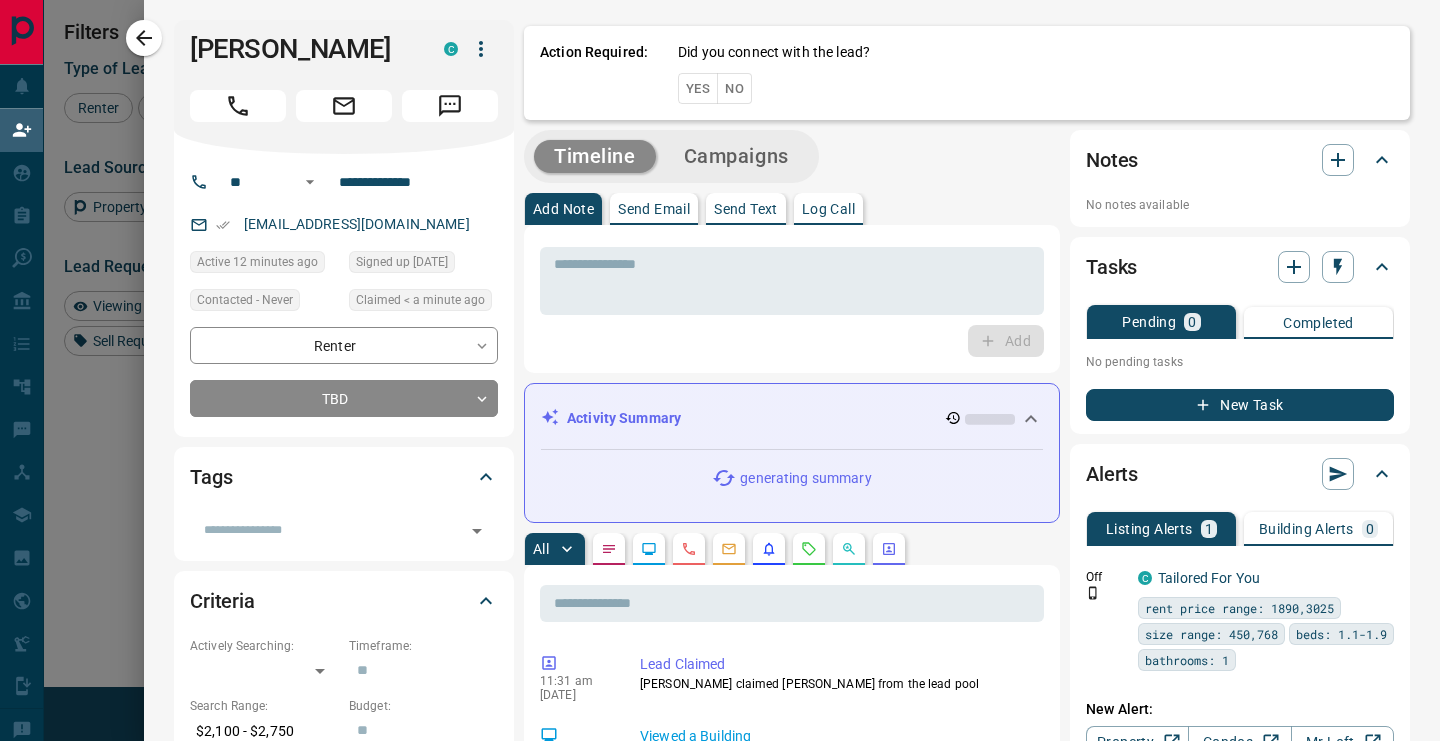 click on "Yes" at bounding box center [698, 88] 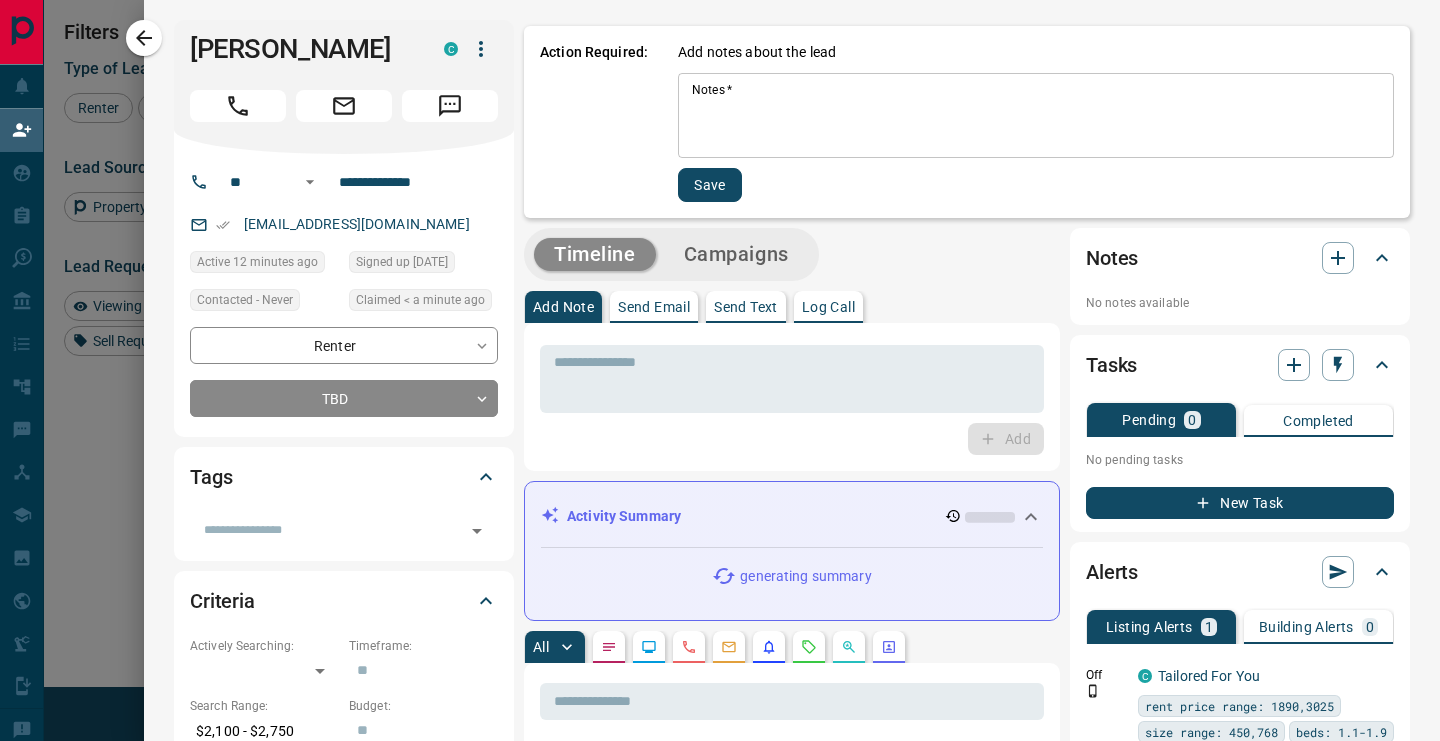 click on "Notes   *" at bounding box center [1036, 116] 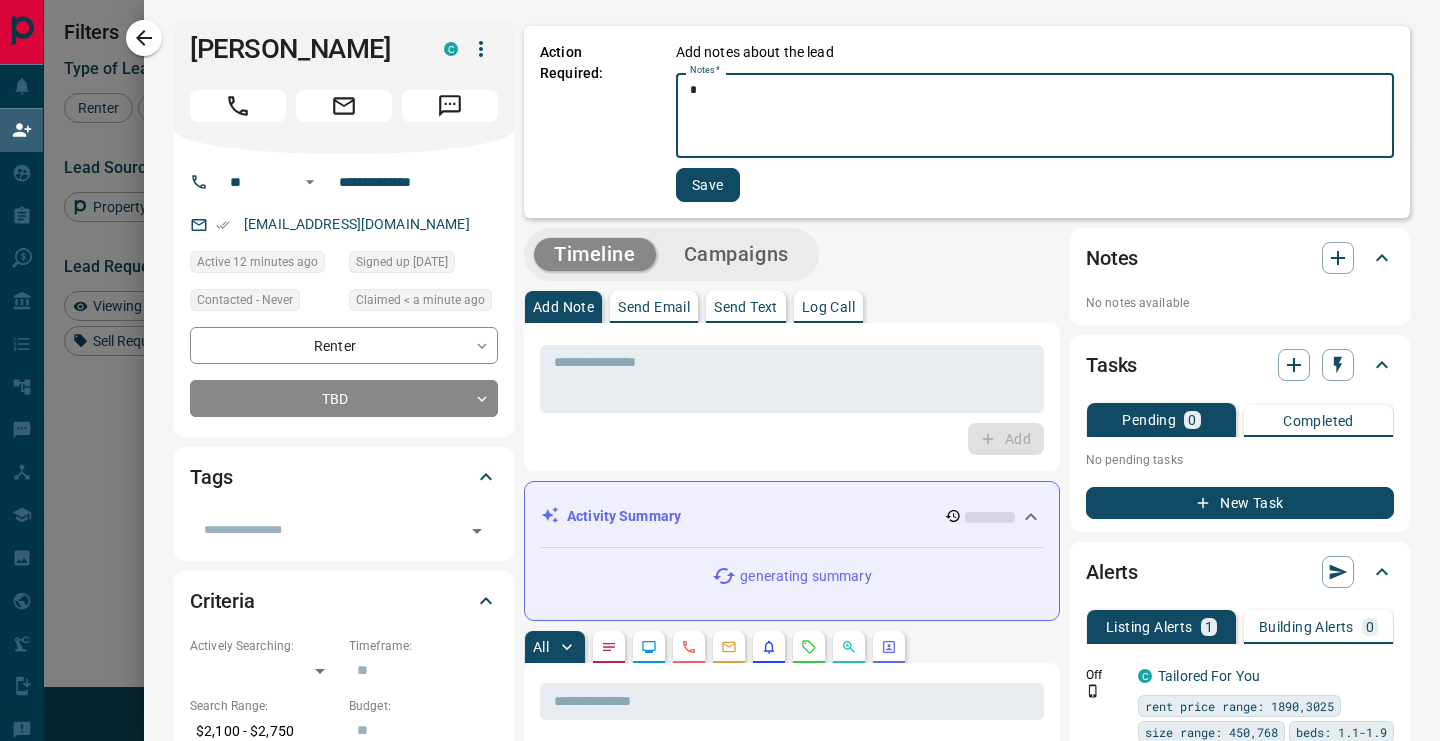 type on "*" 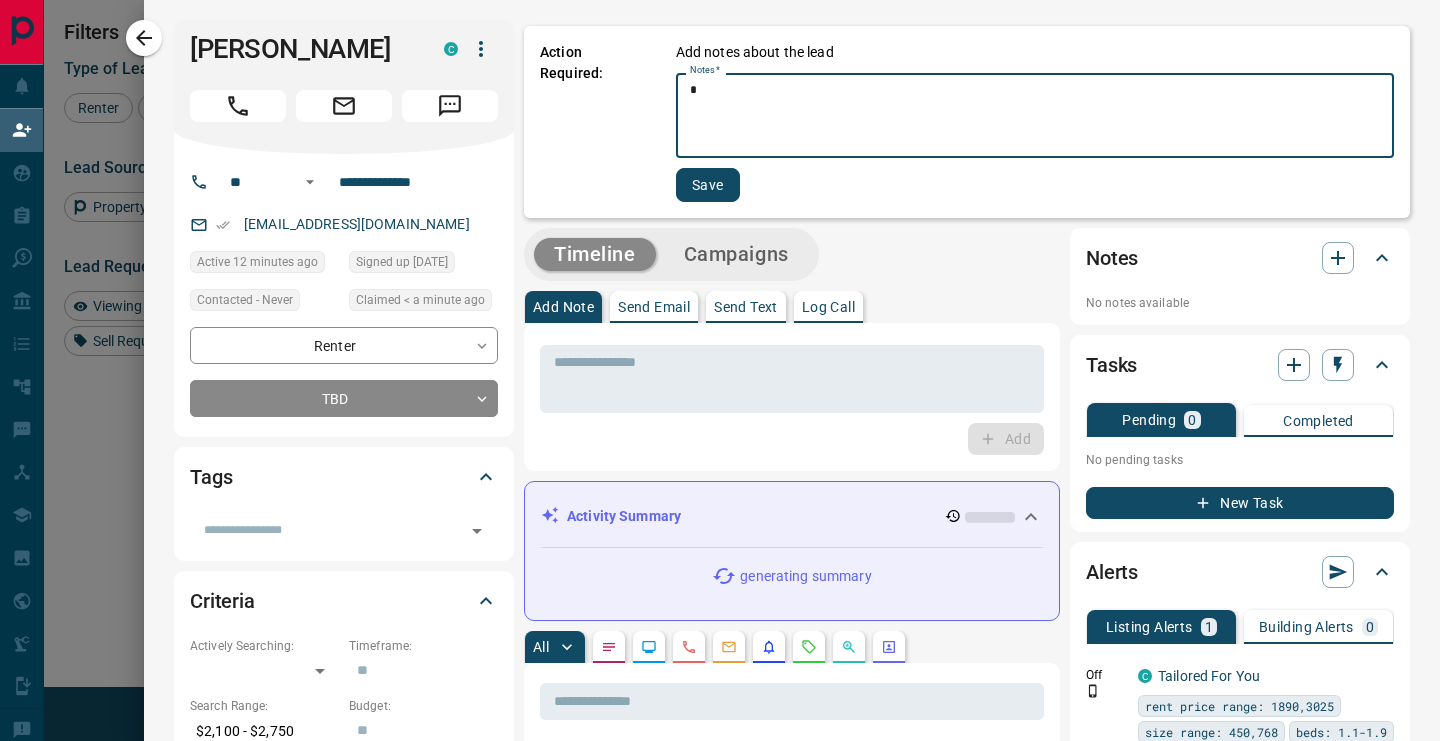 click on "Save" at bounding box center [708, 185] 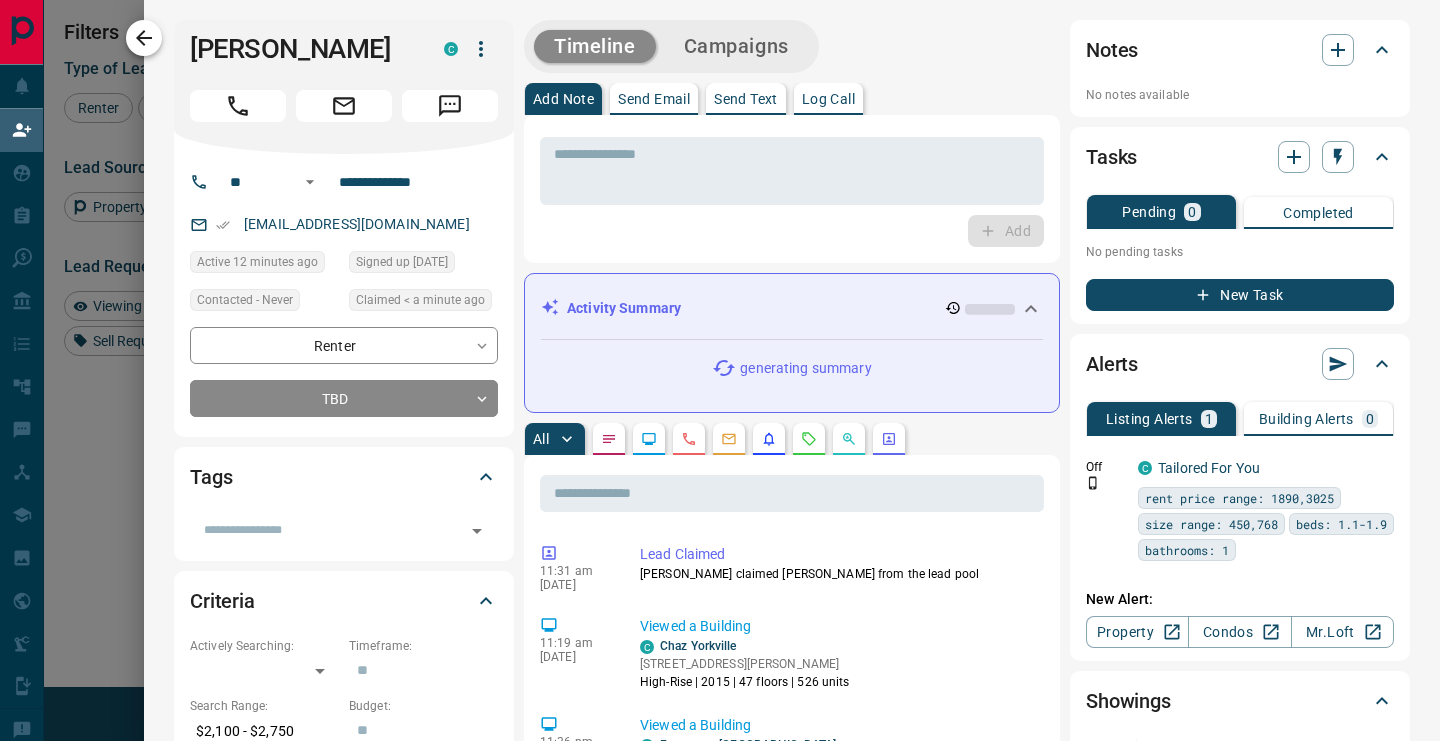 click 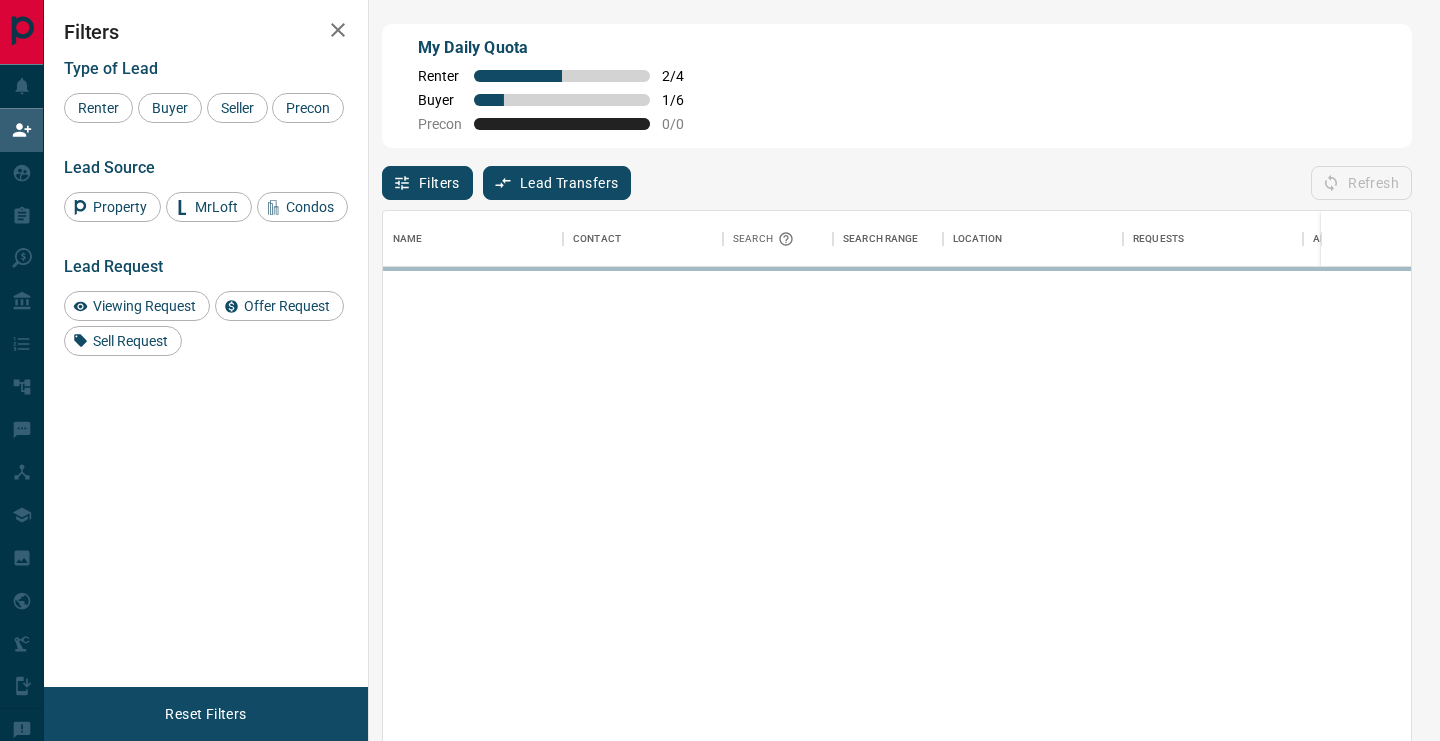 scroll, scrollTop: 1, scrollLeft: 1, axis: both 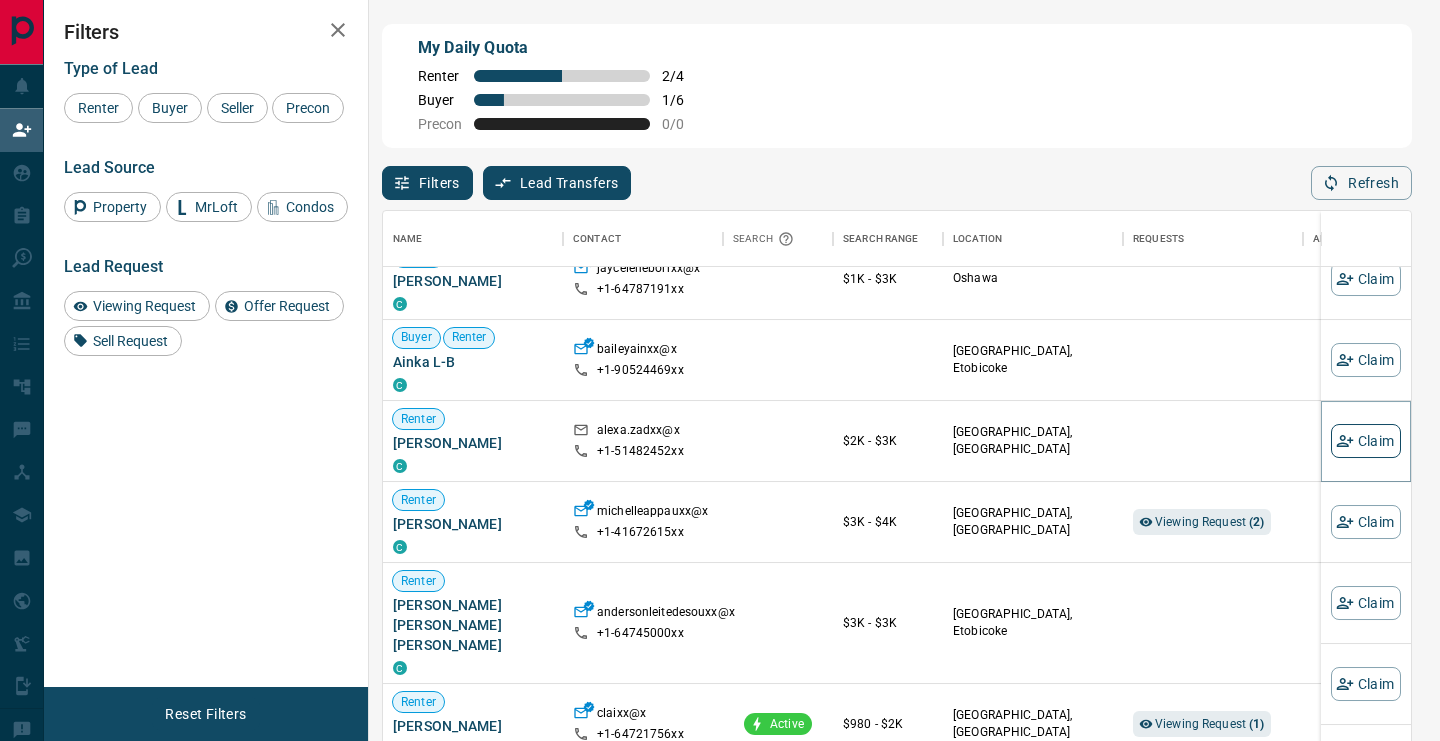 click on "Claim" at bounding box center [1366, 441] 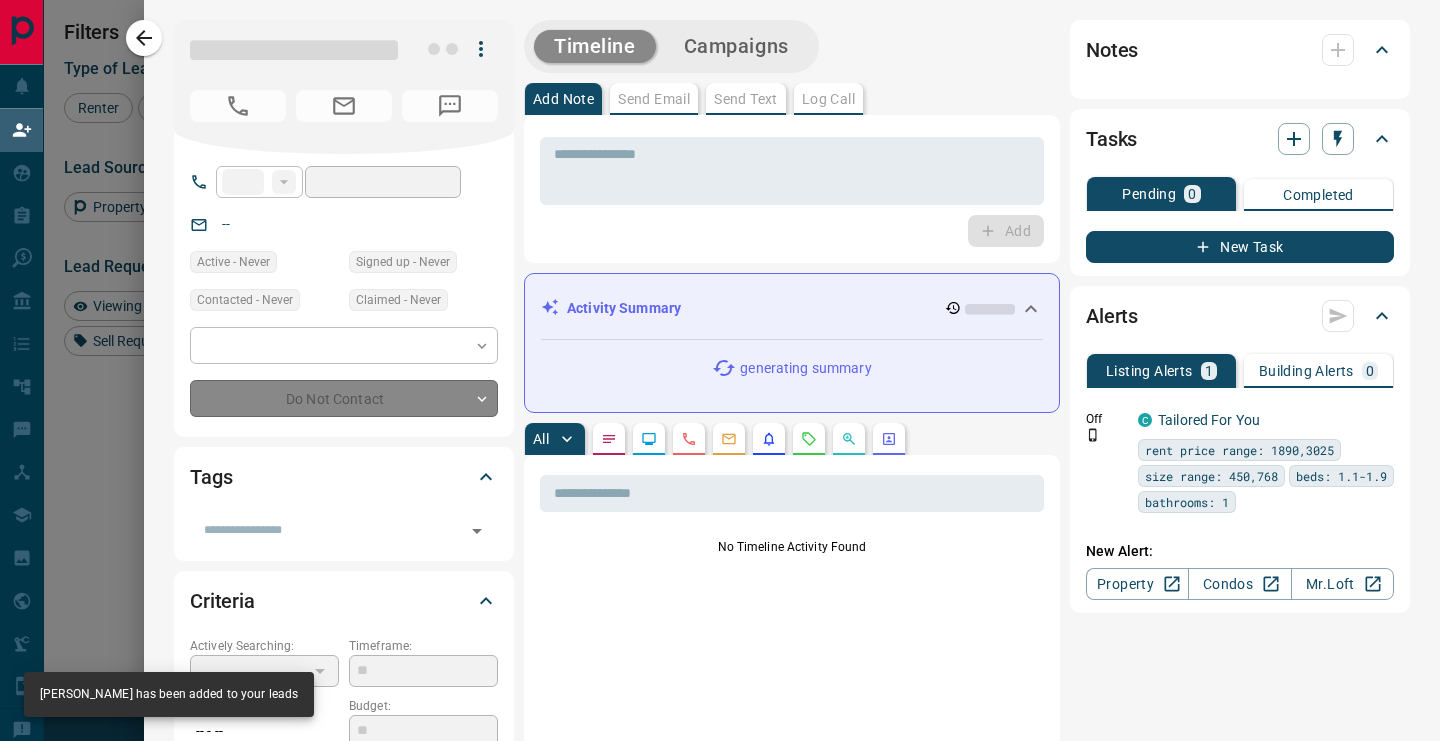 type on "**" 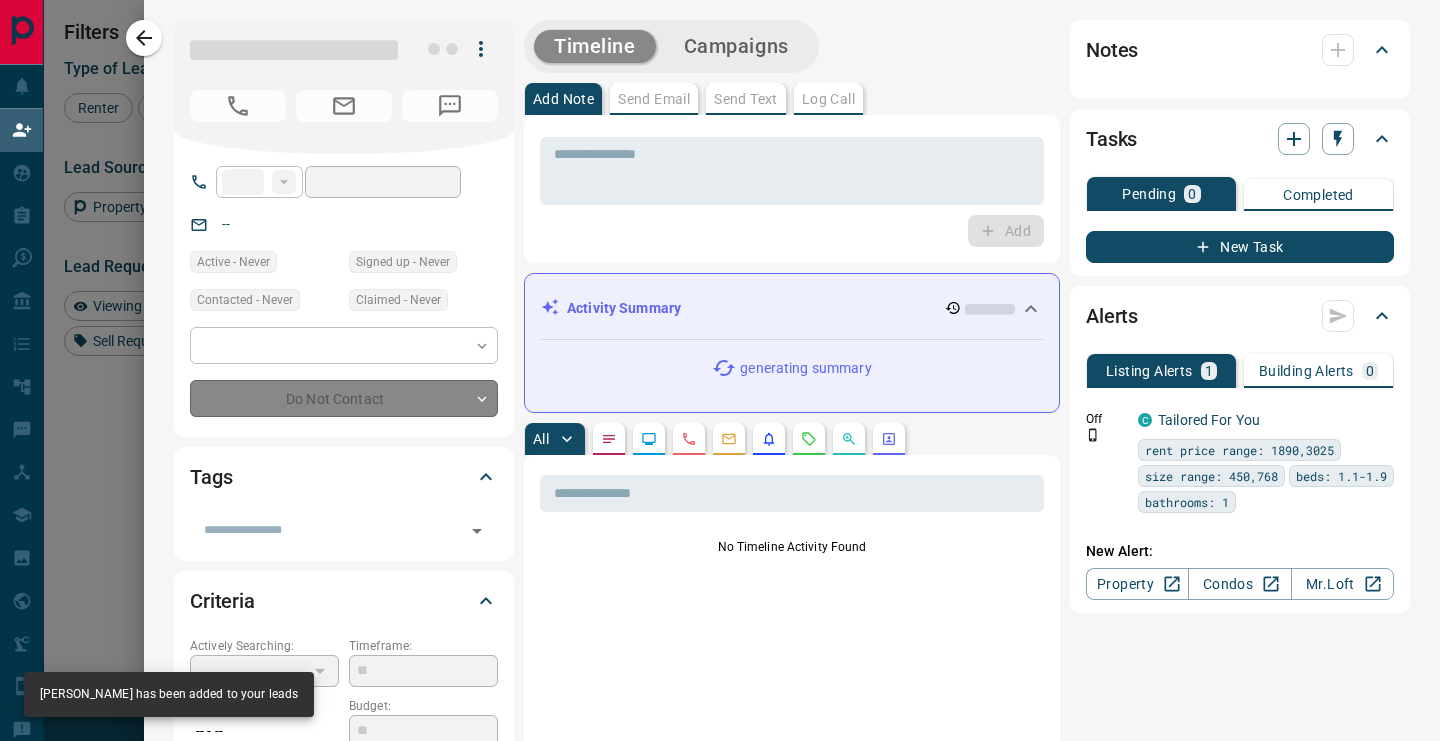 type on "**********" 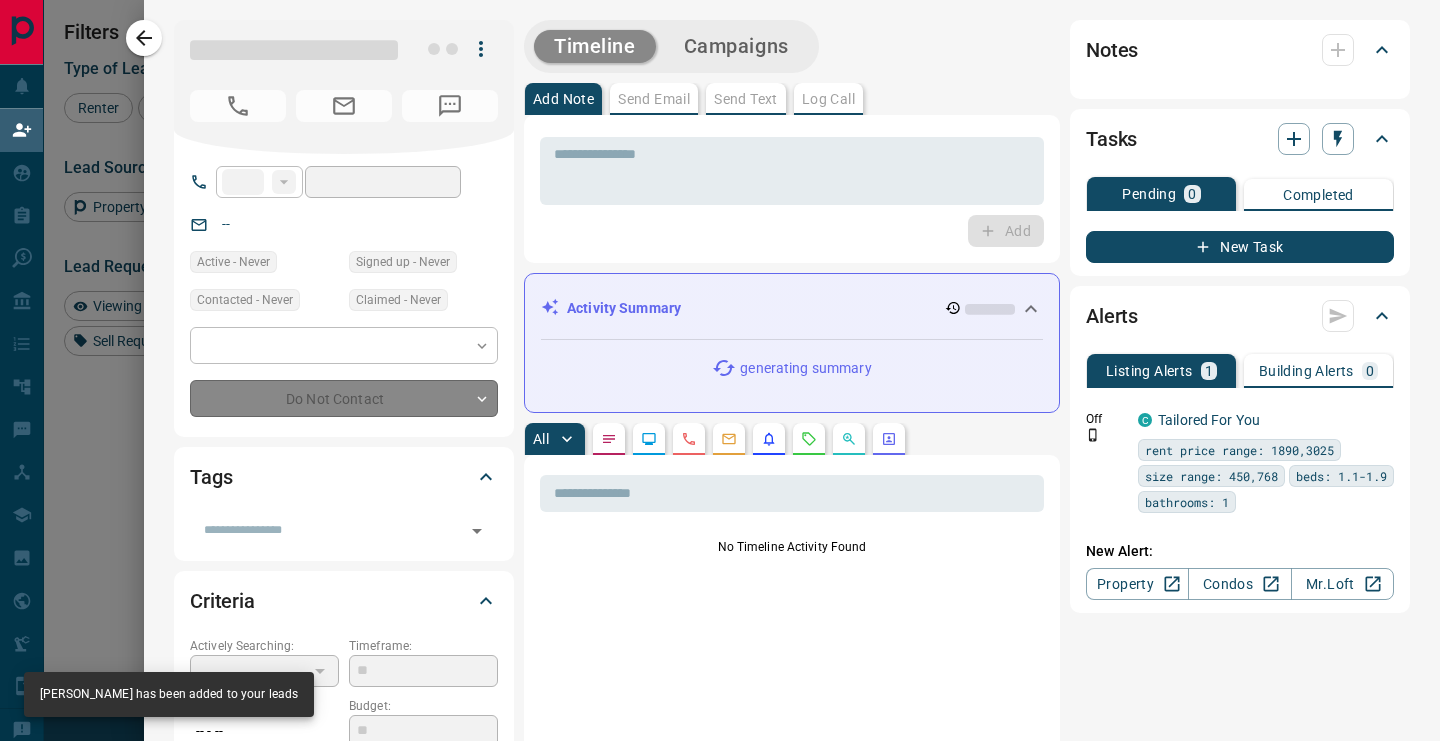type on "**" 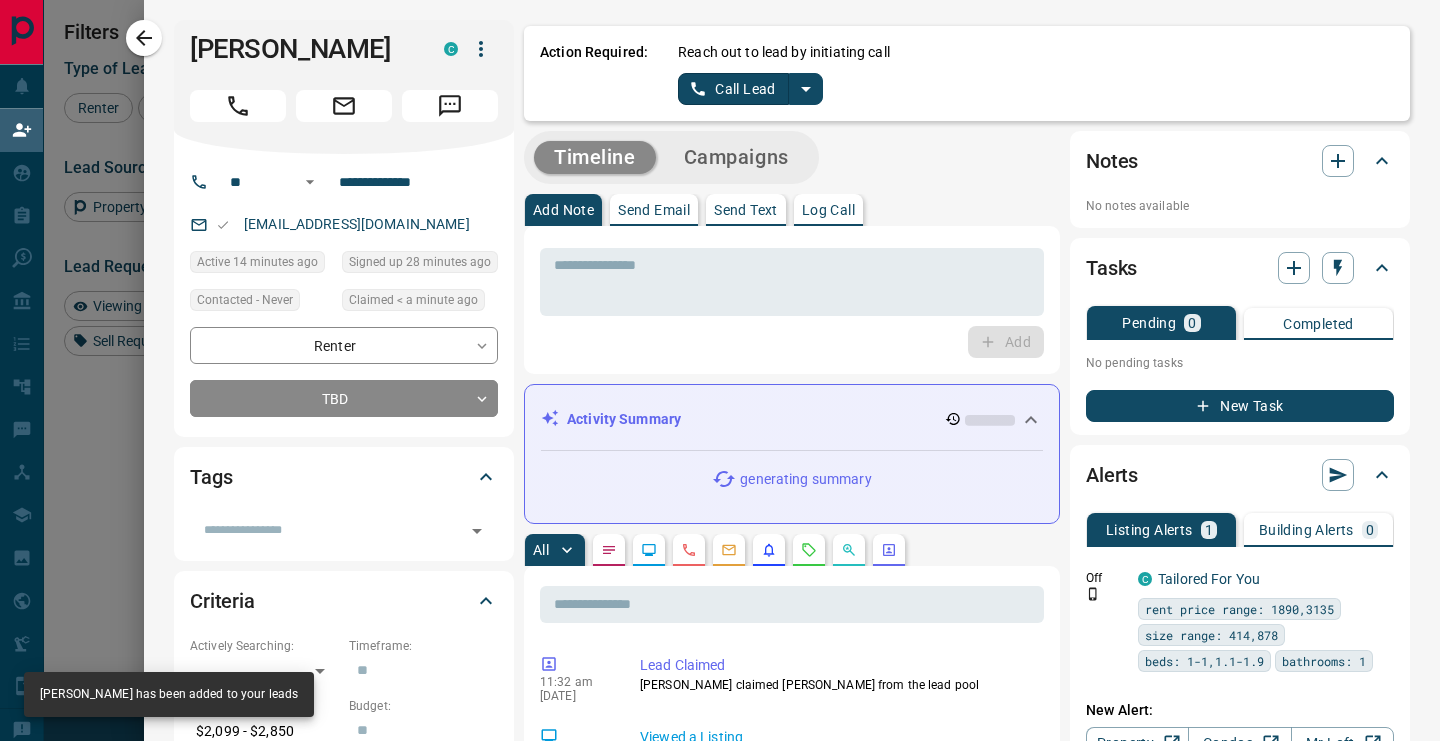 click 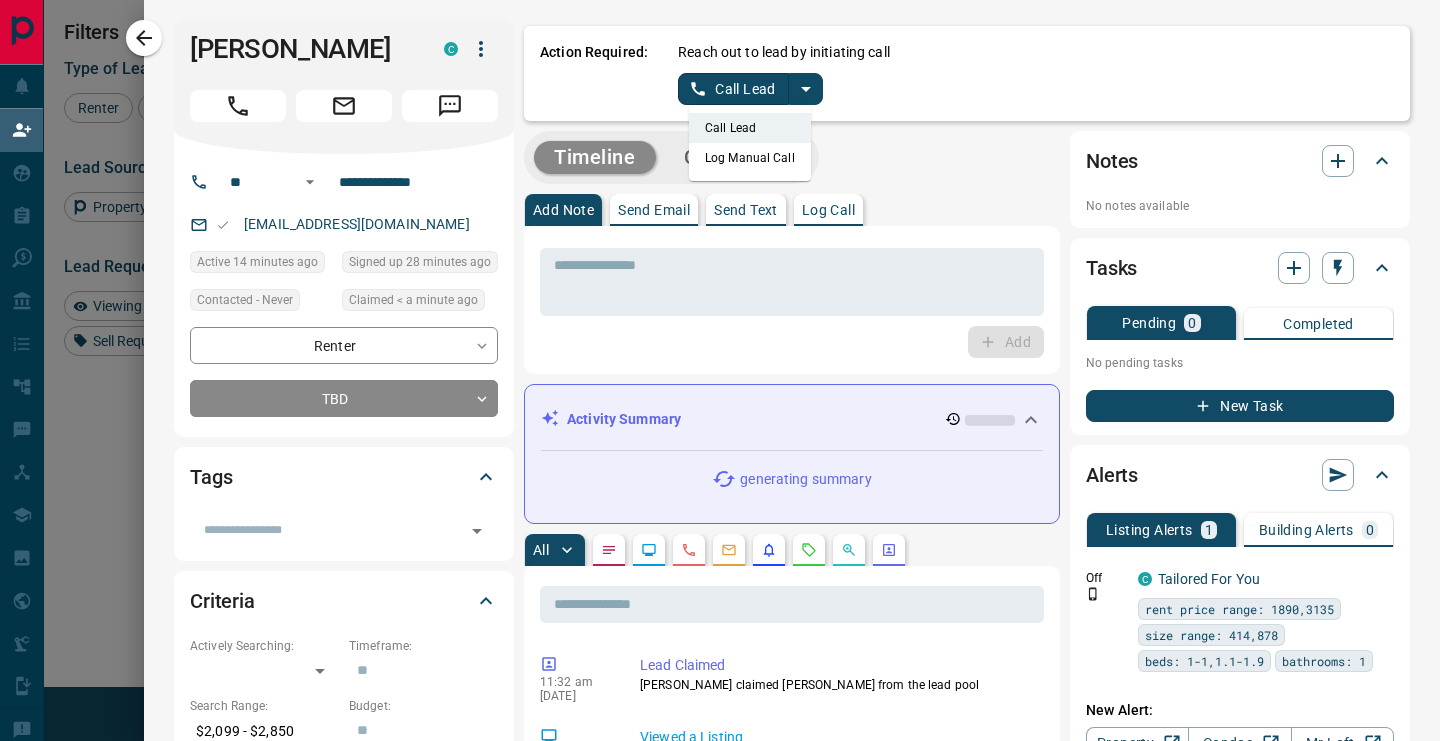click on "Log Manual Call" at bounding box center (750, 158) 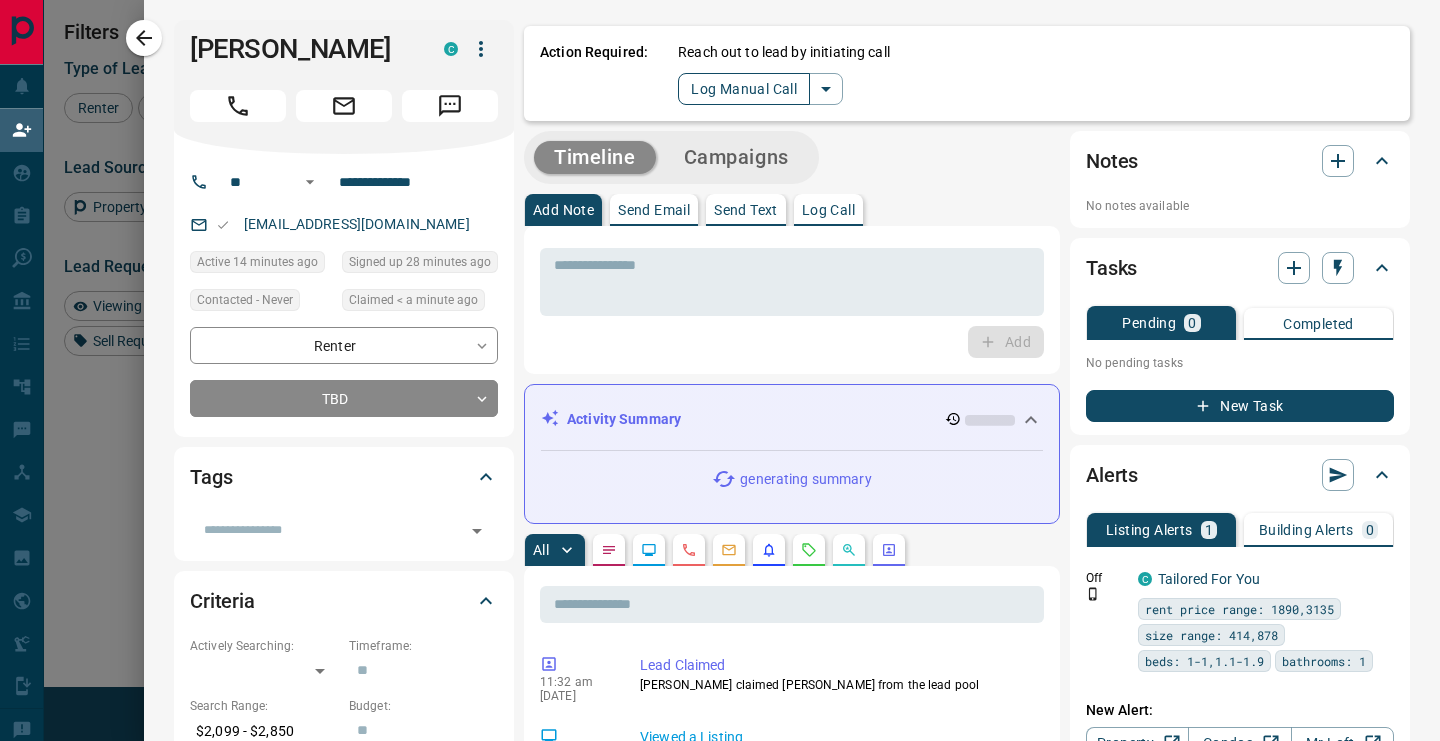 click on "Log Manual Call" at bounding box center (744, 89) 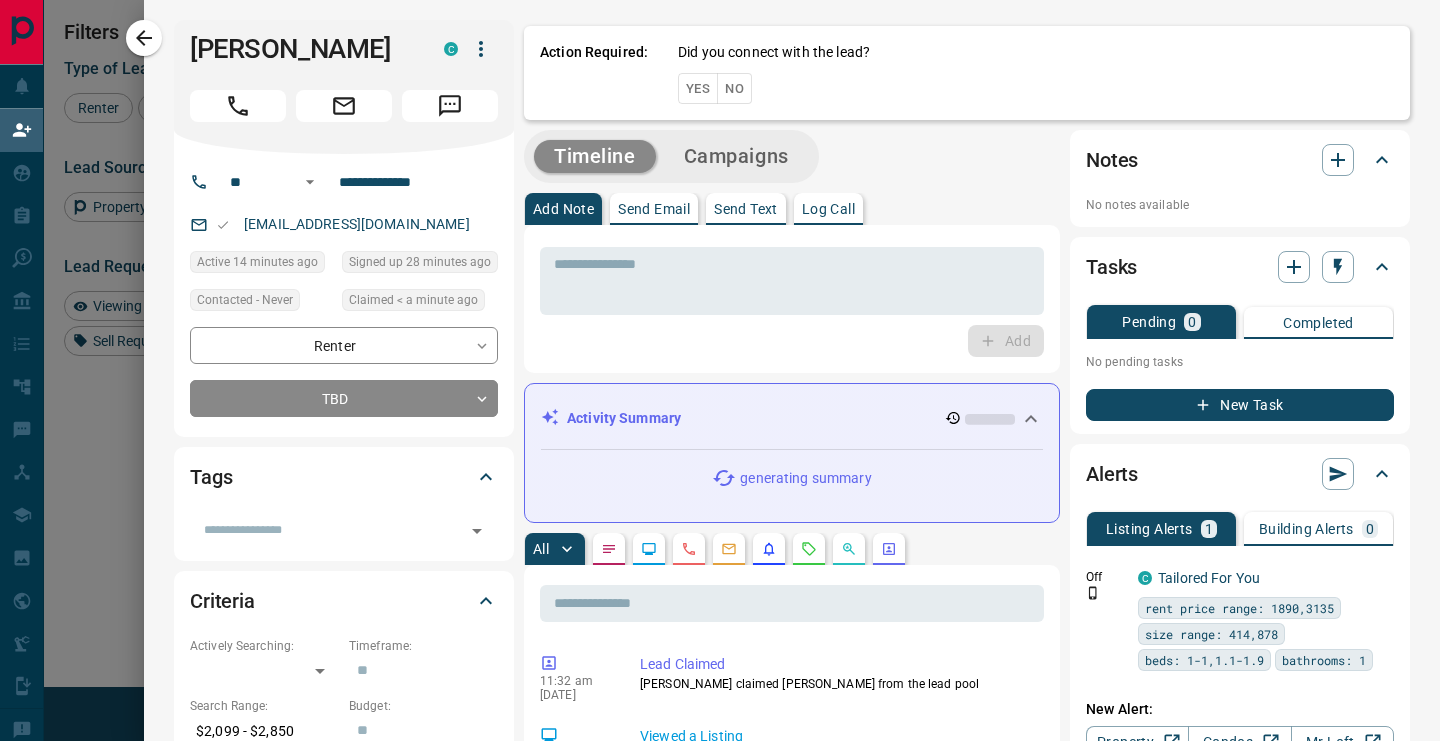 click on "Yes" at bounding box center (698, 88) 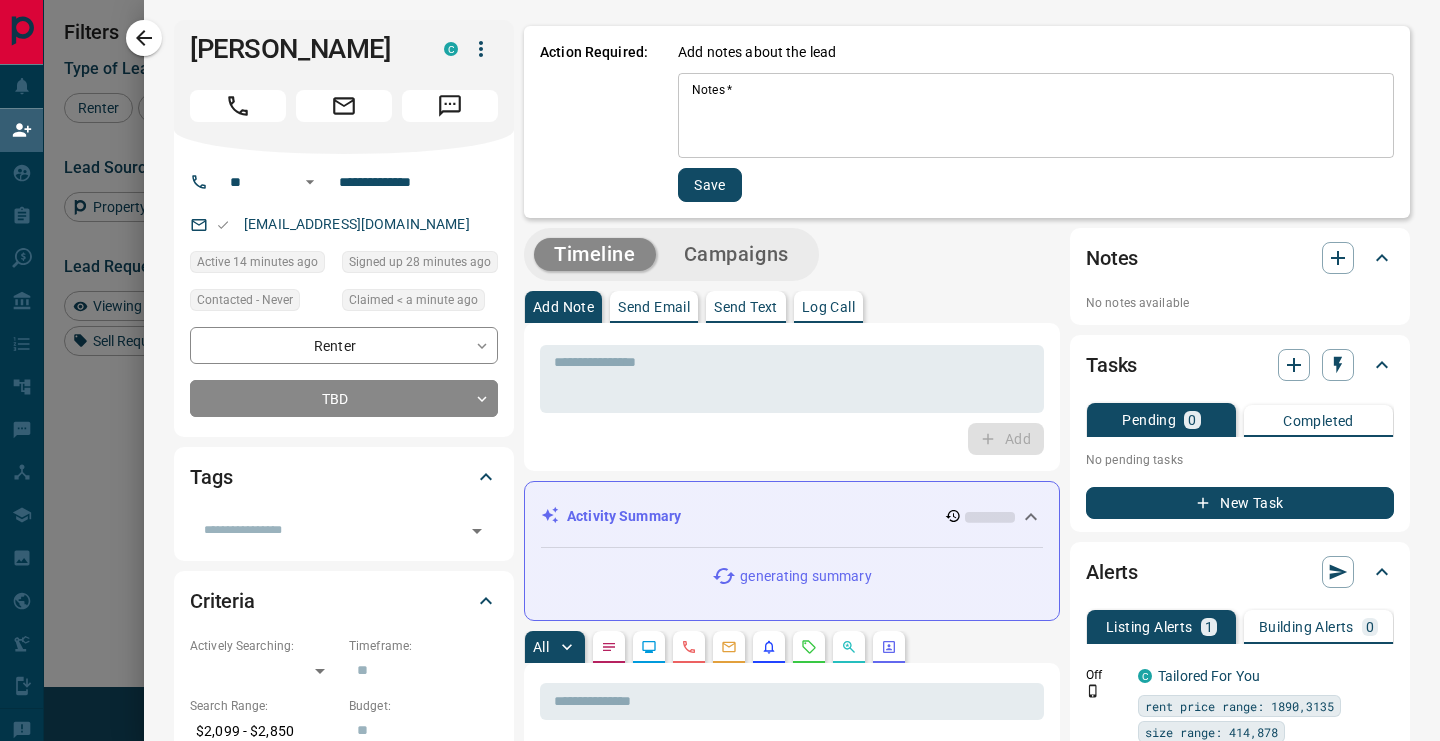 click on "Notes   *" at bounding box center (1036, 116) 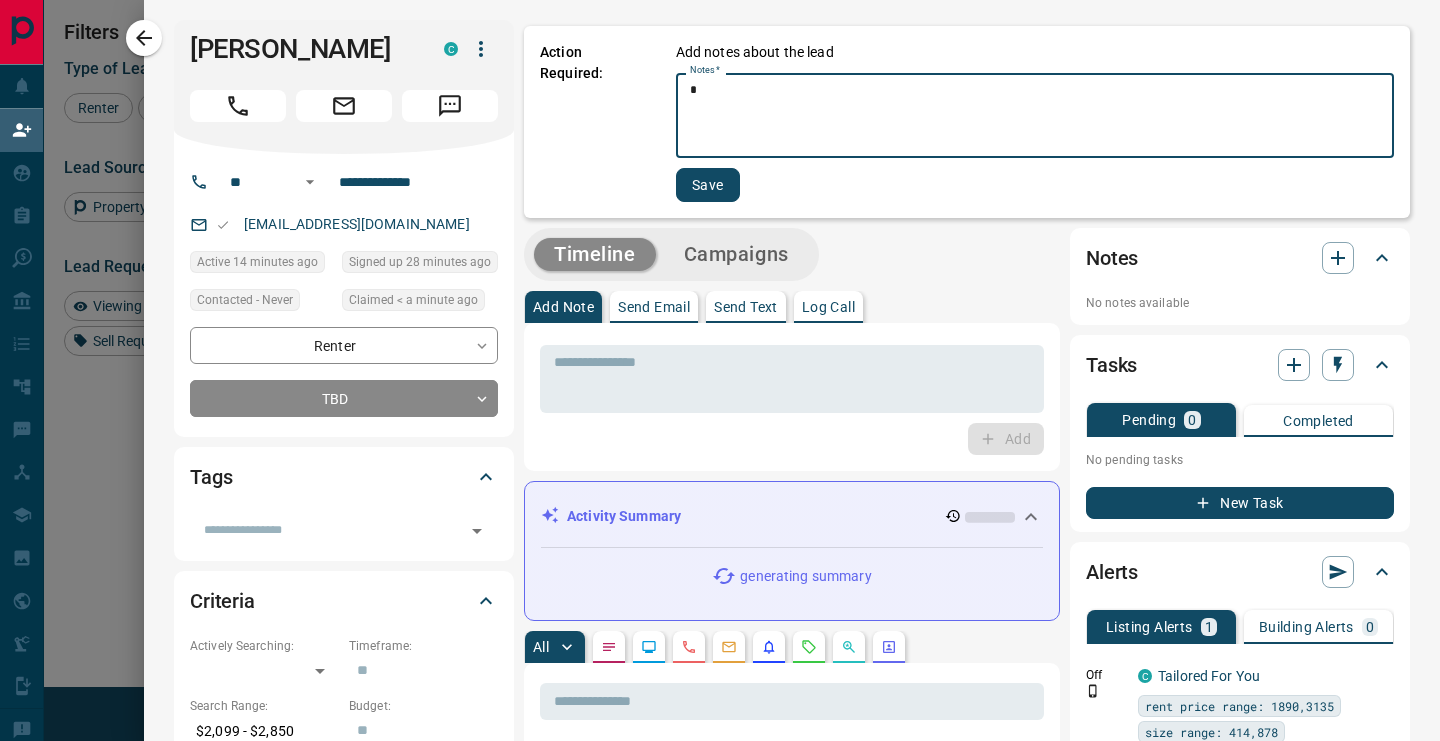 type on "*" 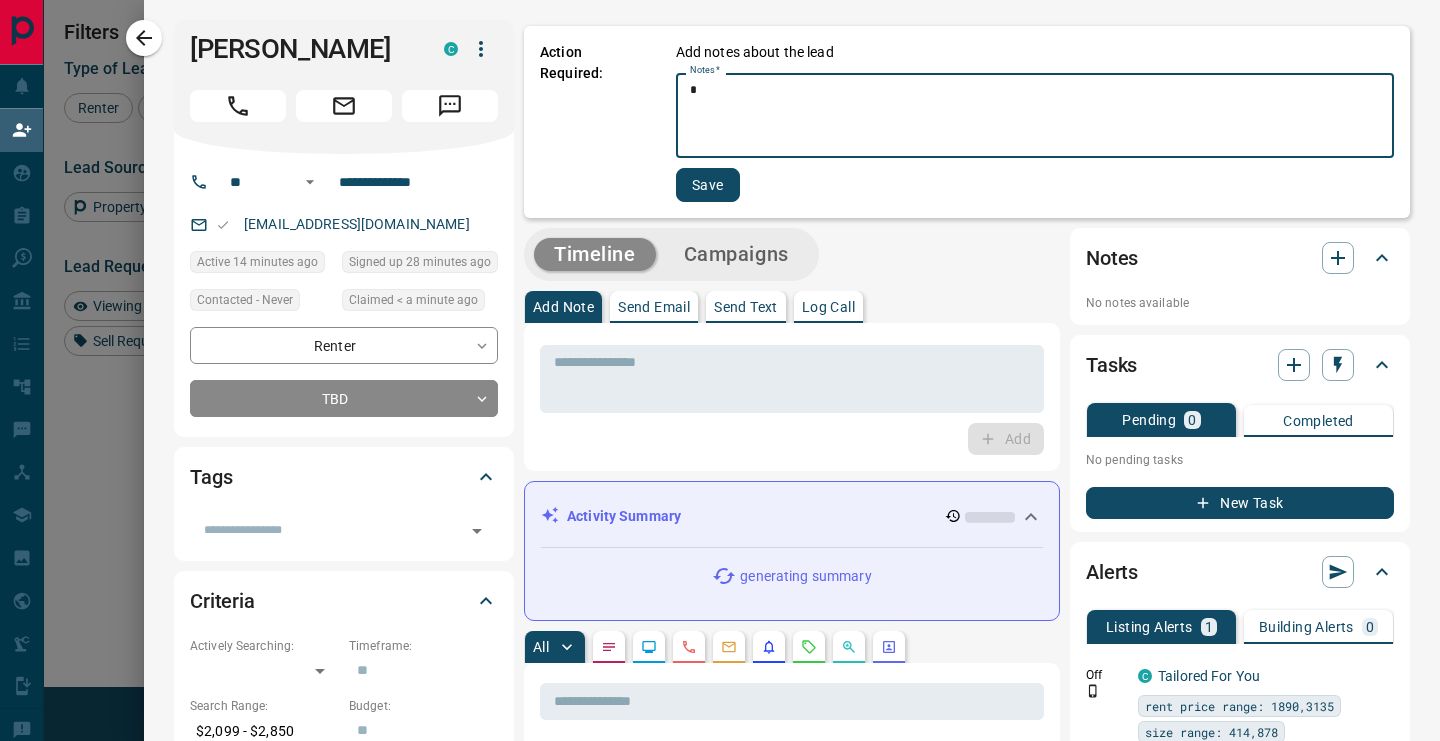 click on "Save" at bounding box center (708, 185) 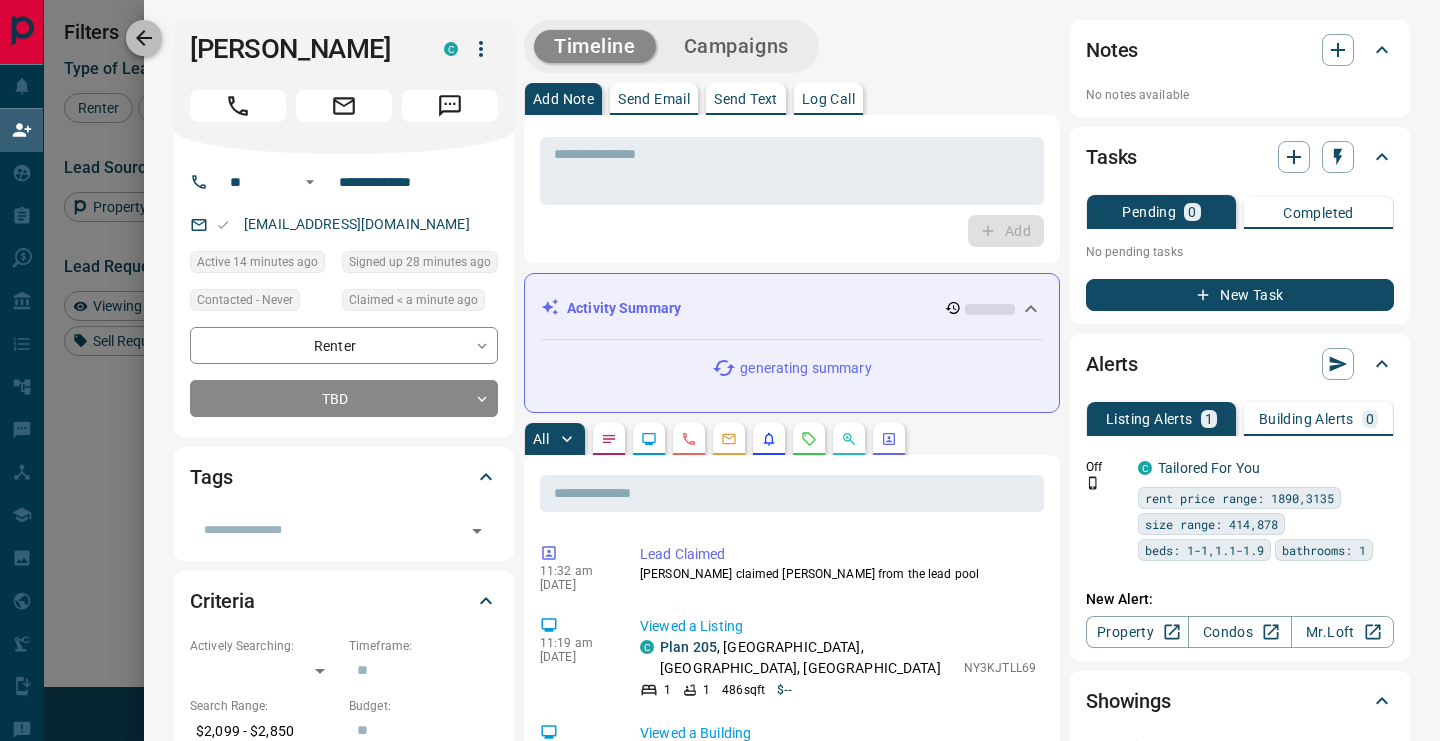 click 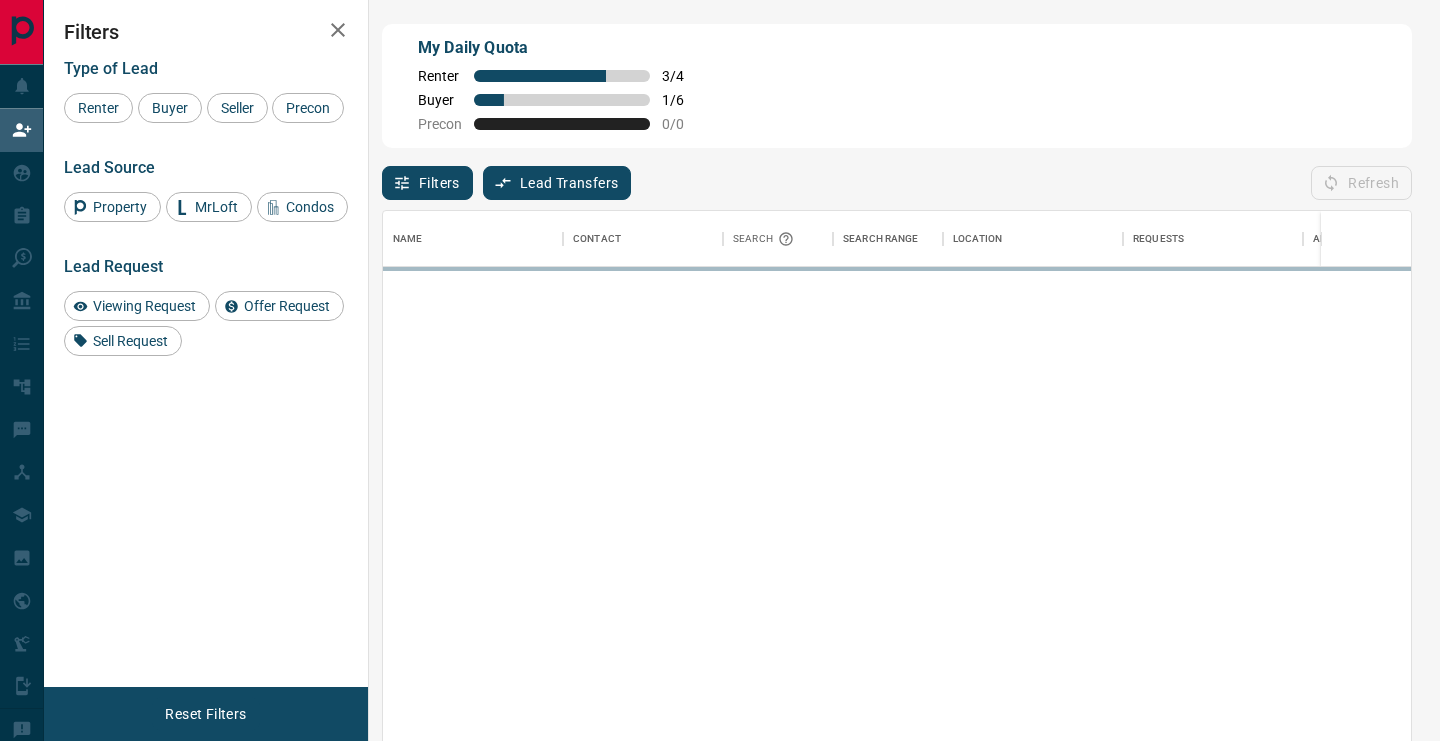 scroll, scrollTop: 1, scrollLeft: 1, axis: both 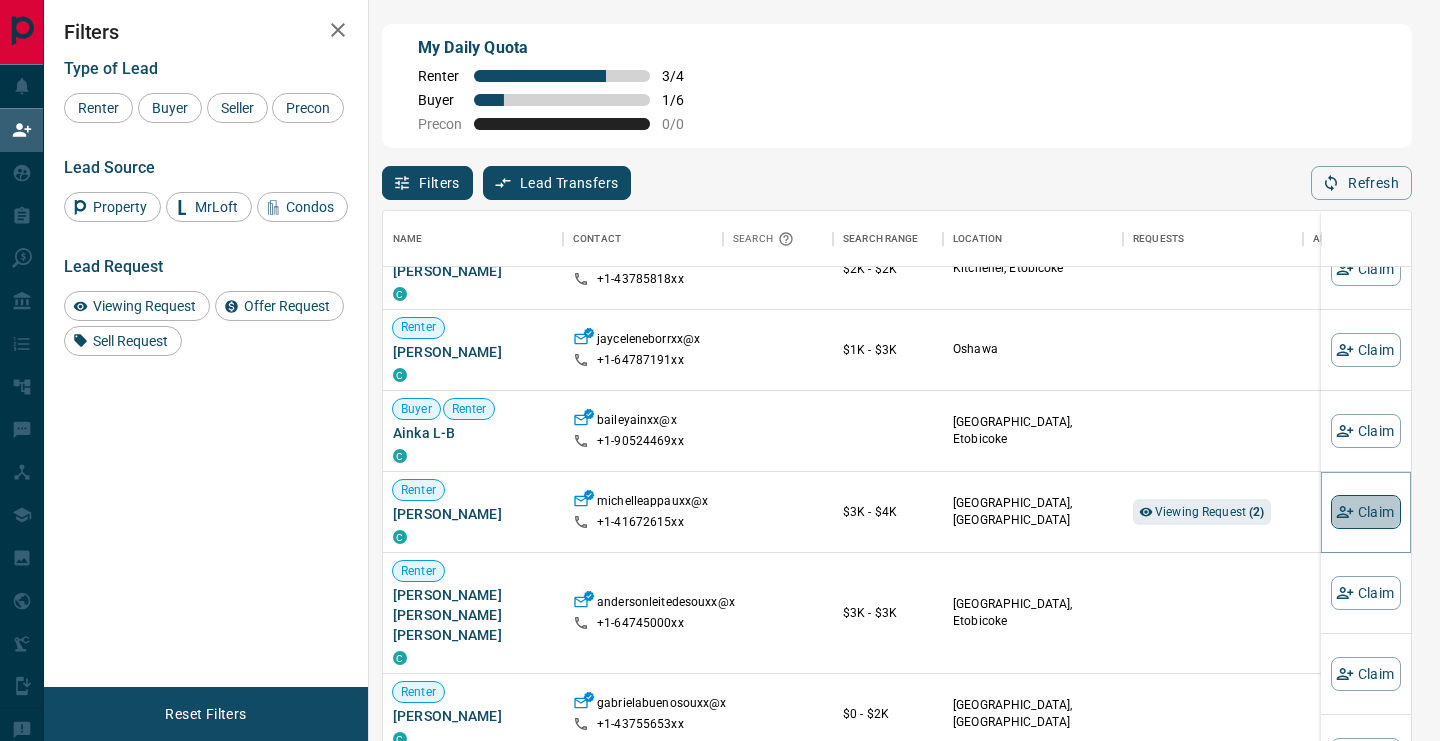 click on "Claim" at bounding box center [1366, 512] 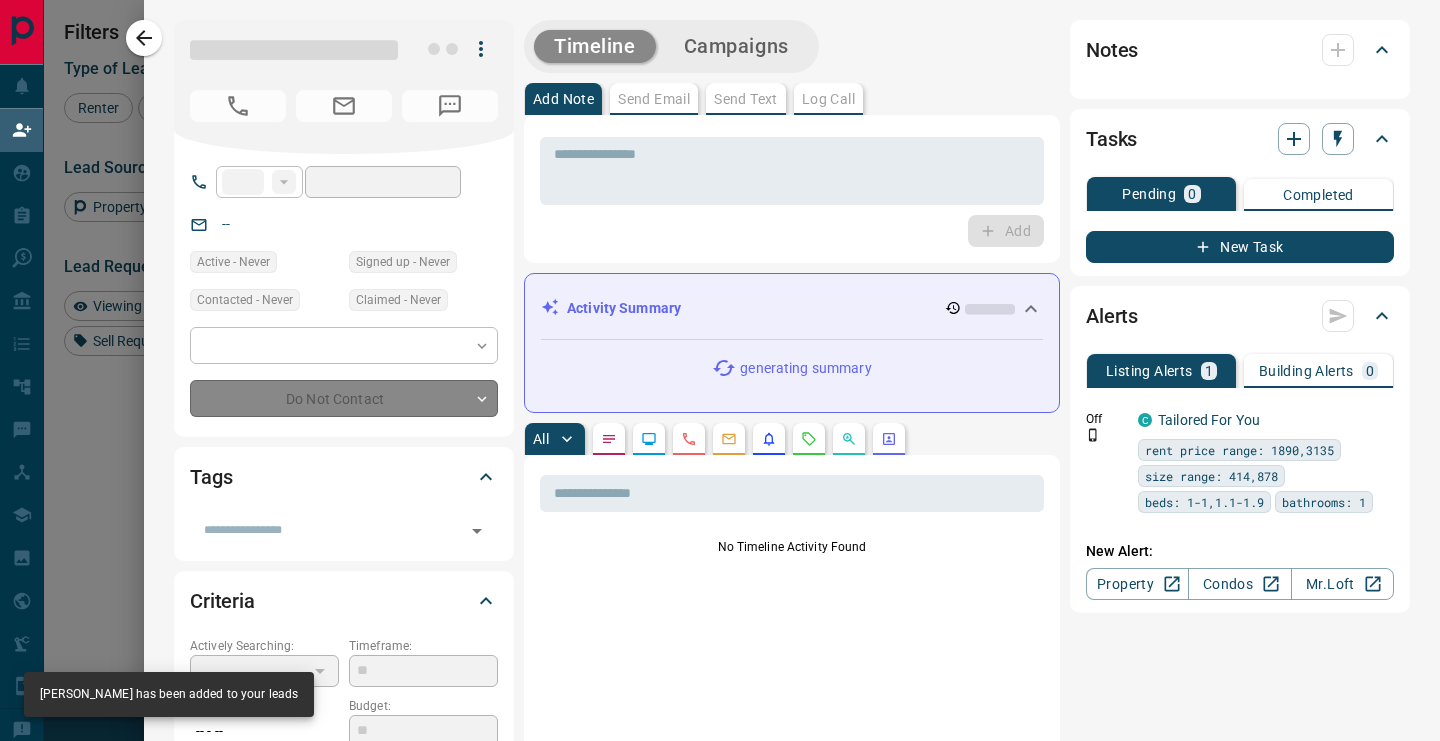 type on "**" 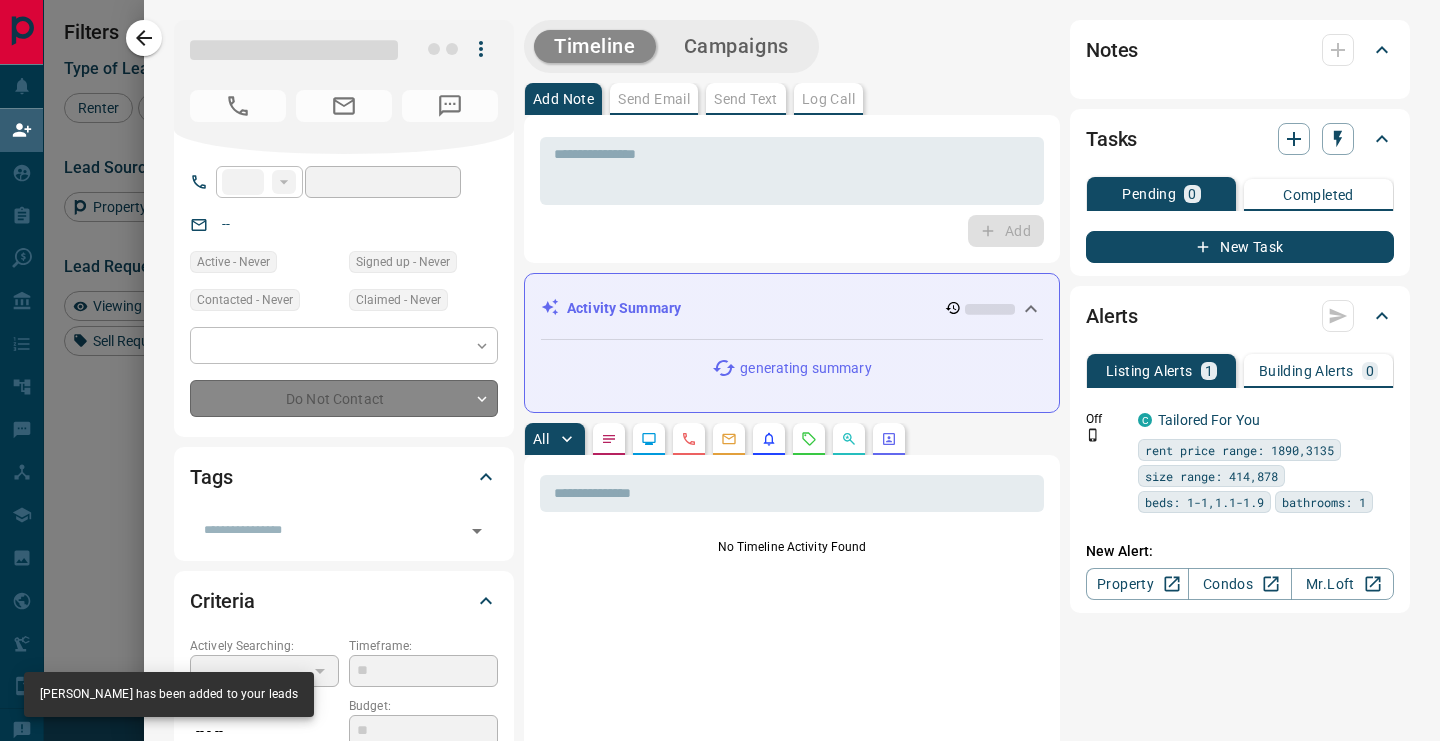type on "**********" 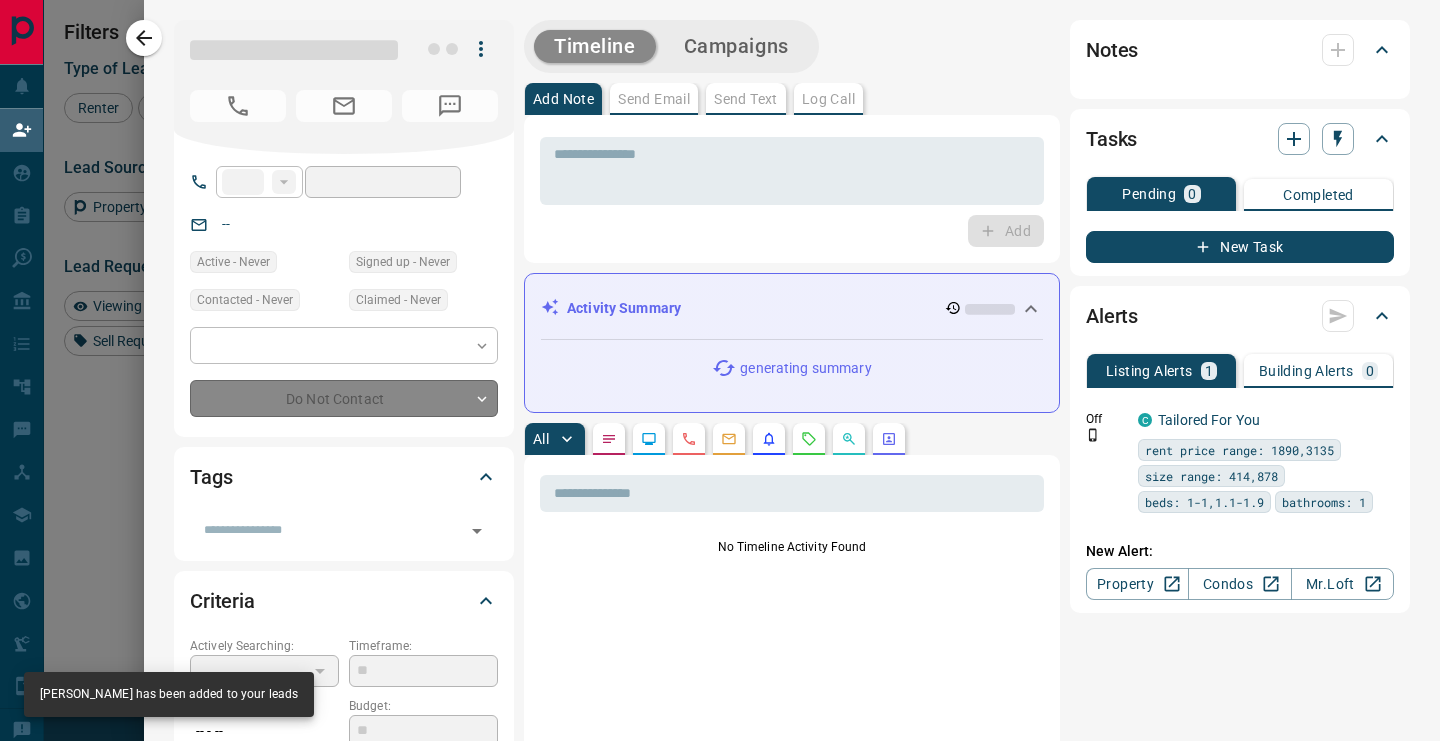 type on "**********" 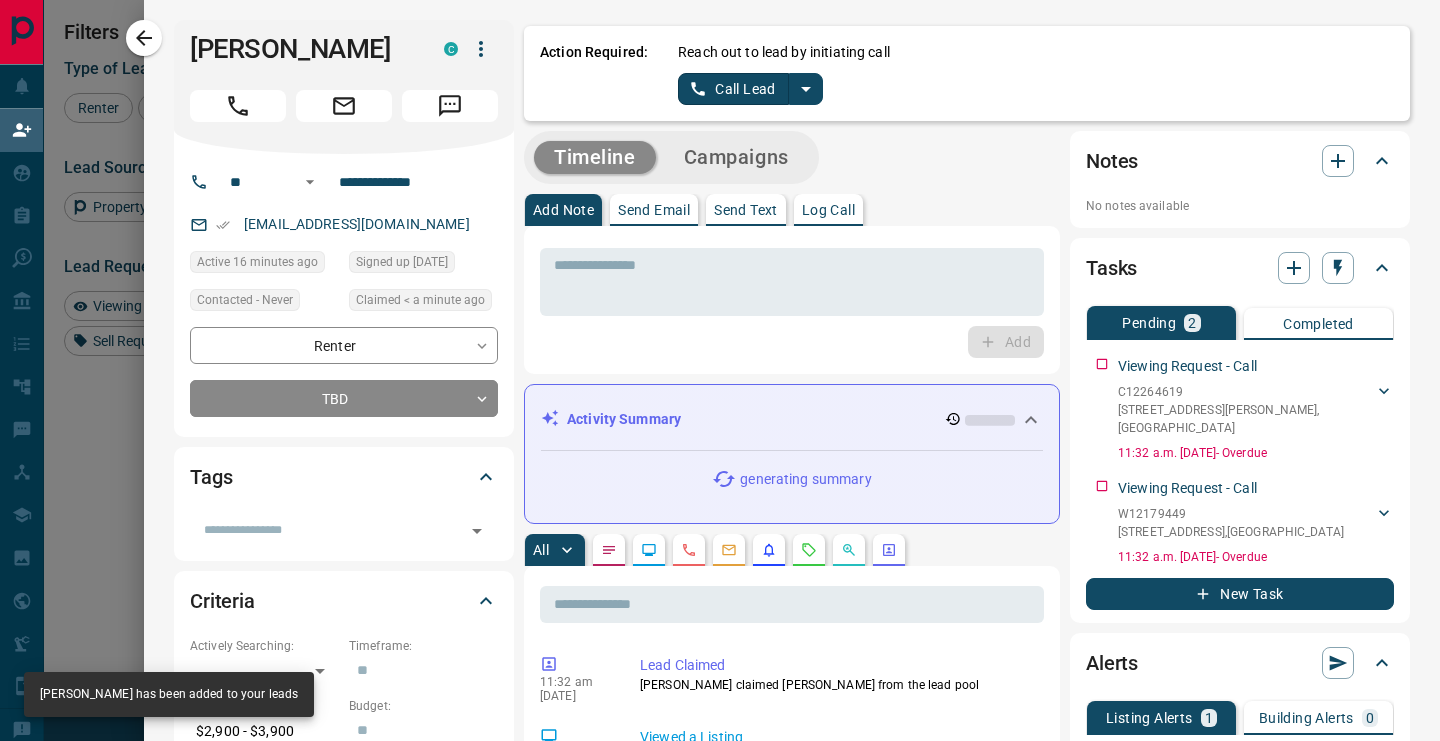 click 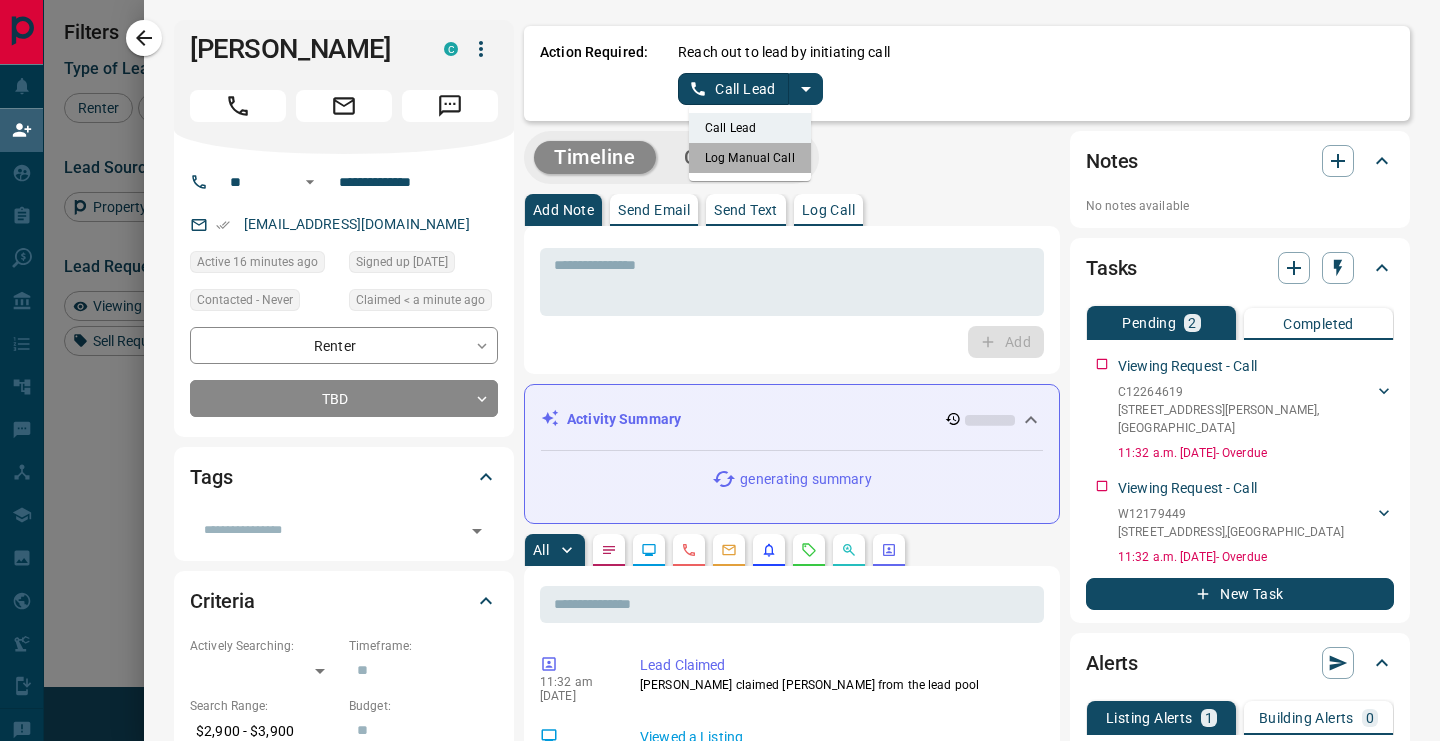 click on "Log Manual Call" at bounding box center (750, 158) 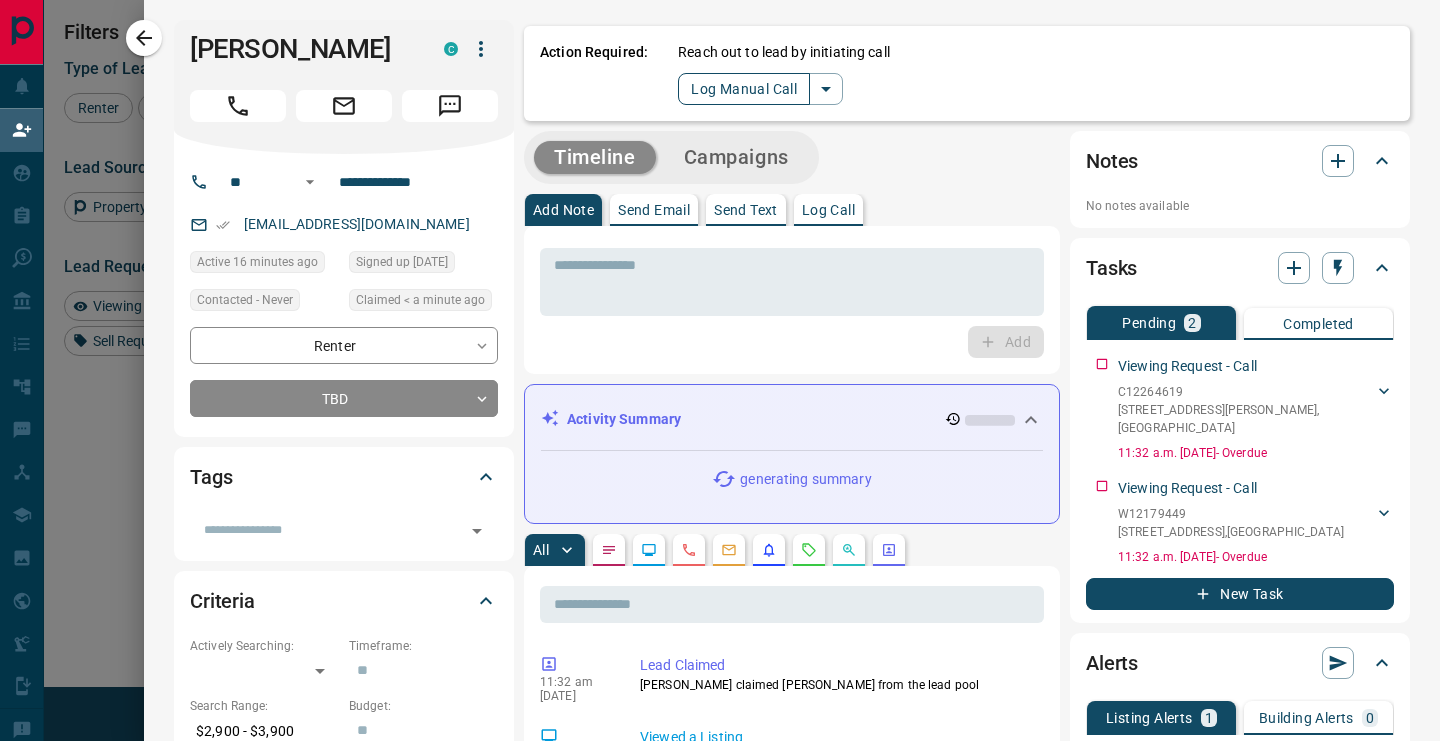 click on "Log Manual Call" at bounding box center [744, 89] 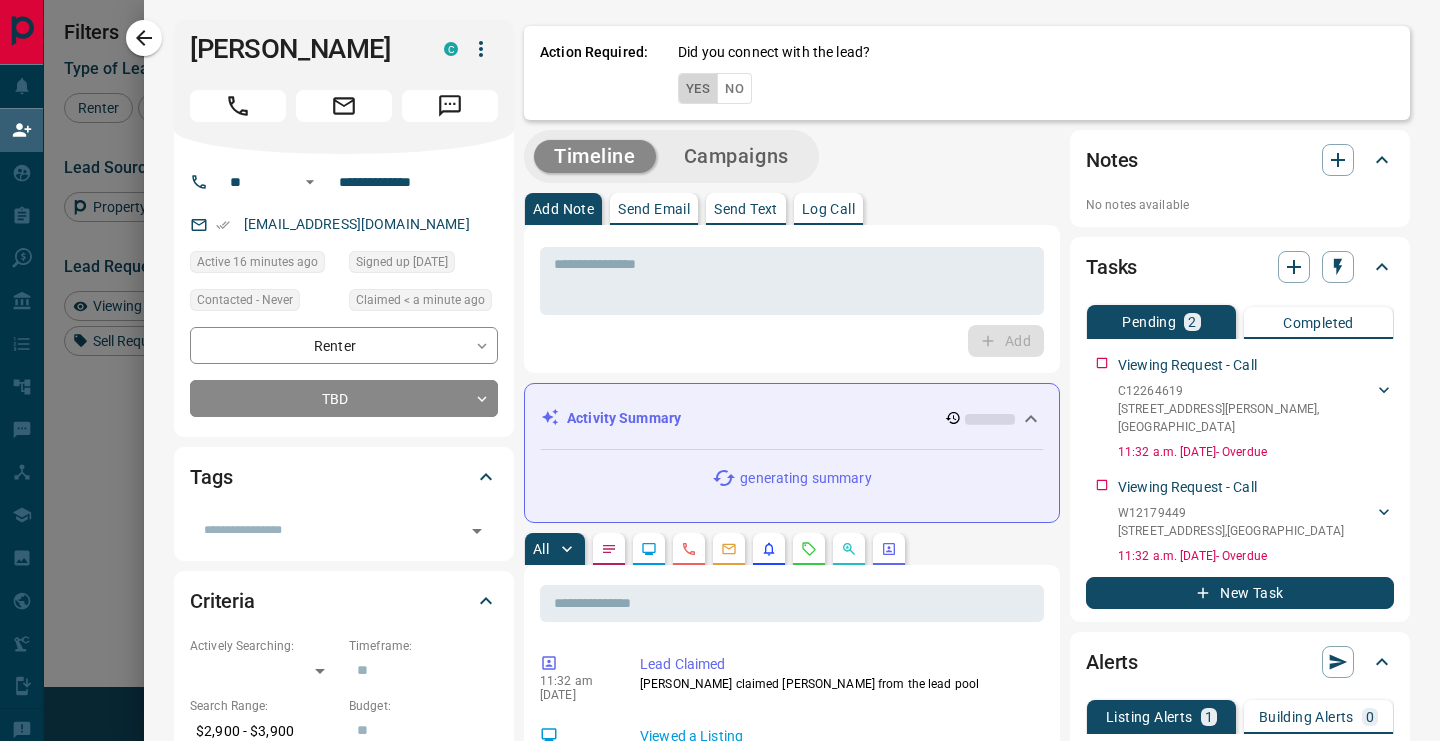 click on "Yes" at bounding box center [698, 88] 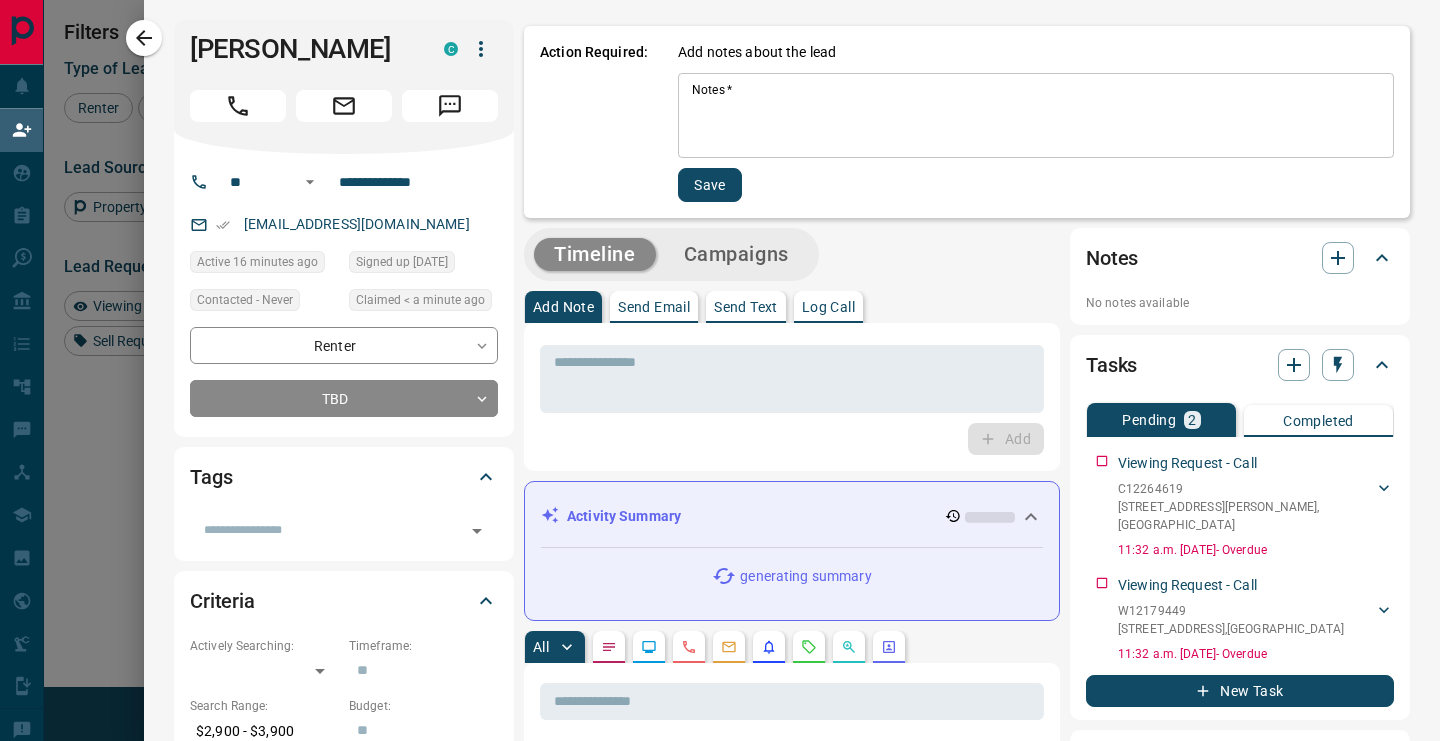 click on "Notes   *" at bounding box center [1036, 116] 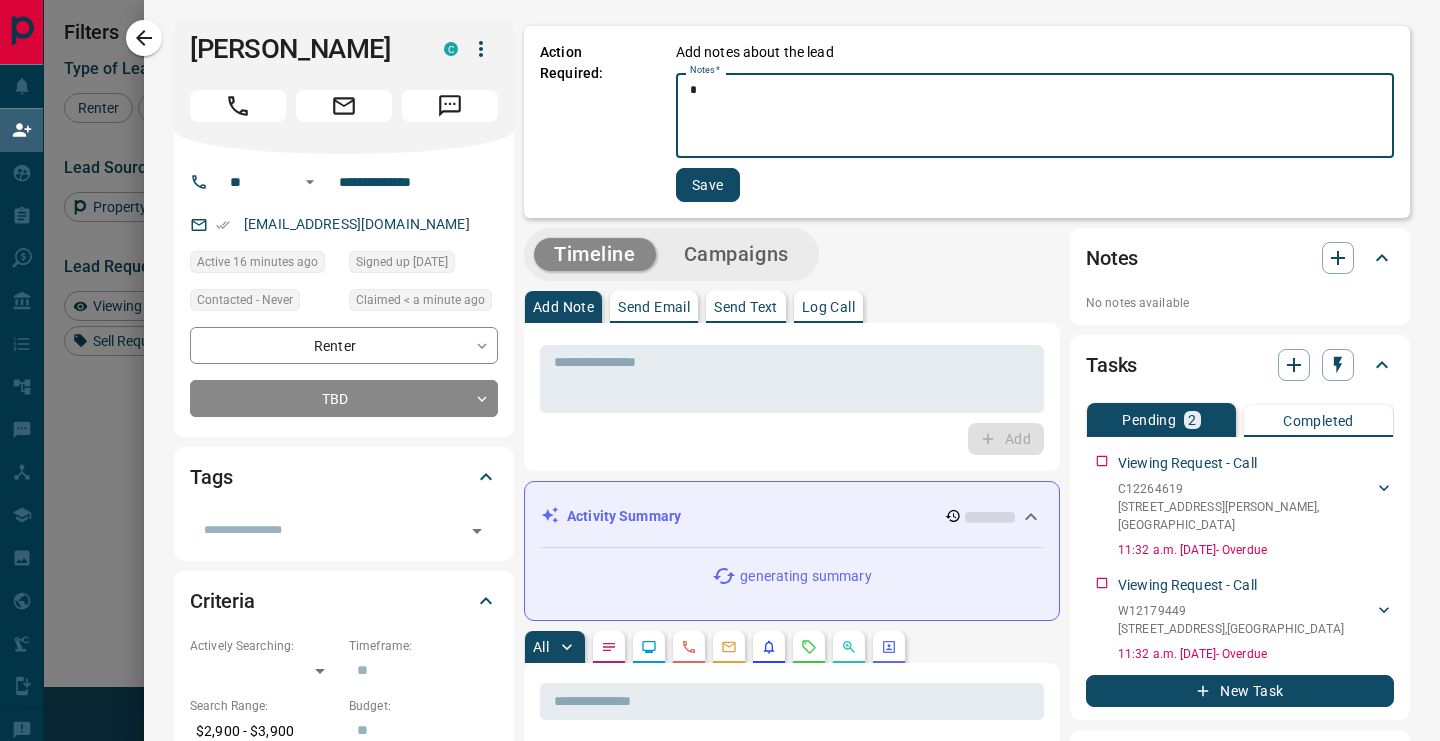 type on "*" 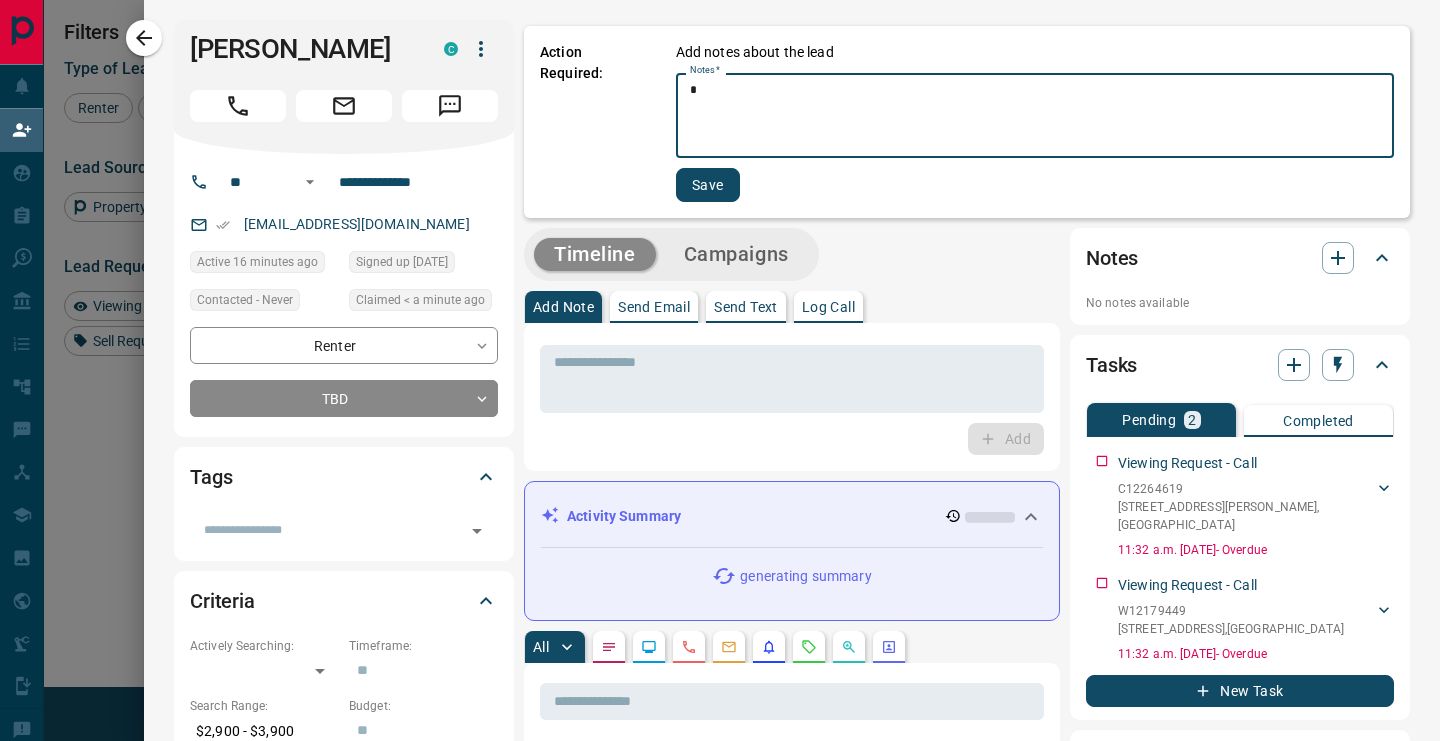 click on "Save" at bounding box center (708, 185) 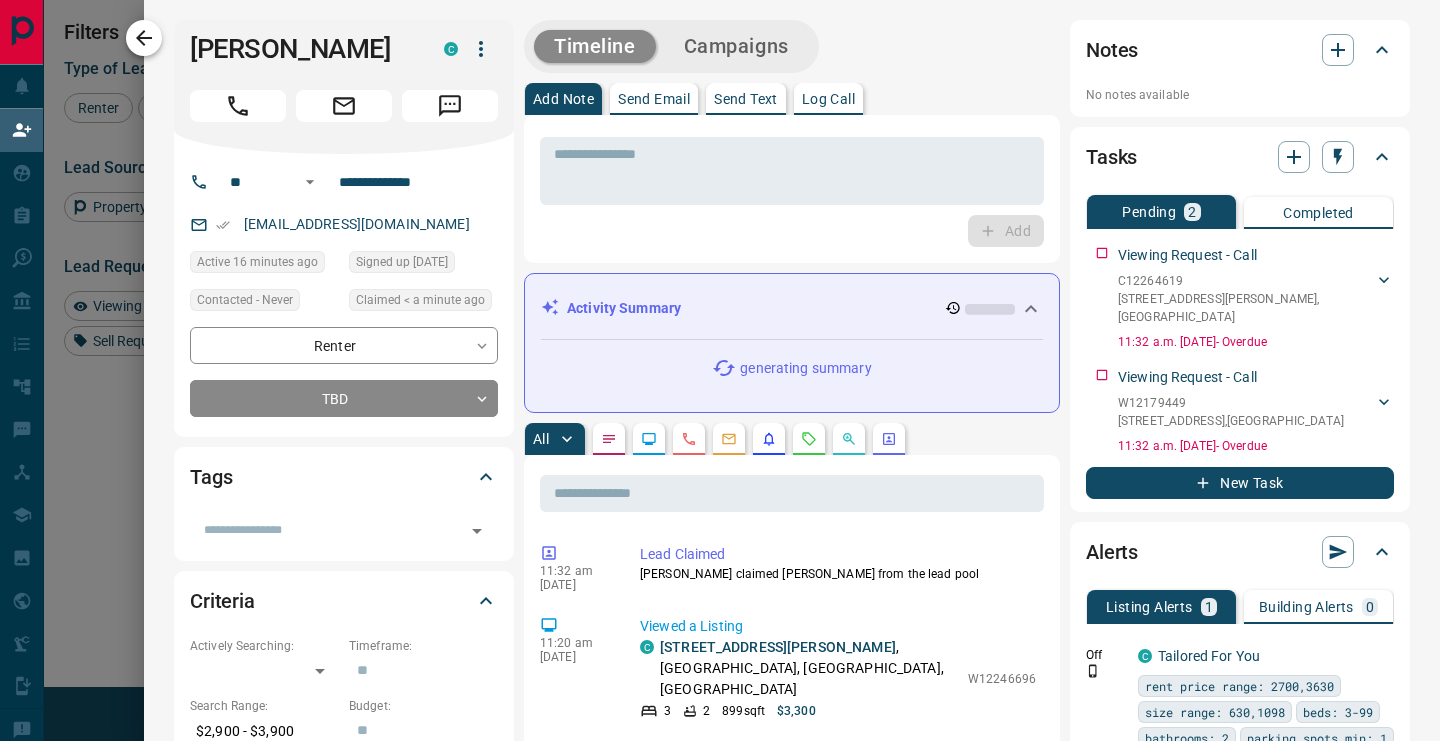 click 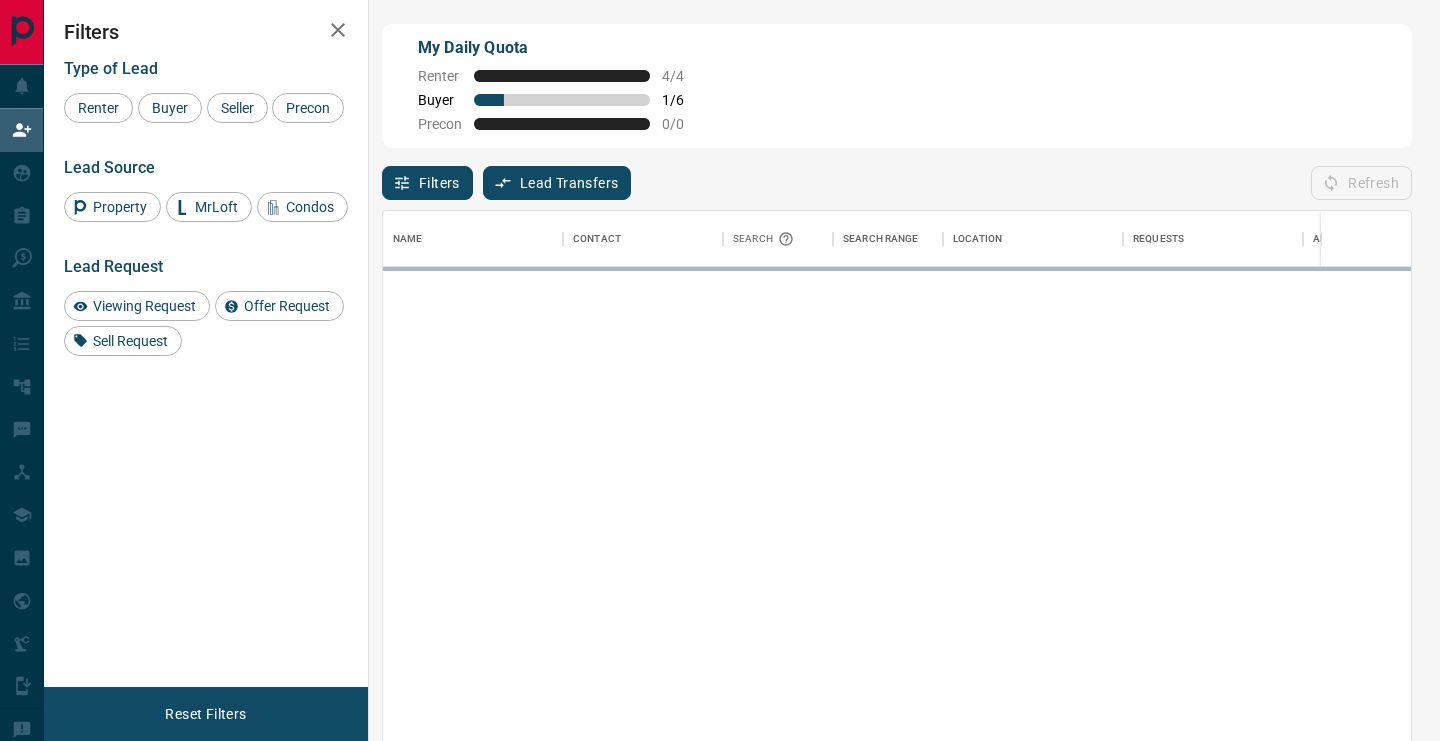 scroll, scrollTop: 1, scrollLeft: 1, axis: both 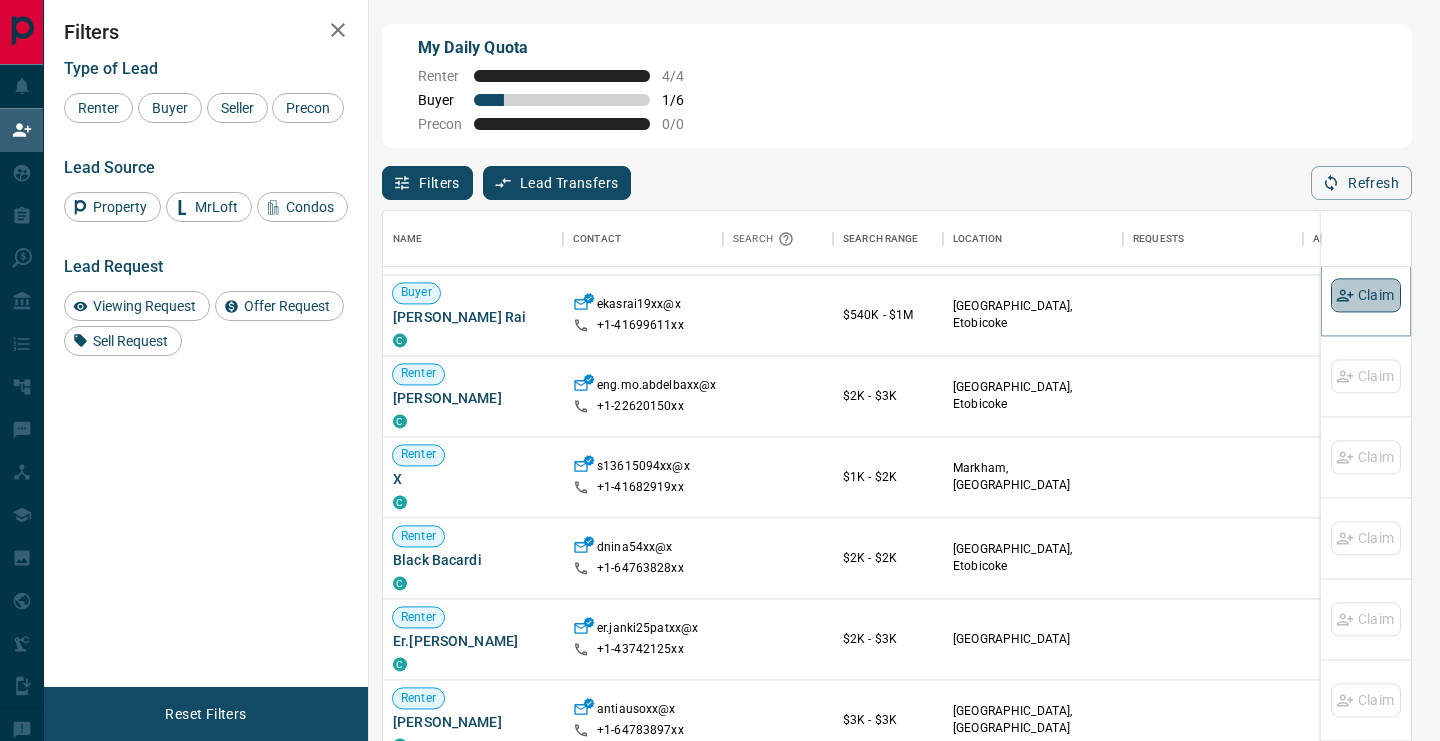 click 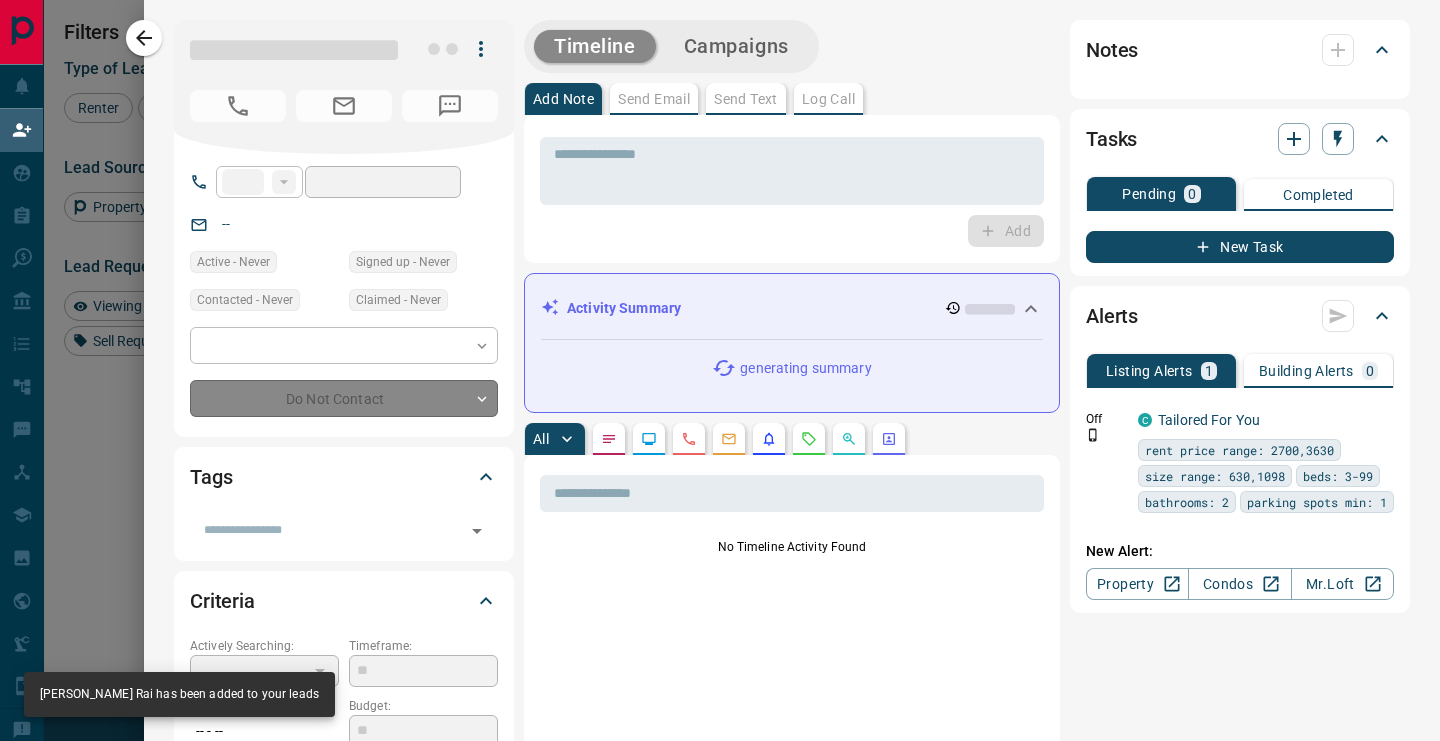 type on "**" 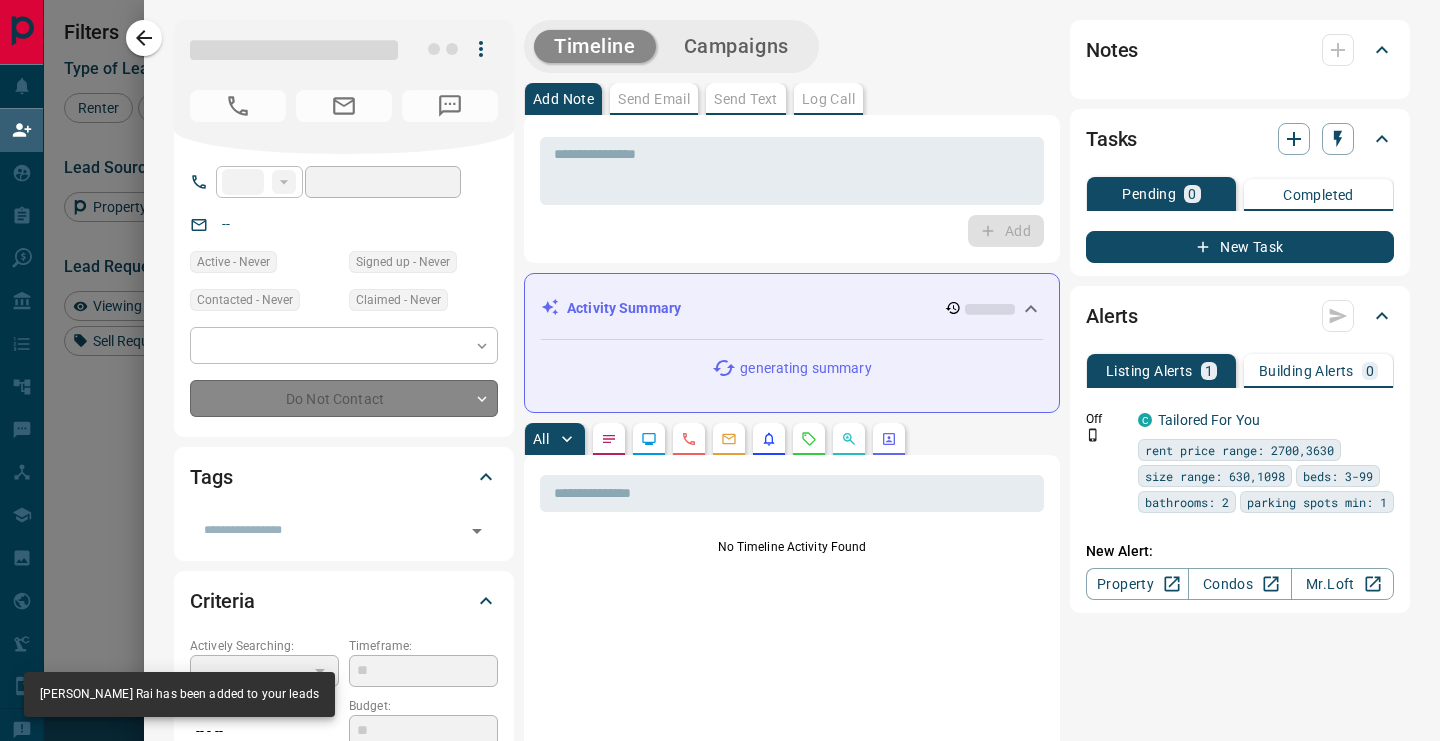 type on "**********" 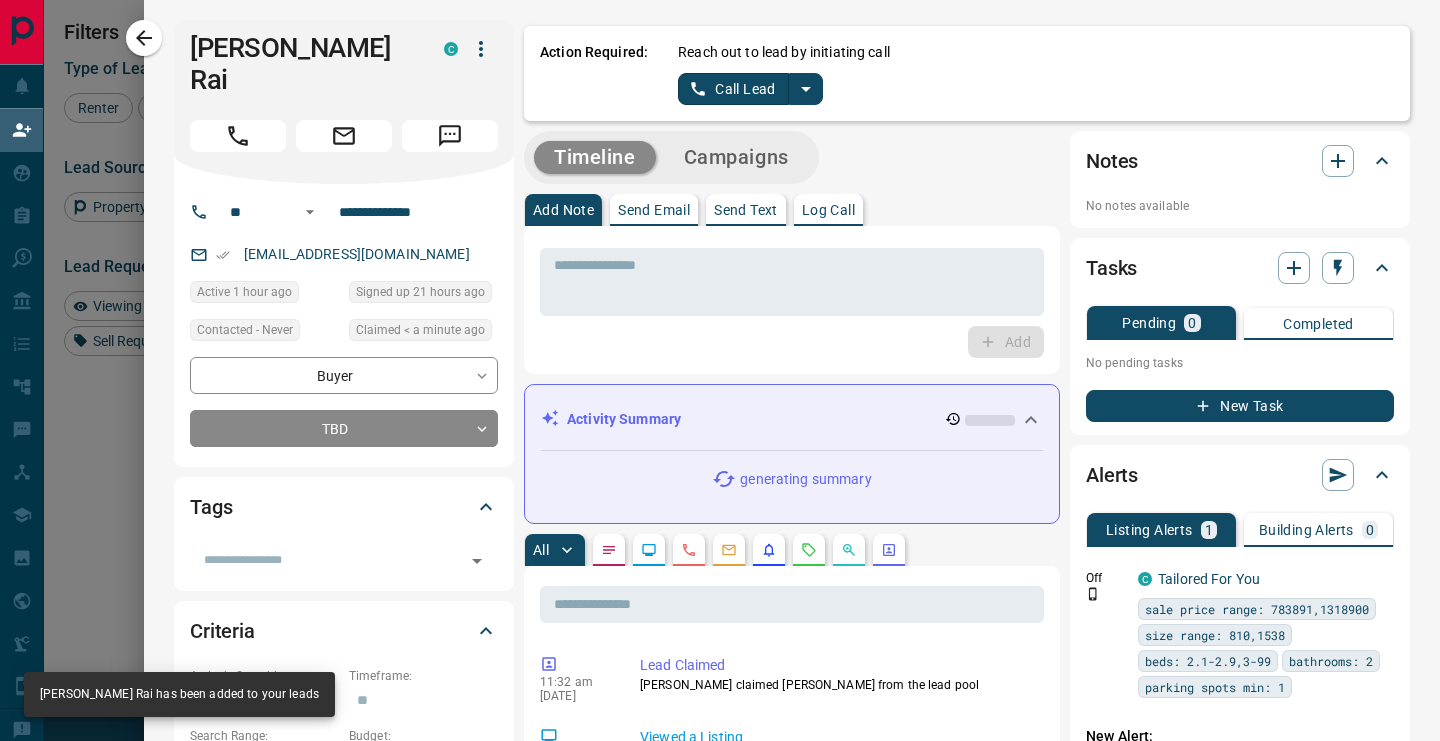 click 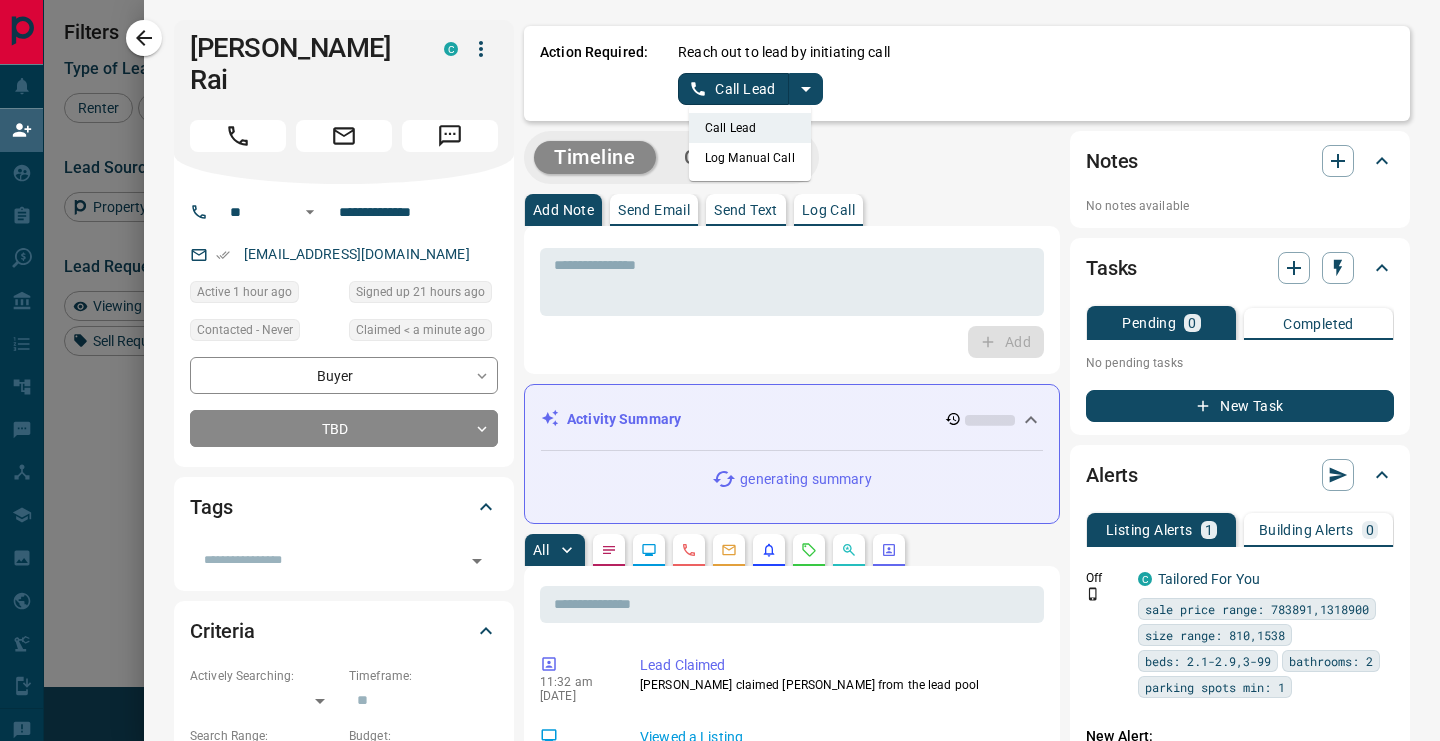 click on "Log Manual Call" at bounding box center [750, 158] 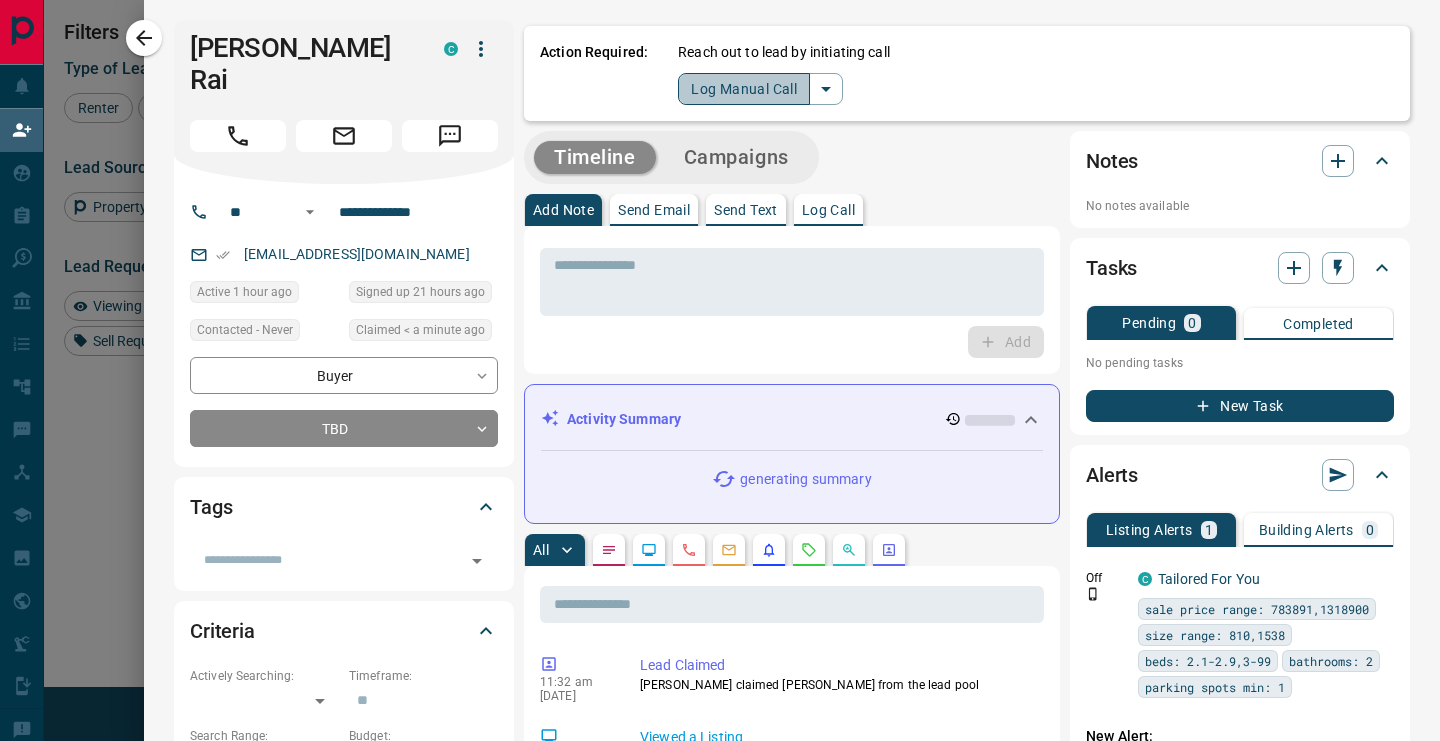 click on "Log Manual Call" at bounding box center [744, 89] 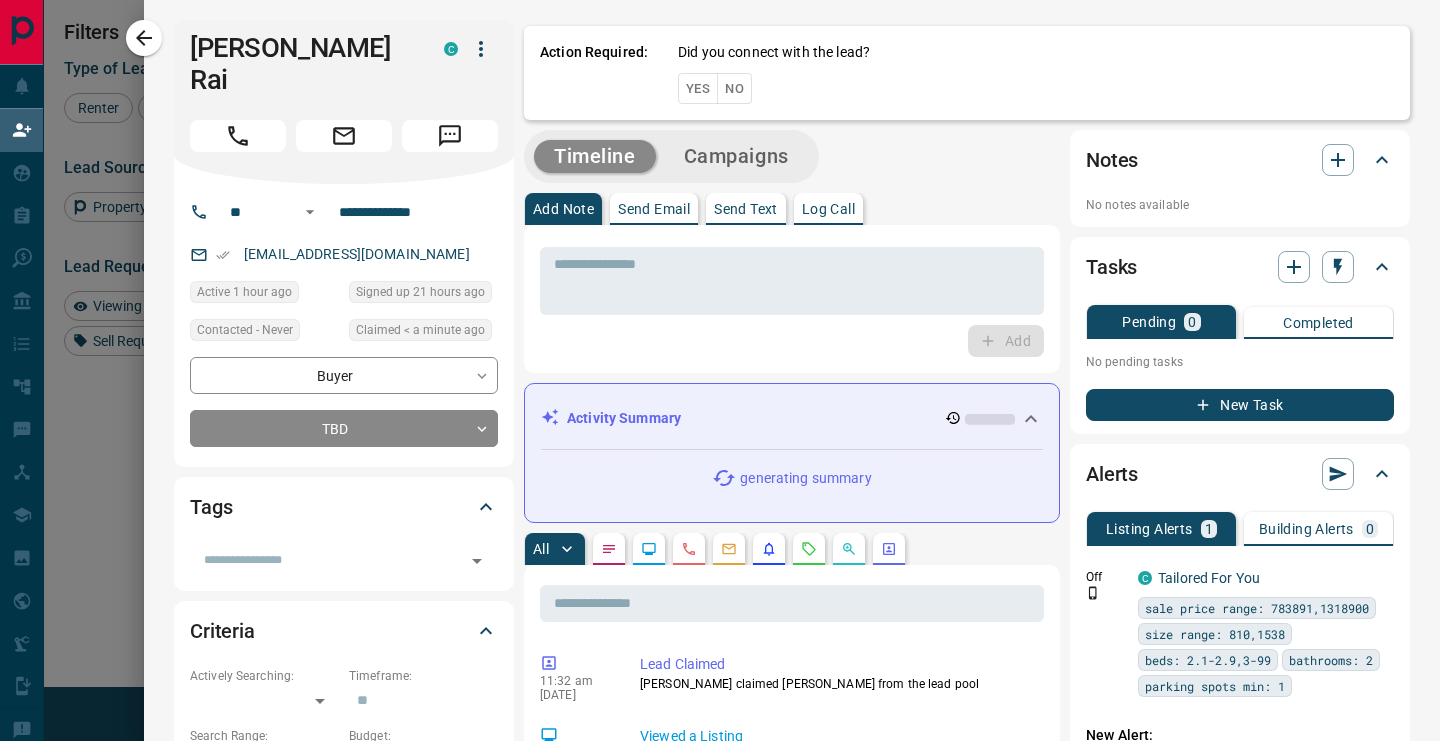 click on "Yes" at bounding box center (698, 88) 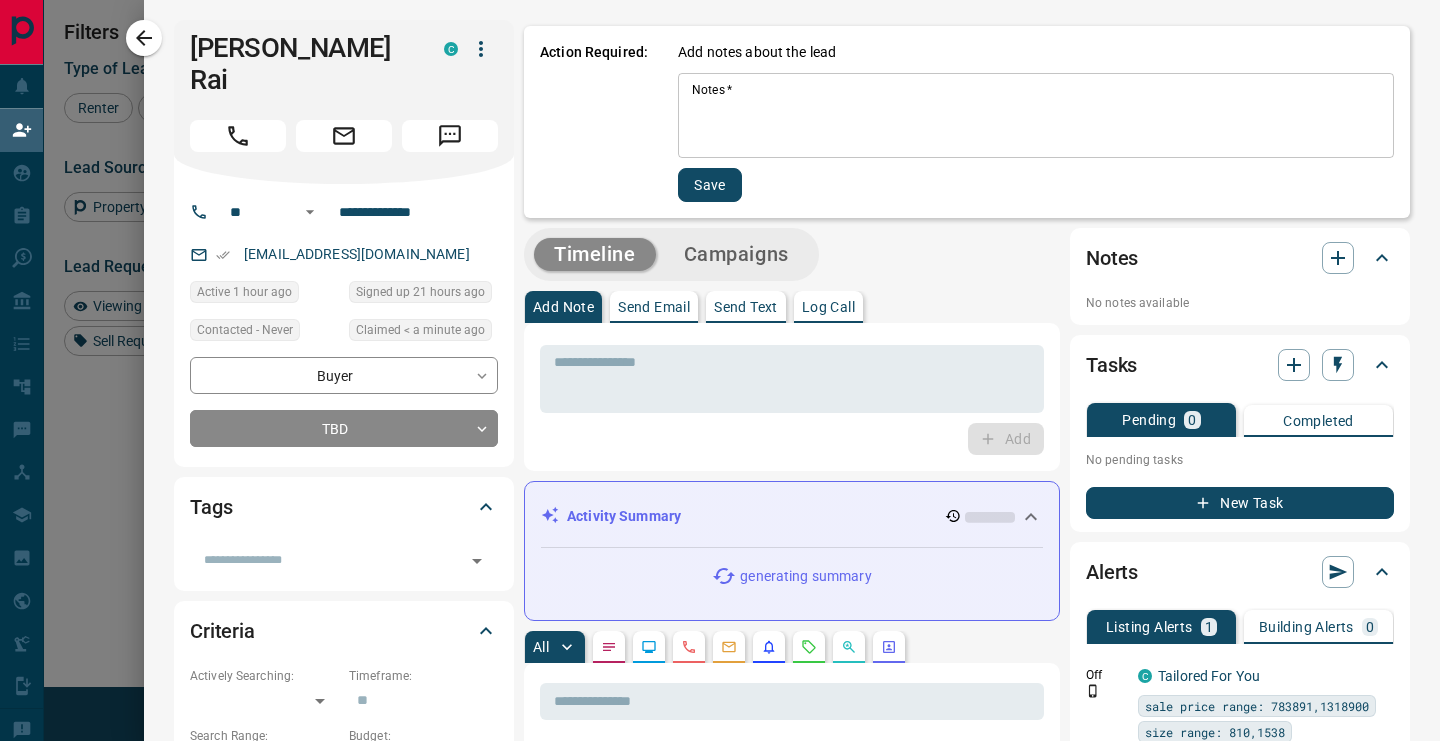 click on "Notes   *" at bounding box center [1036, 116] 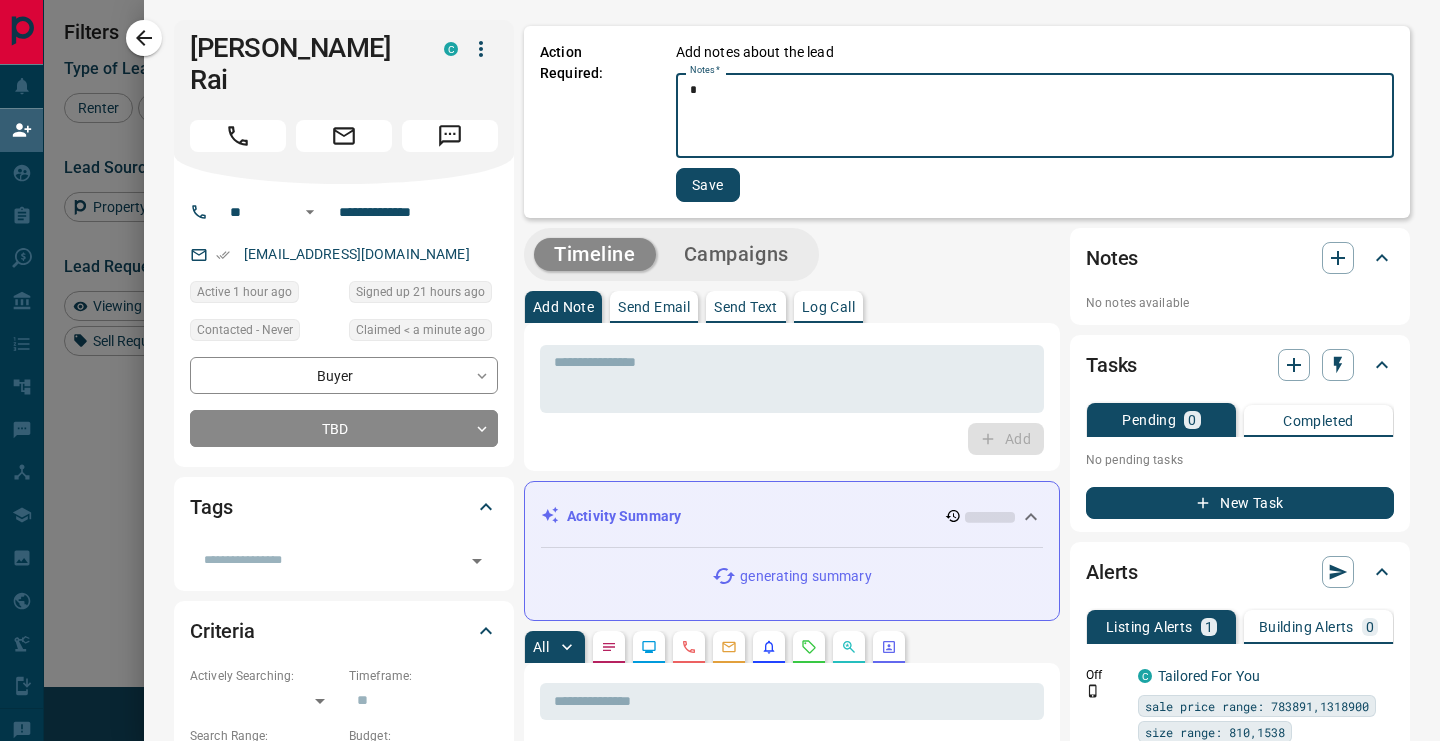 type on "*" 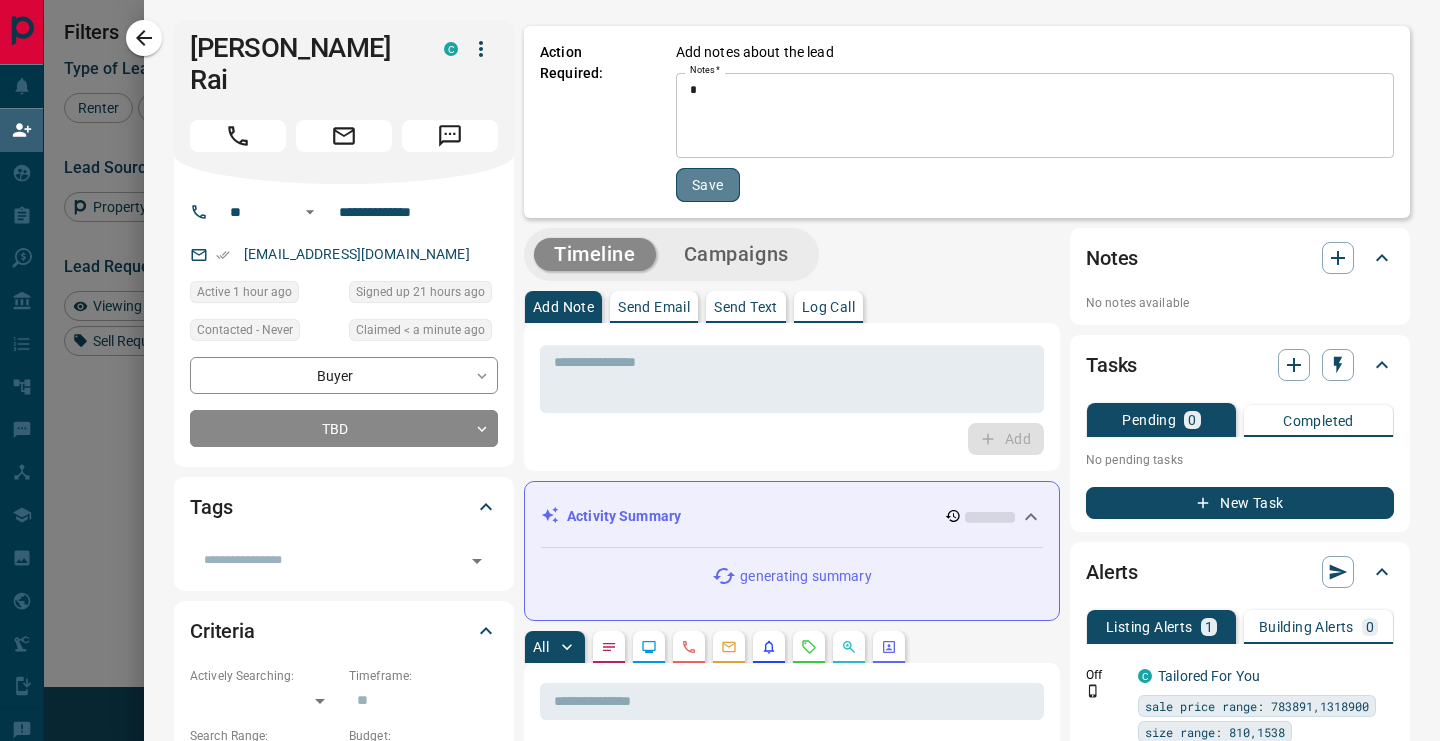 click on "Save" at bounding box center (708, 185) 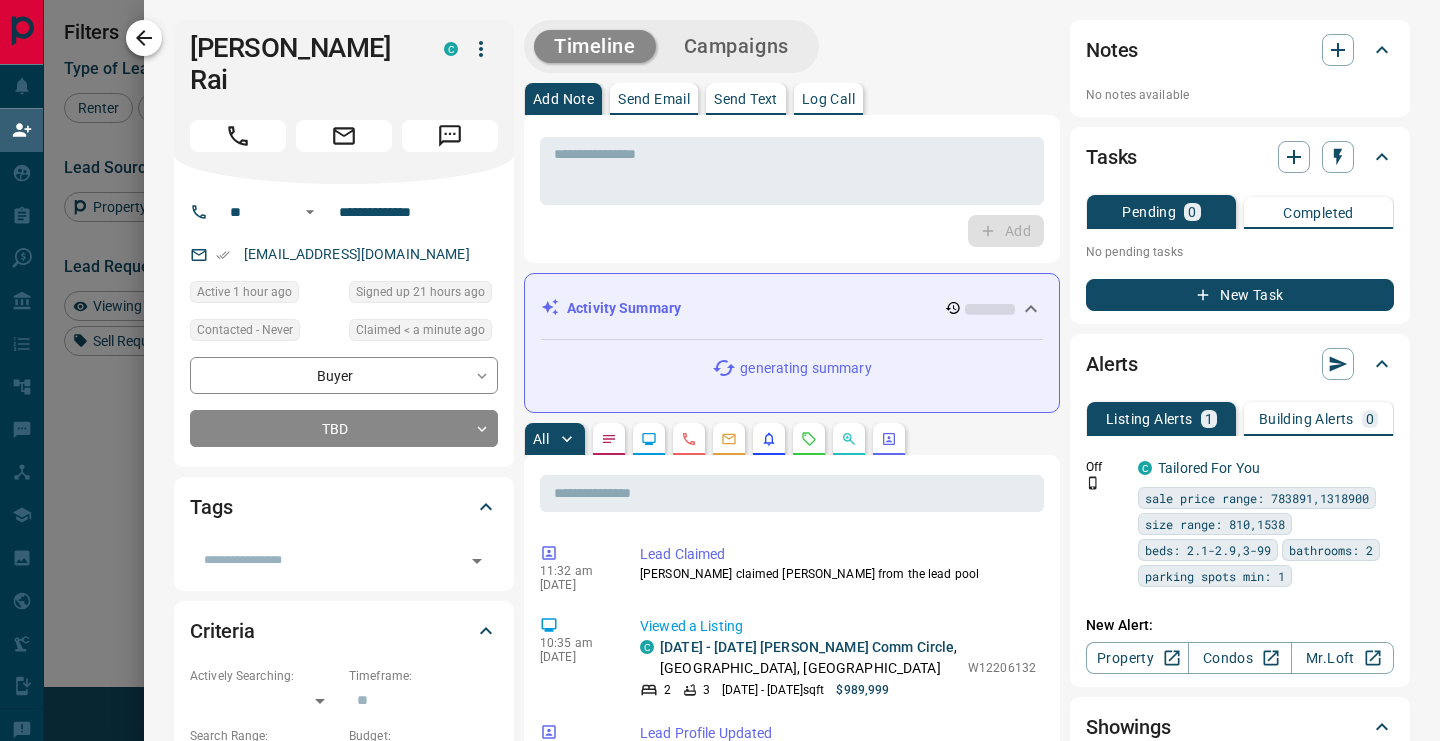 click 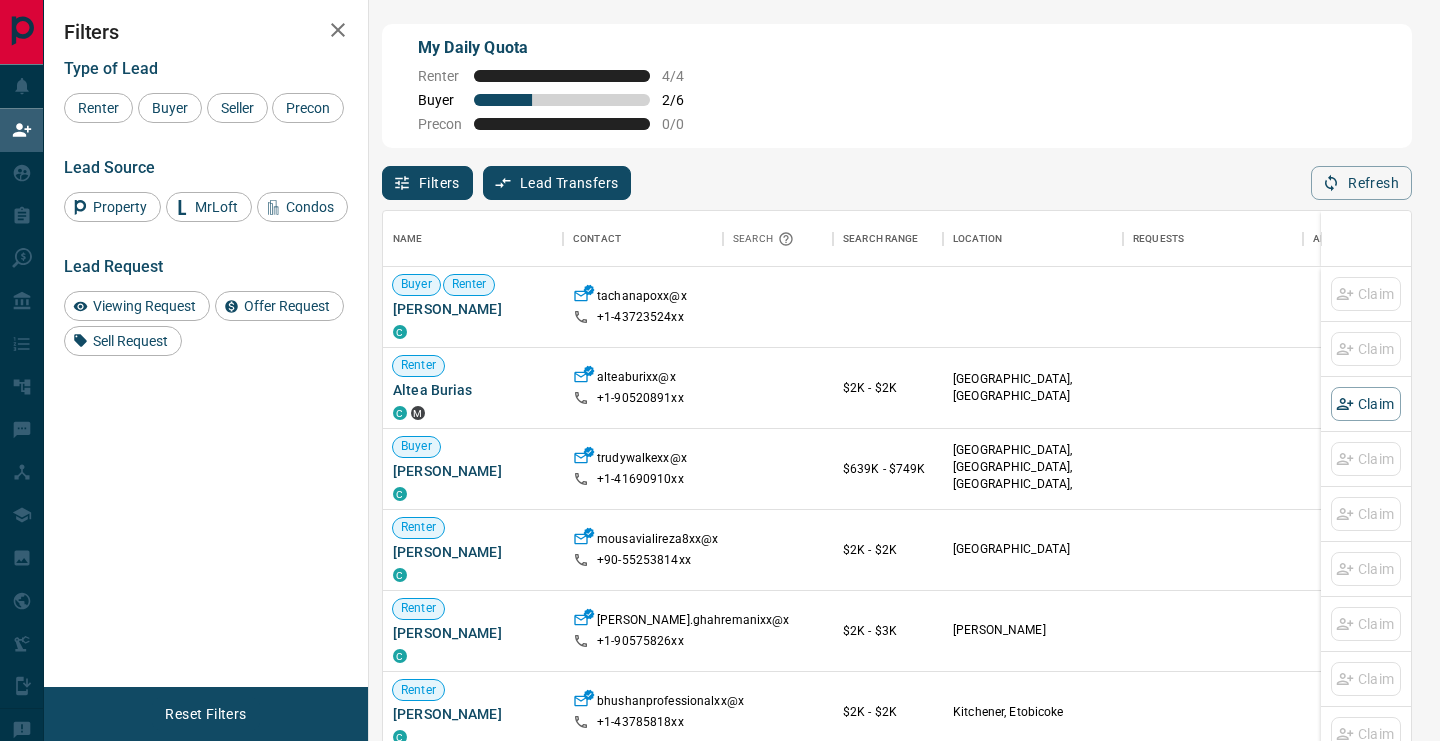 scroll, scrollTop: 1, scrollLeft: 1, axis: both 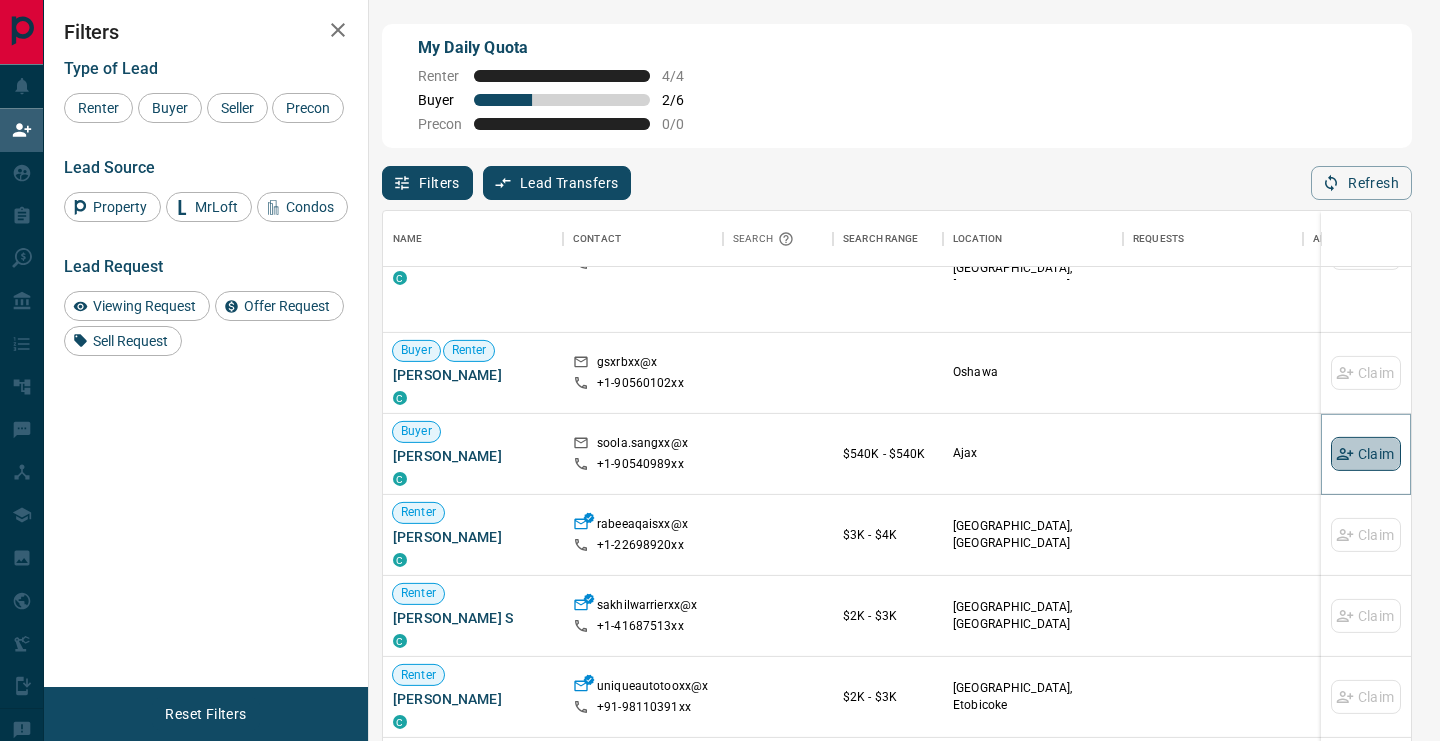 click on "Claim" at bounding box center [1366, 454] 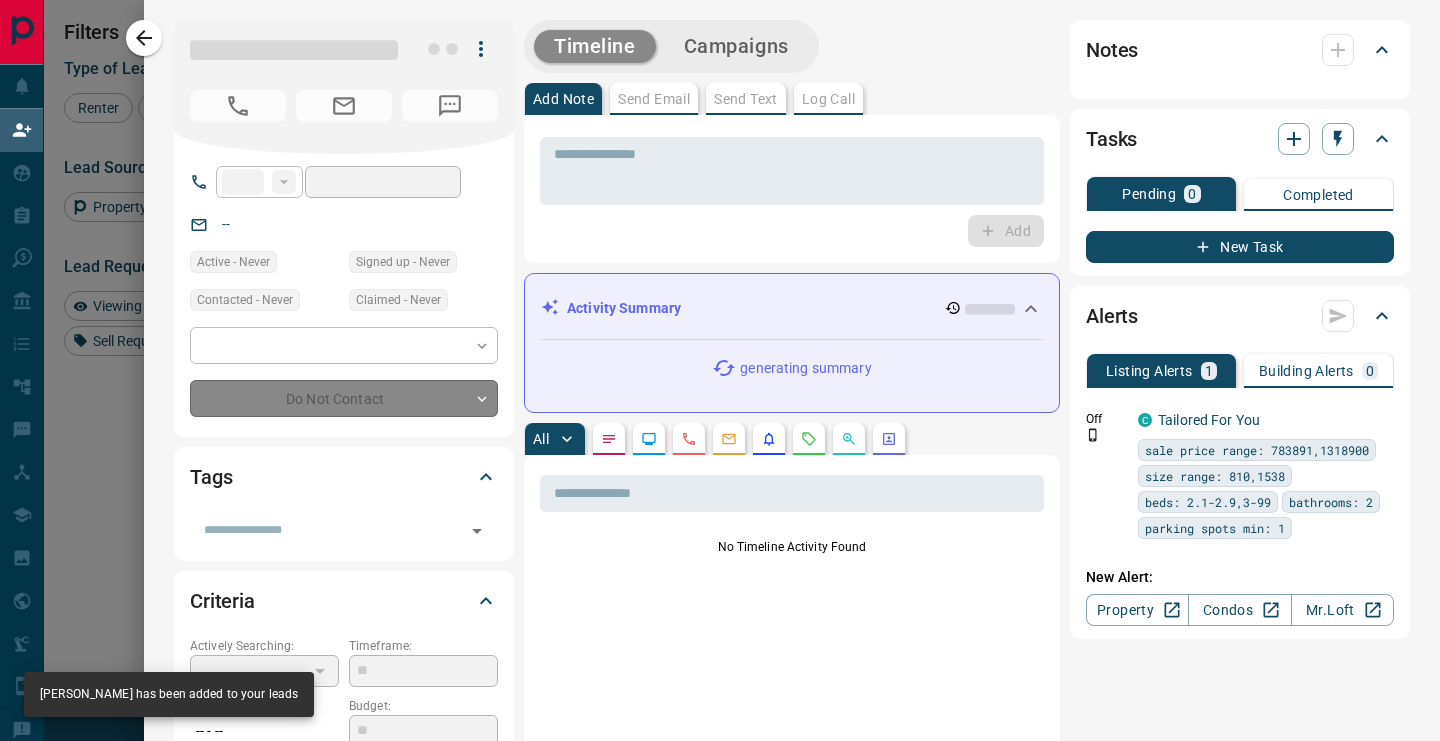 type on "**" 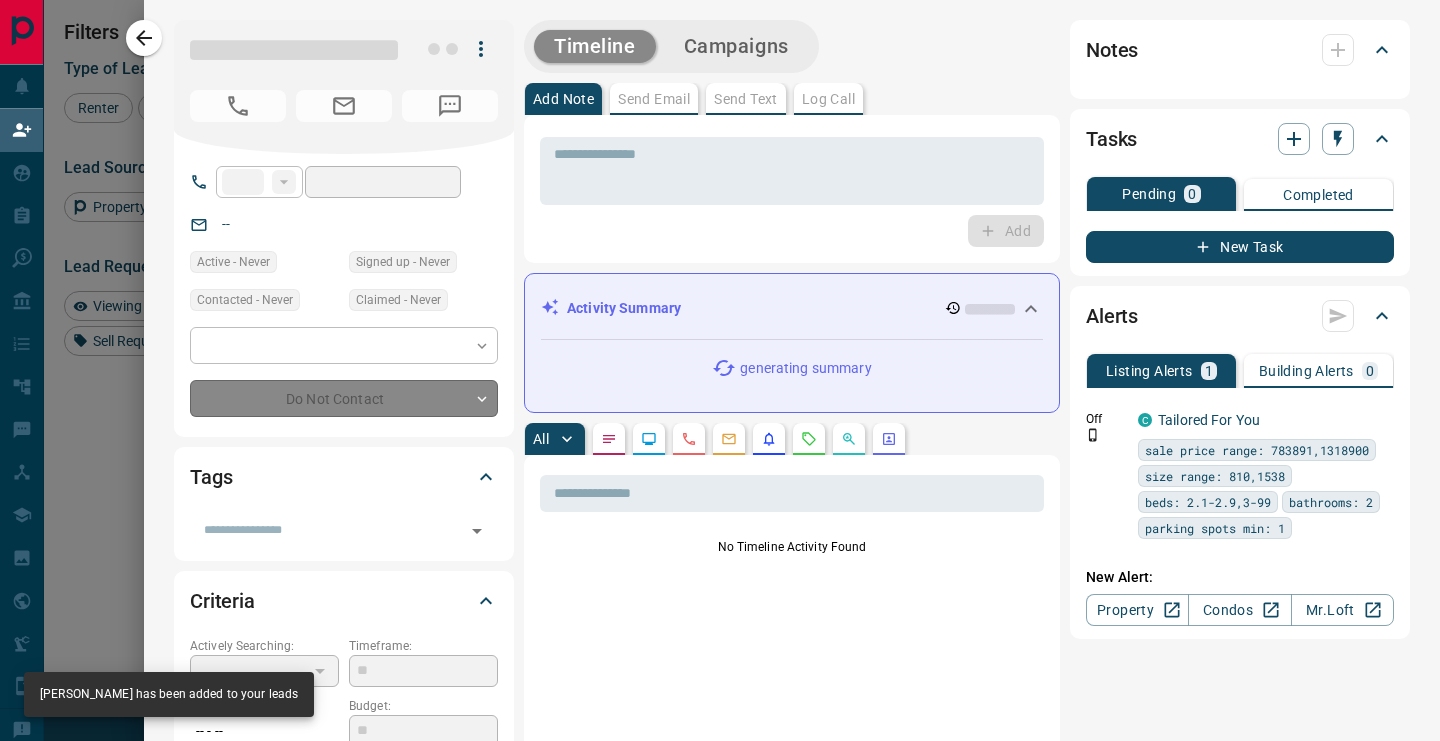 type on "**********" 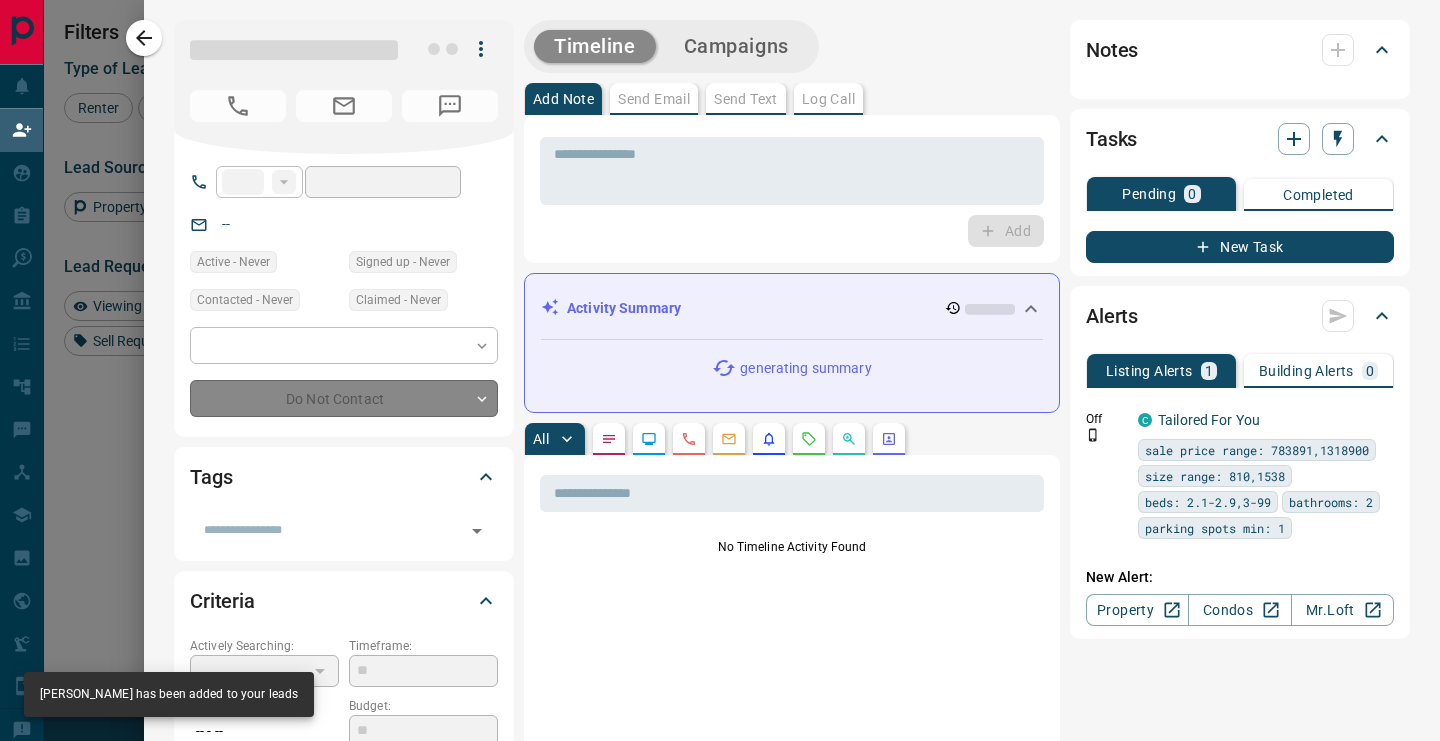 type on "**********" 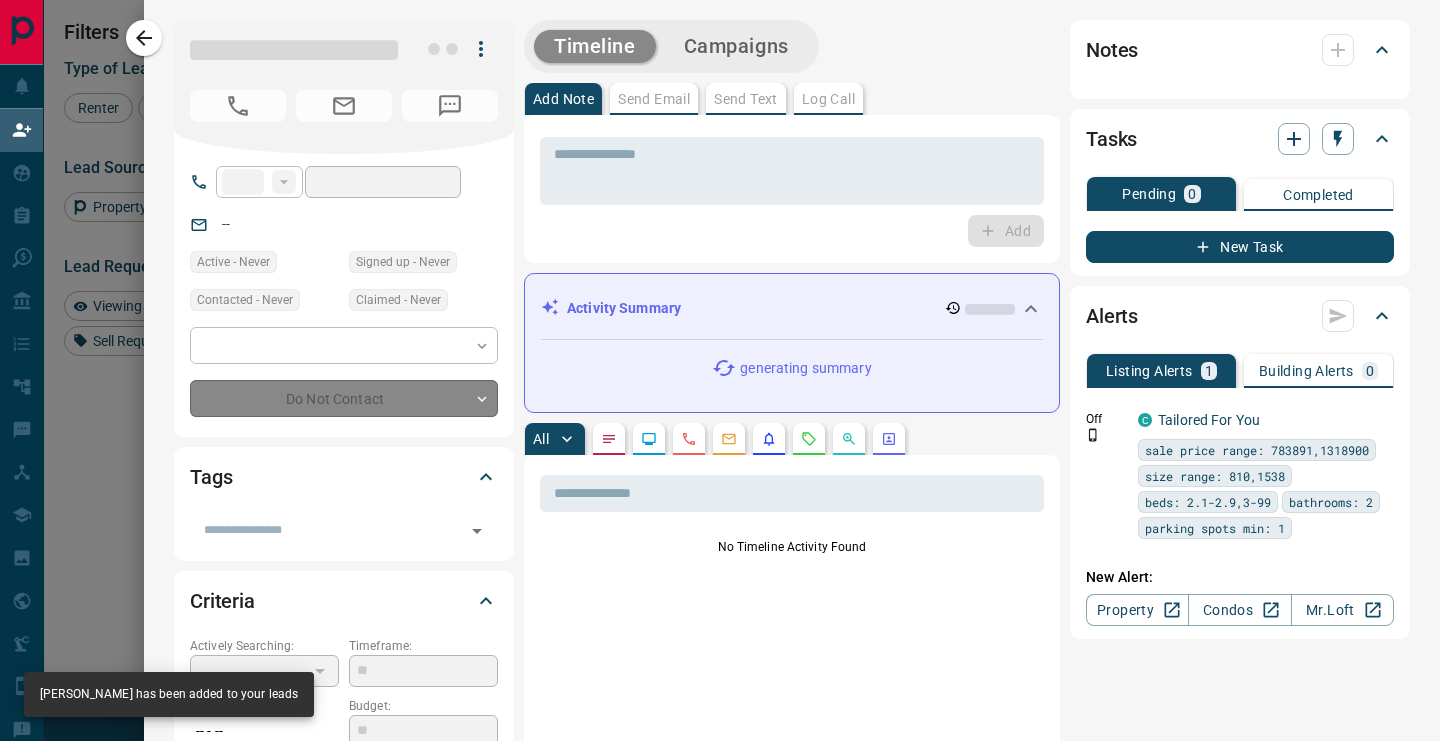 type on "**" 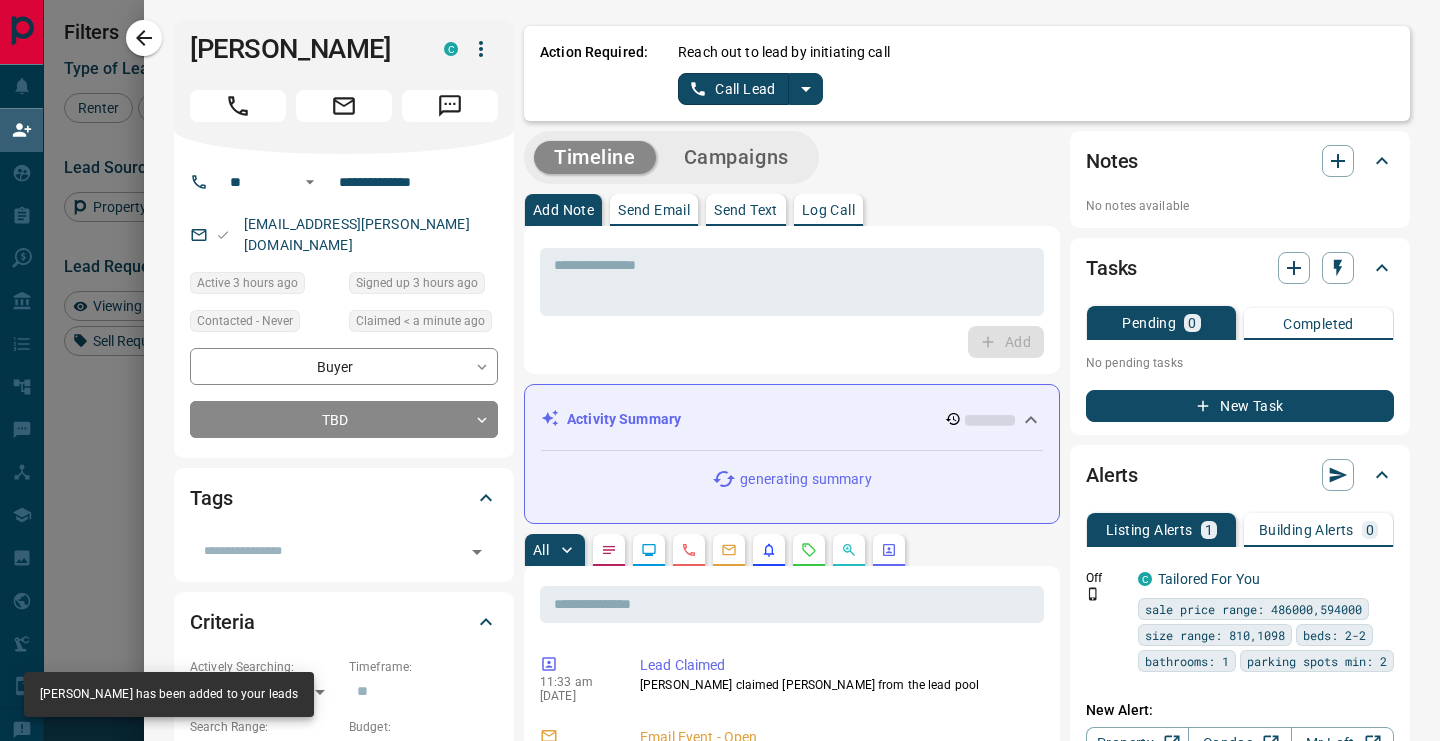 click 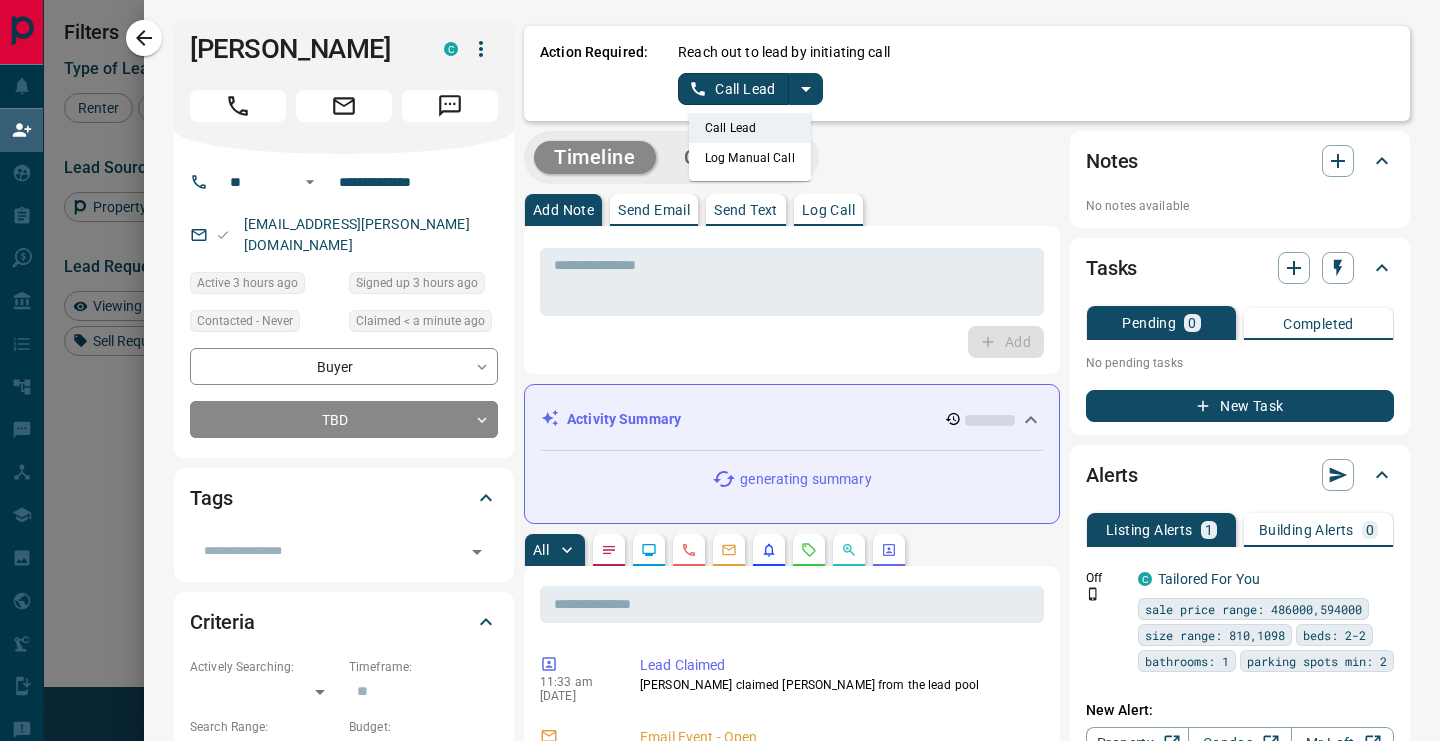 click on "Log Manual Call" at bounding box center [750, 158] 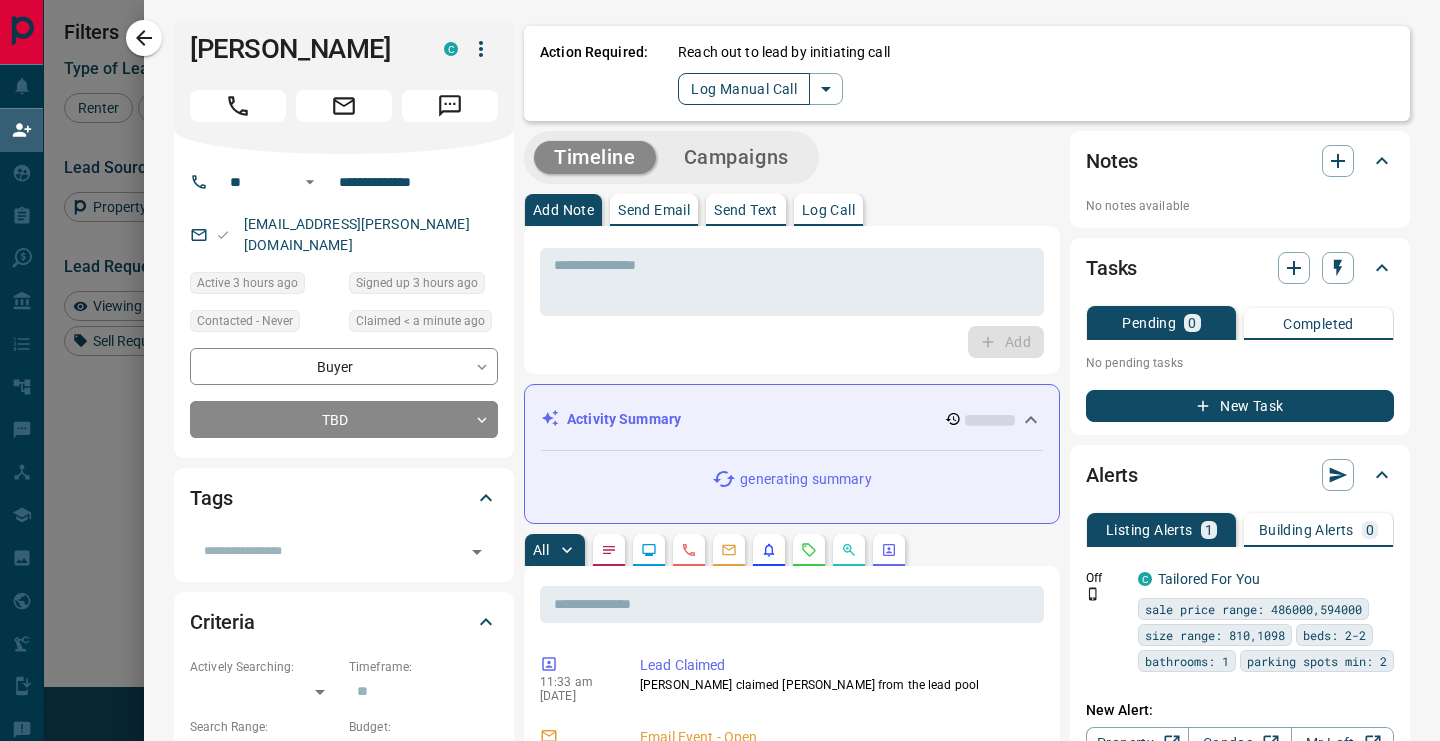click on "Log Manual Call" at bounding box center (744, 89) 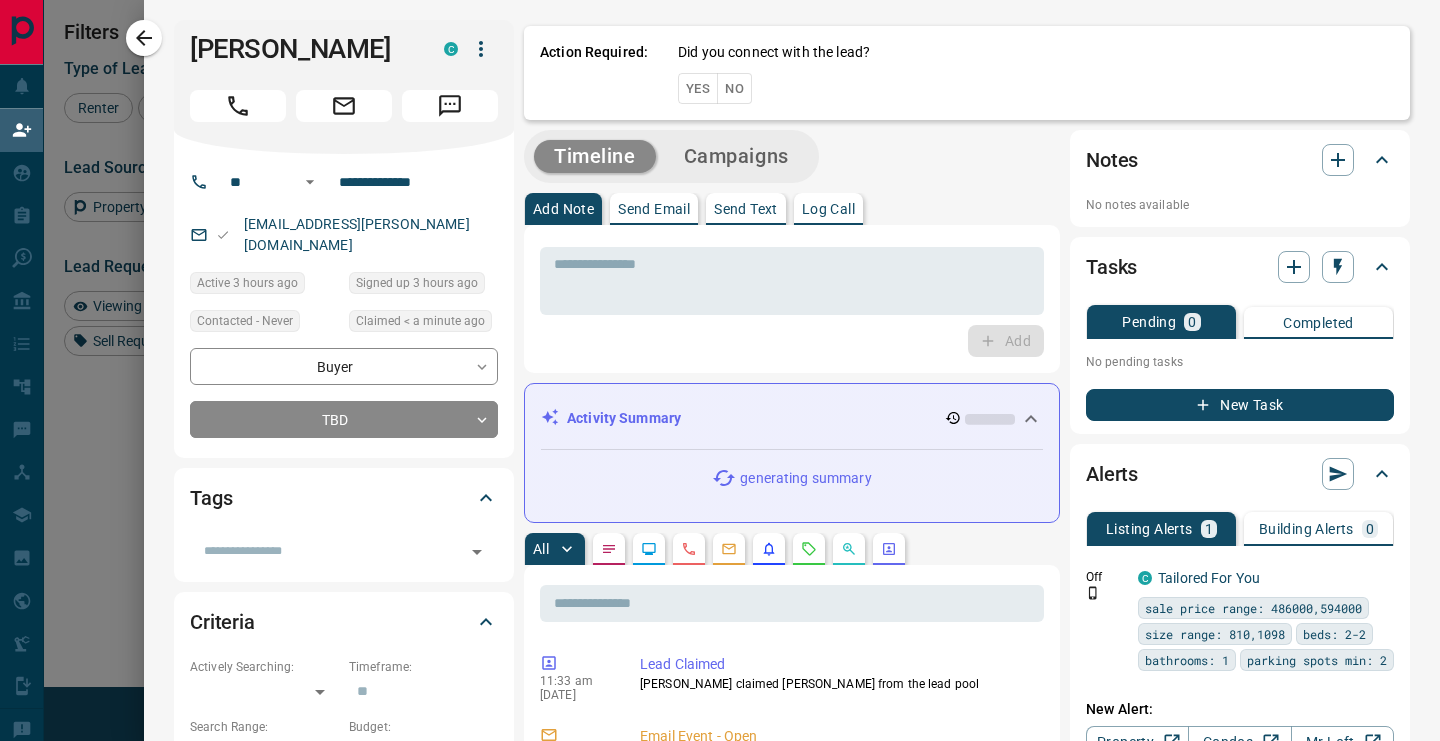 click on "Yes" at bounding box center (698, 88) 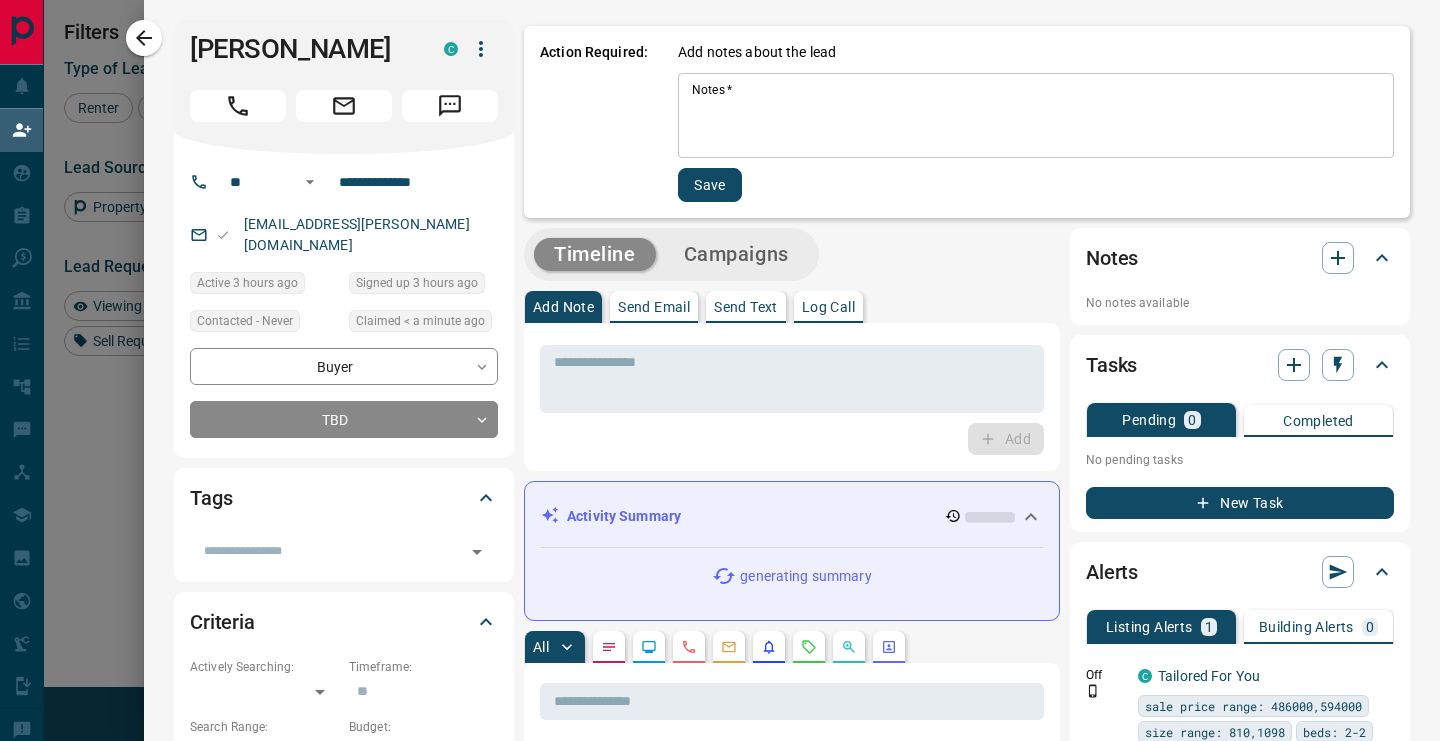 click on "Notes   *" at bounding box center (1036, 116) 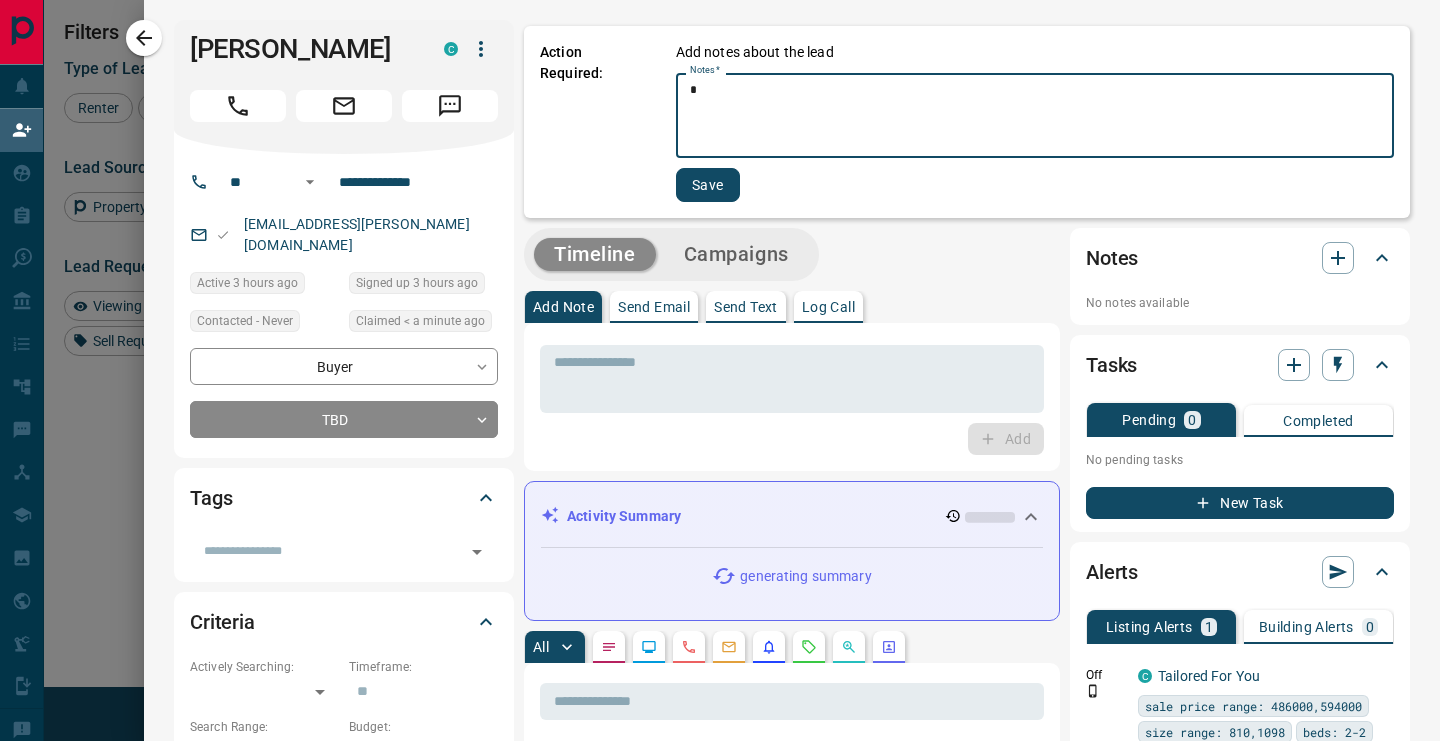 type on "*" 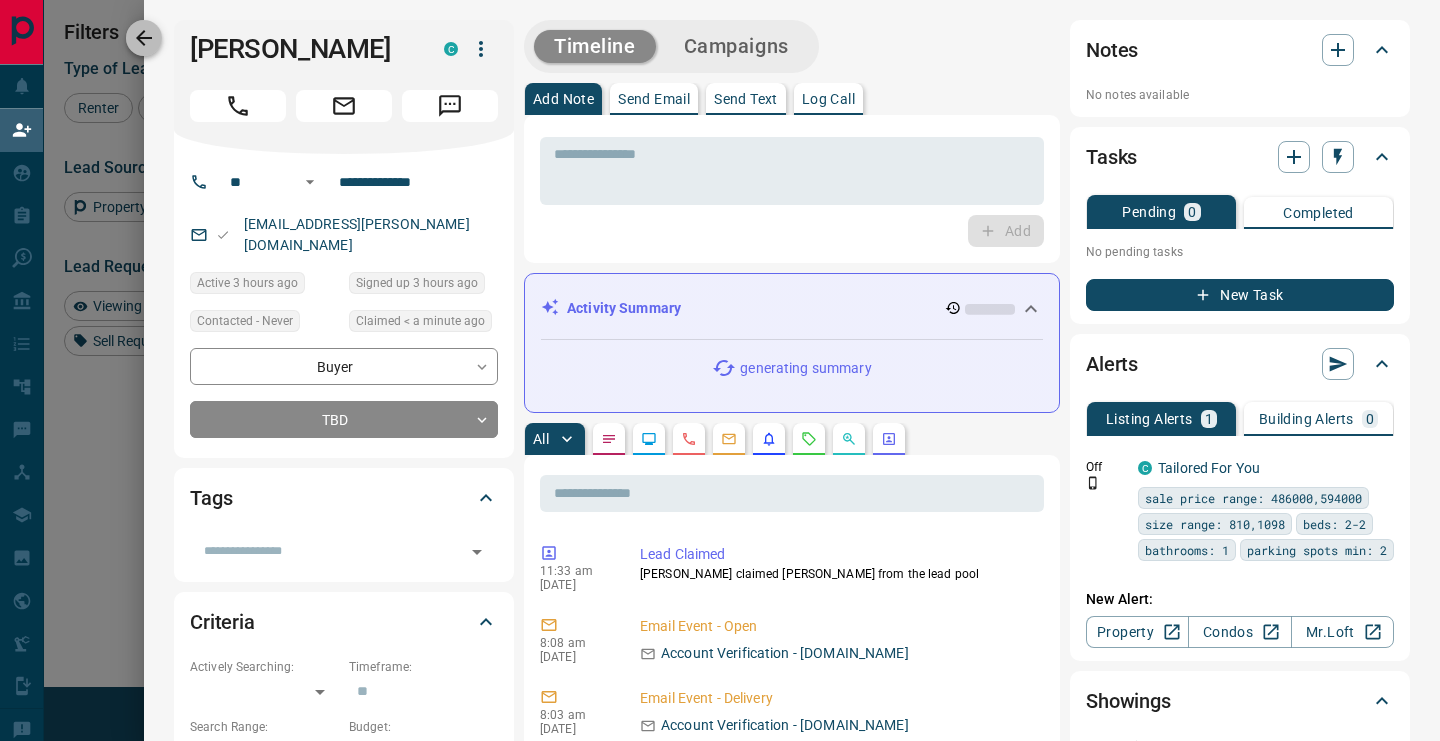 click 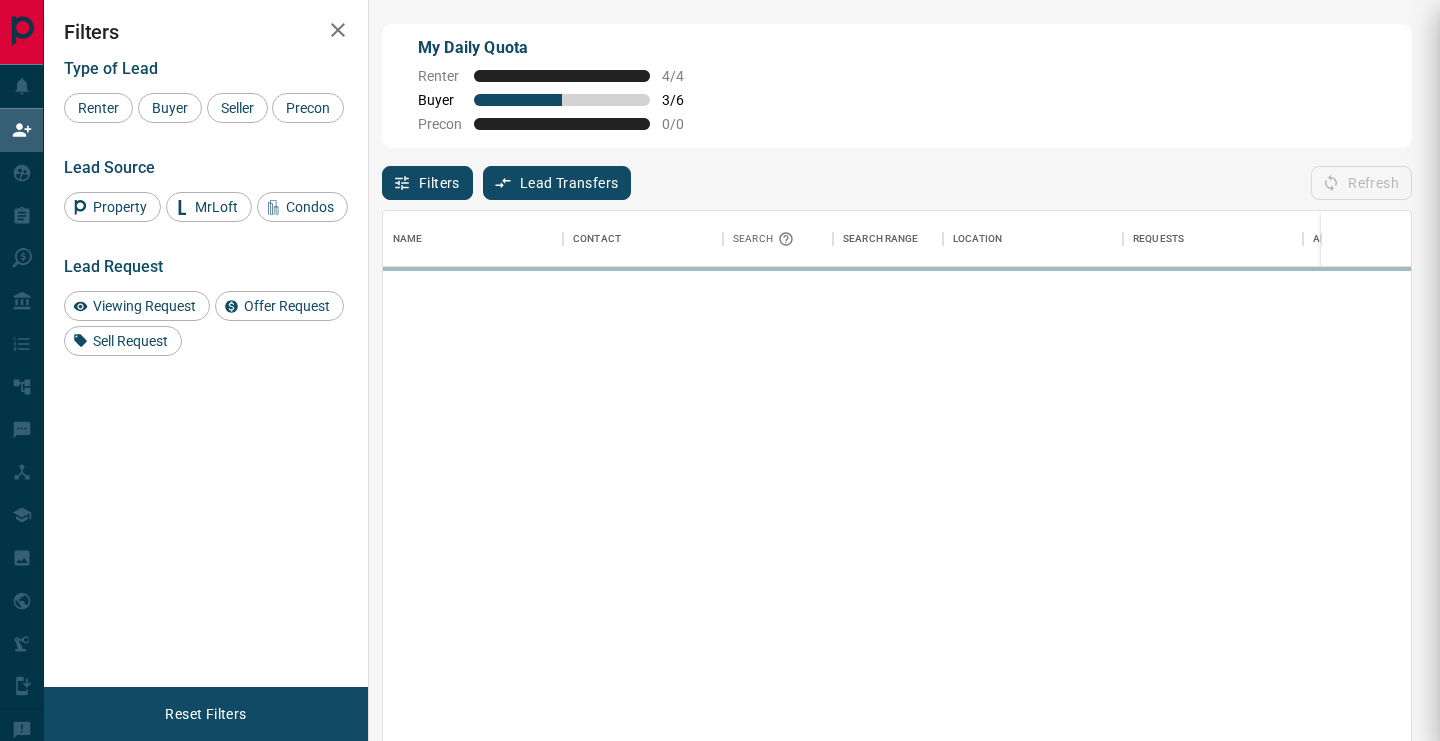 scroll, scrollTop: 1, scrollLeft: 1, axis: both 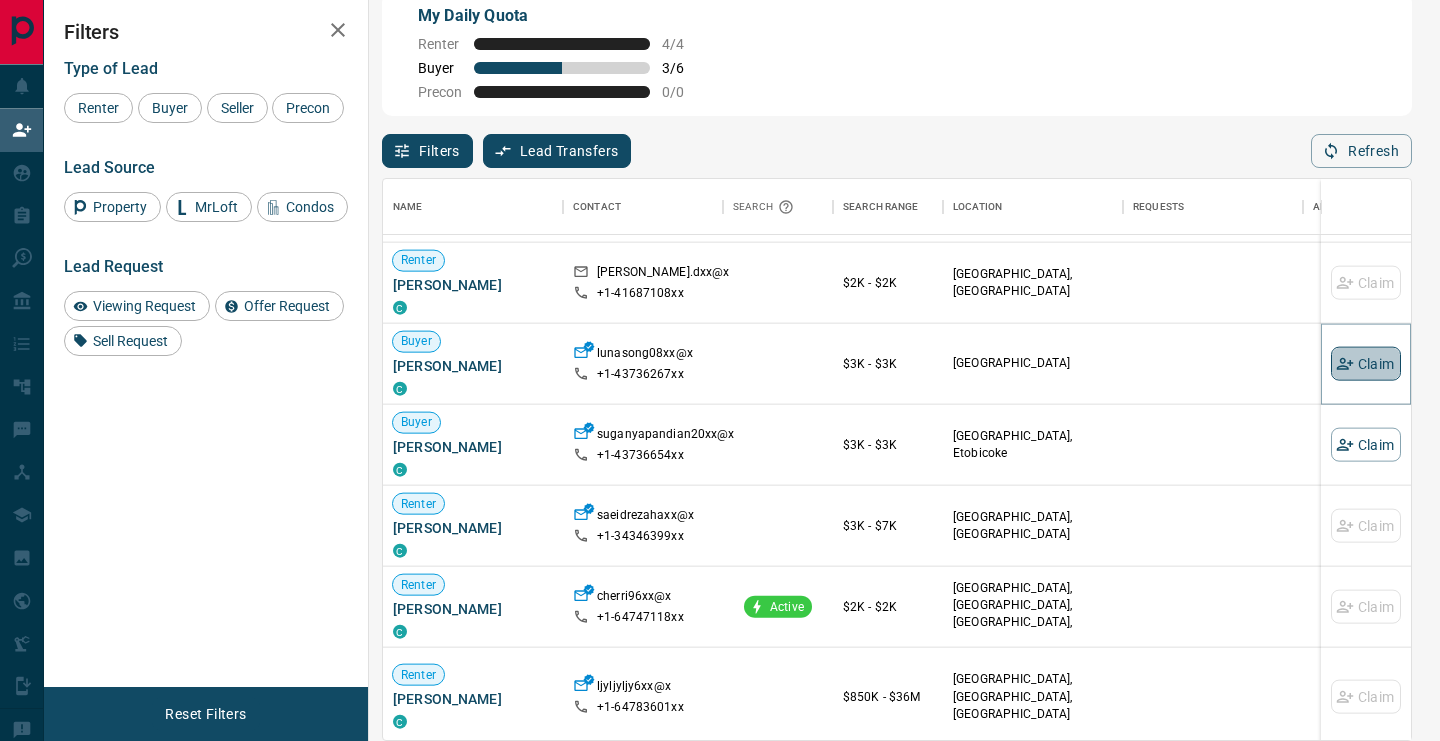 click on "Claim" at bounding box center (1366, 364) 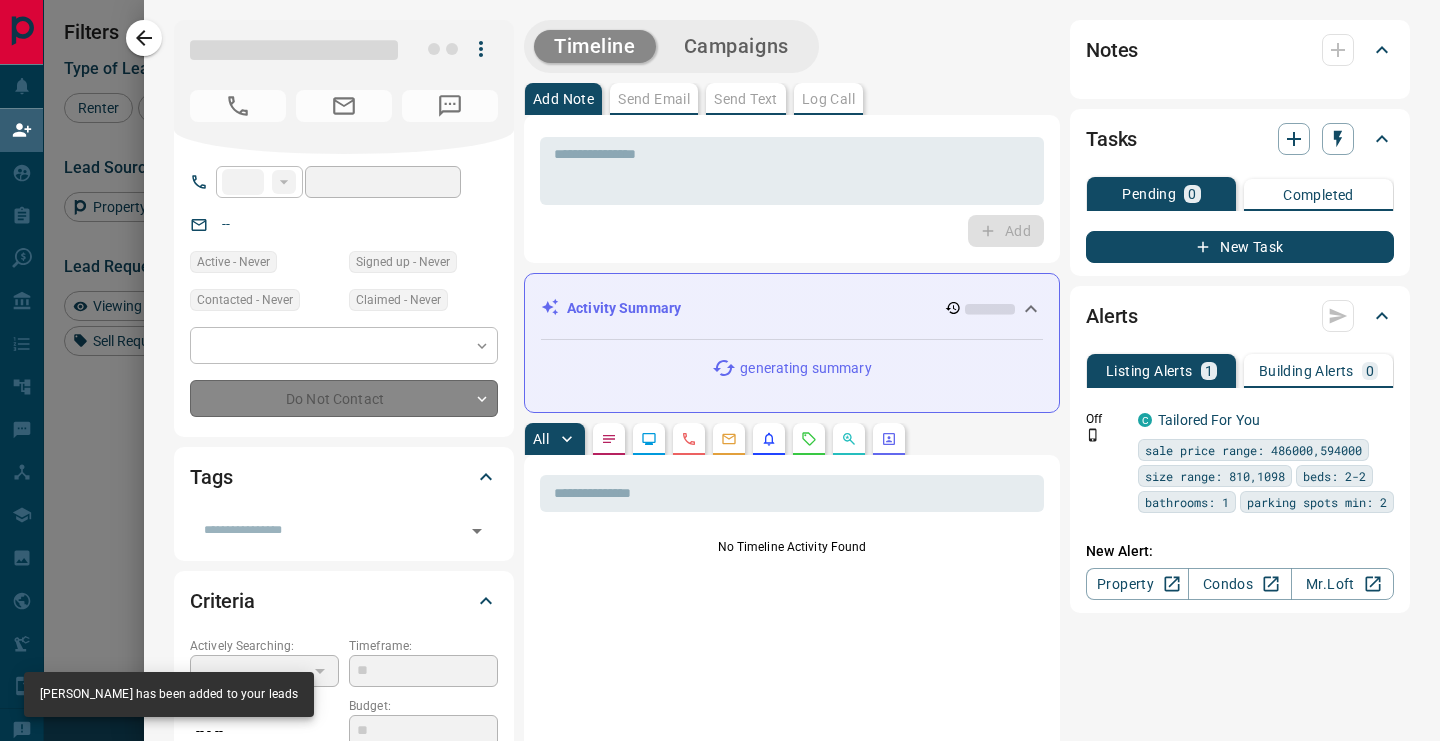 type on "**" 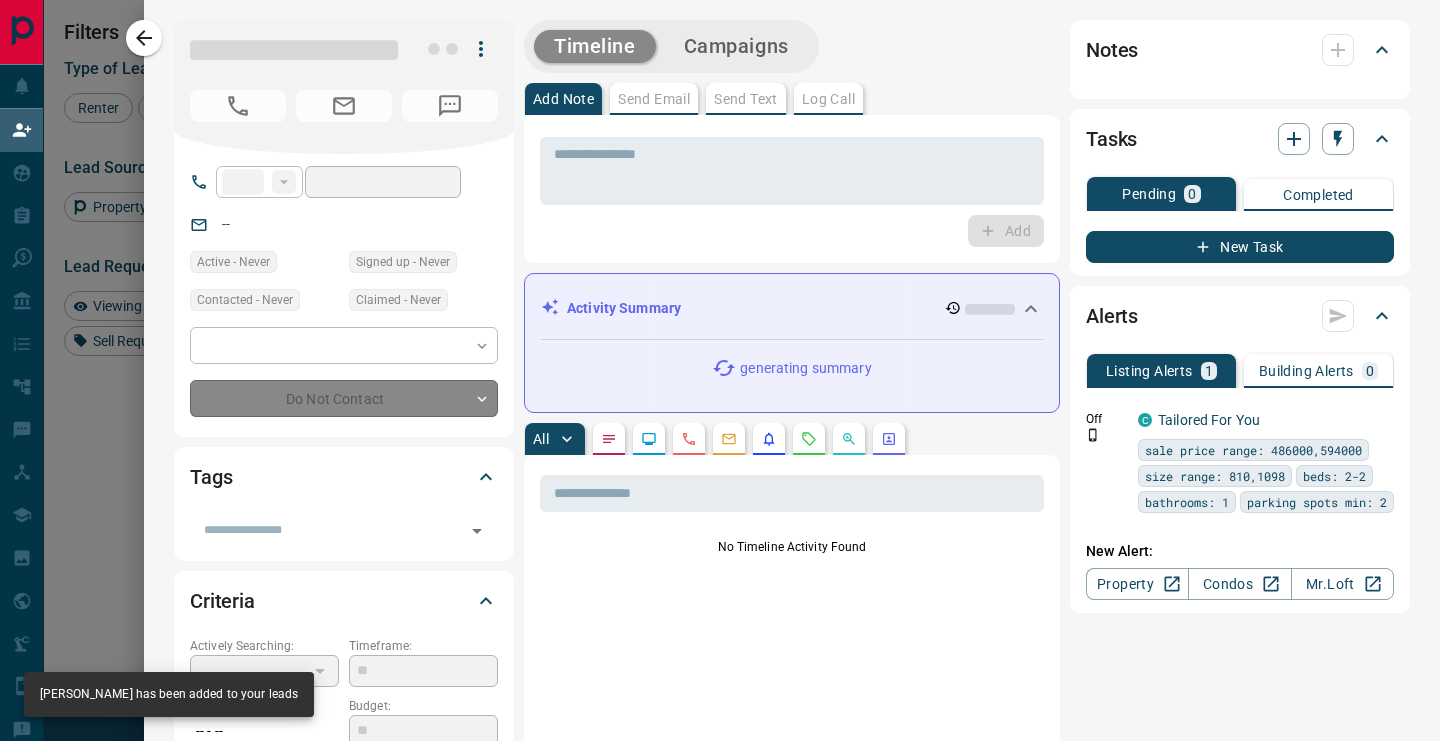 type on "**********" 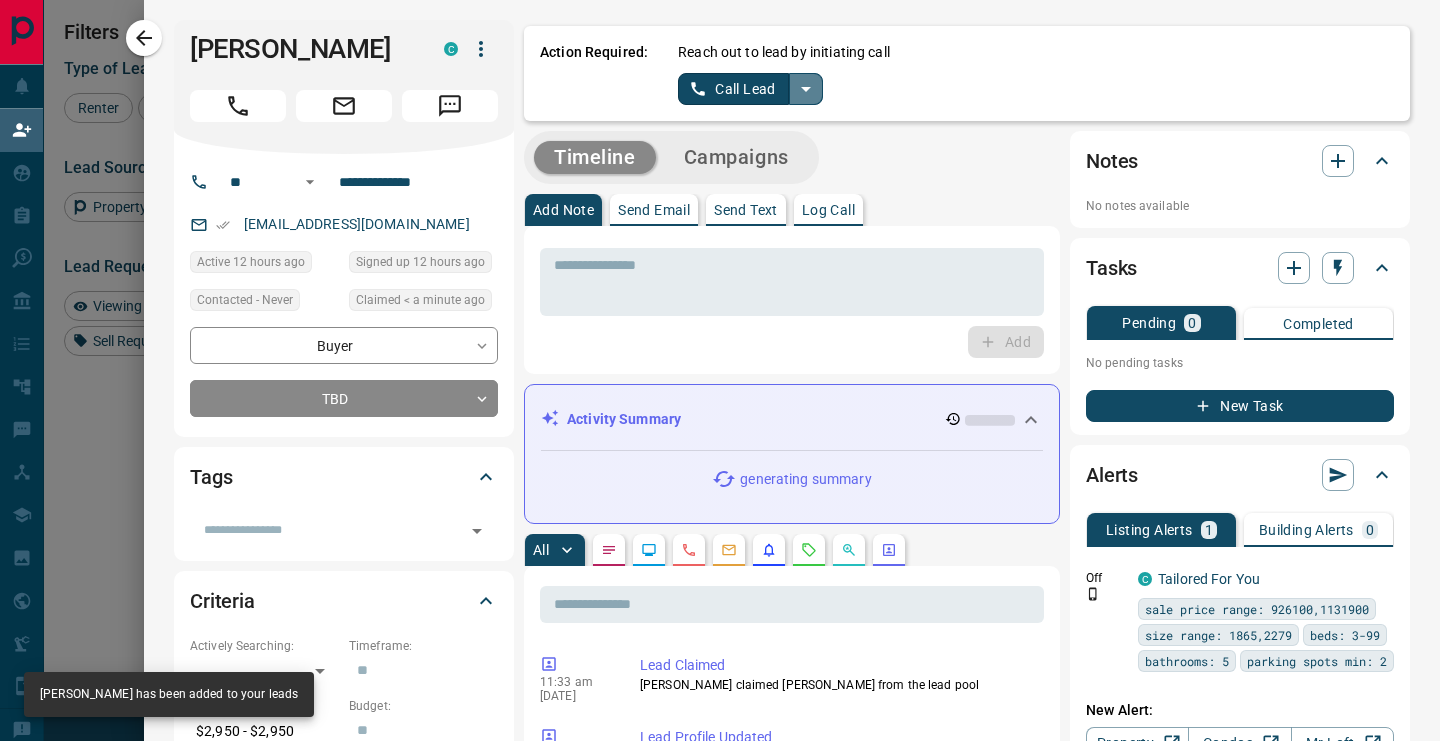 click 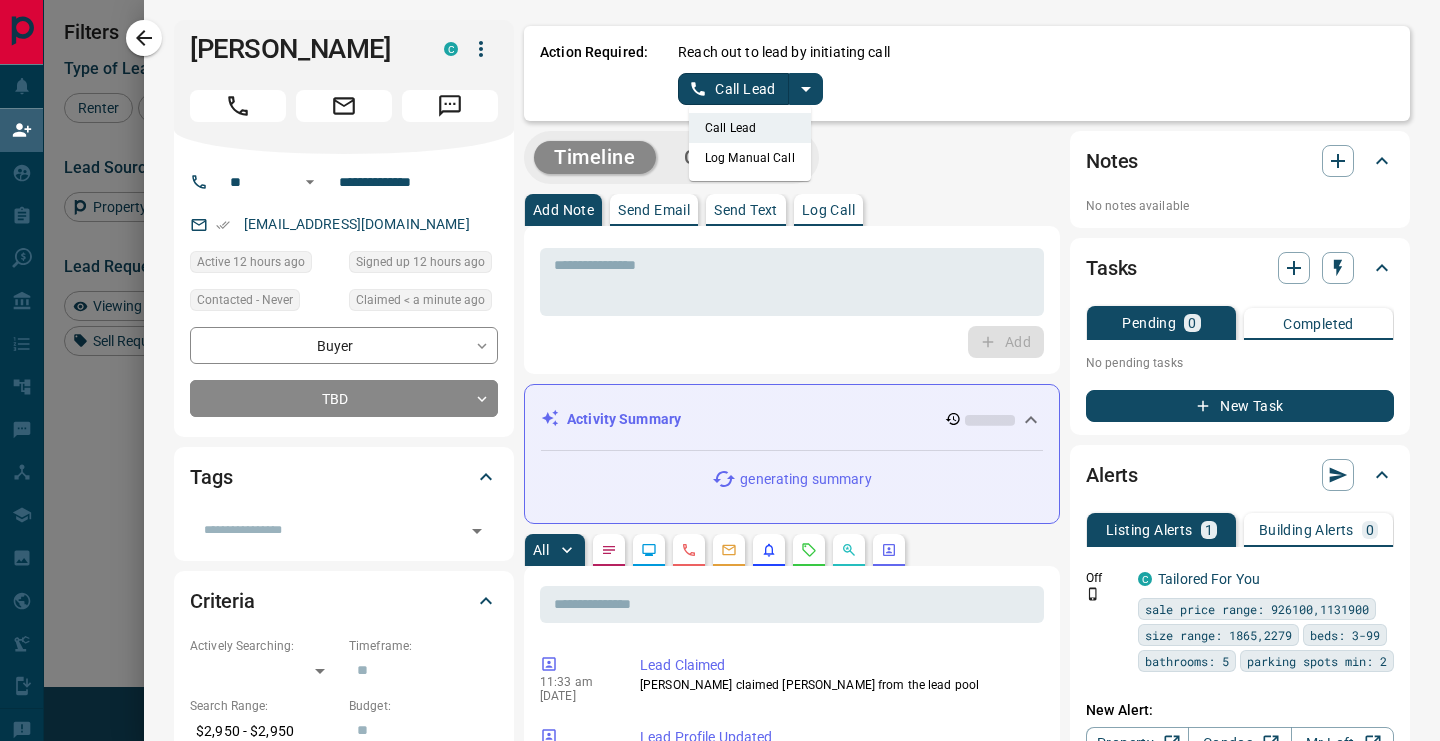 click on "Log Manual Call" at bounding box center [750, 158] 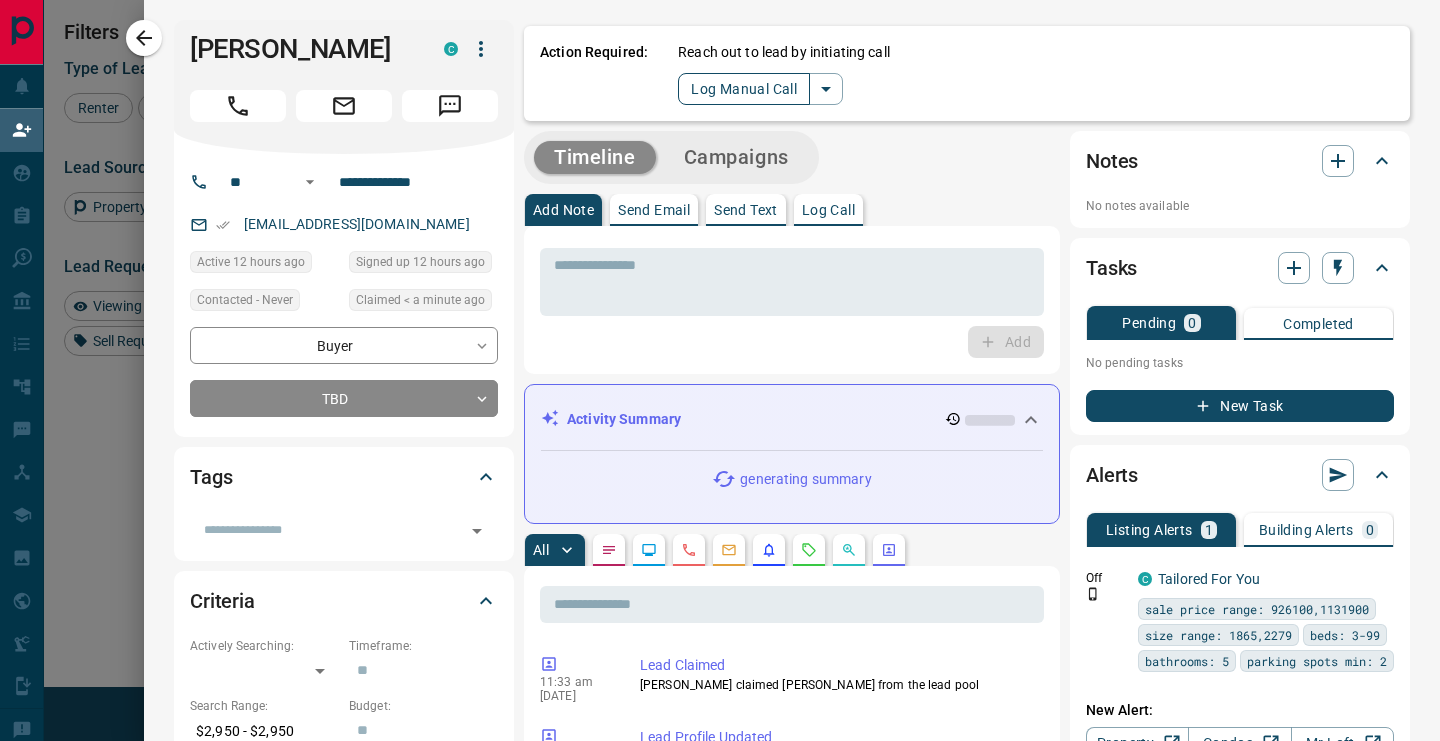 click on "Log Manual Call" at bounding box center (744, 89) 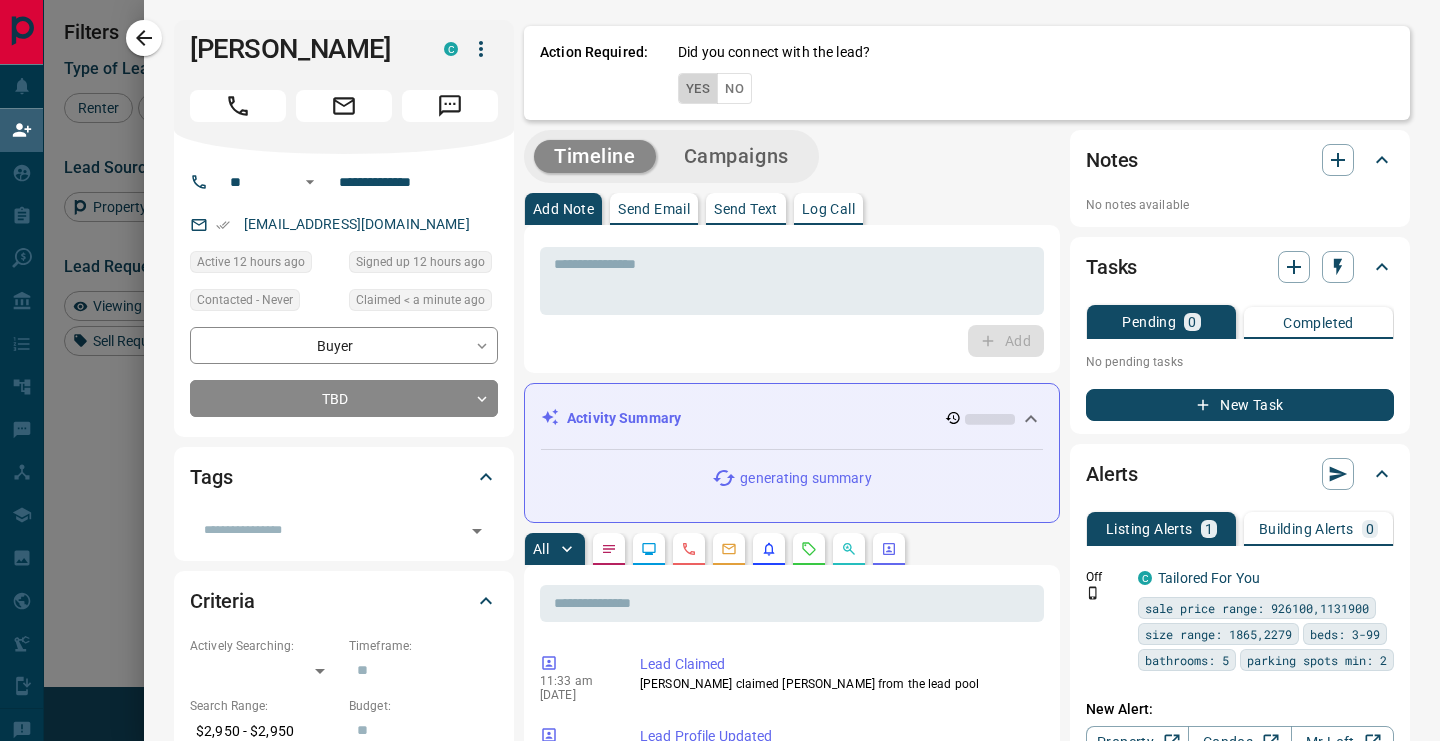 click on "Yes" at bounding box center (698, 88) 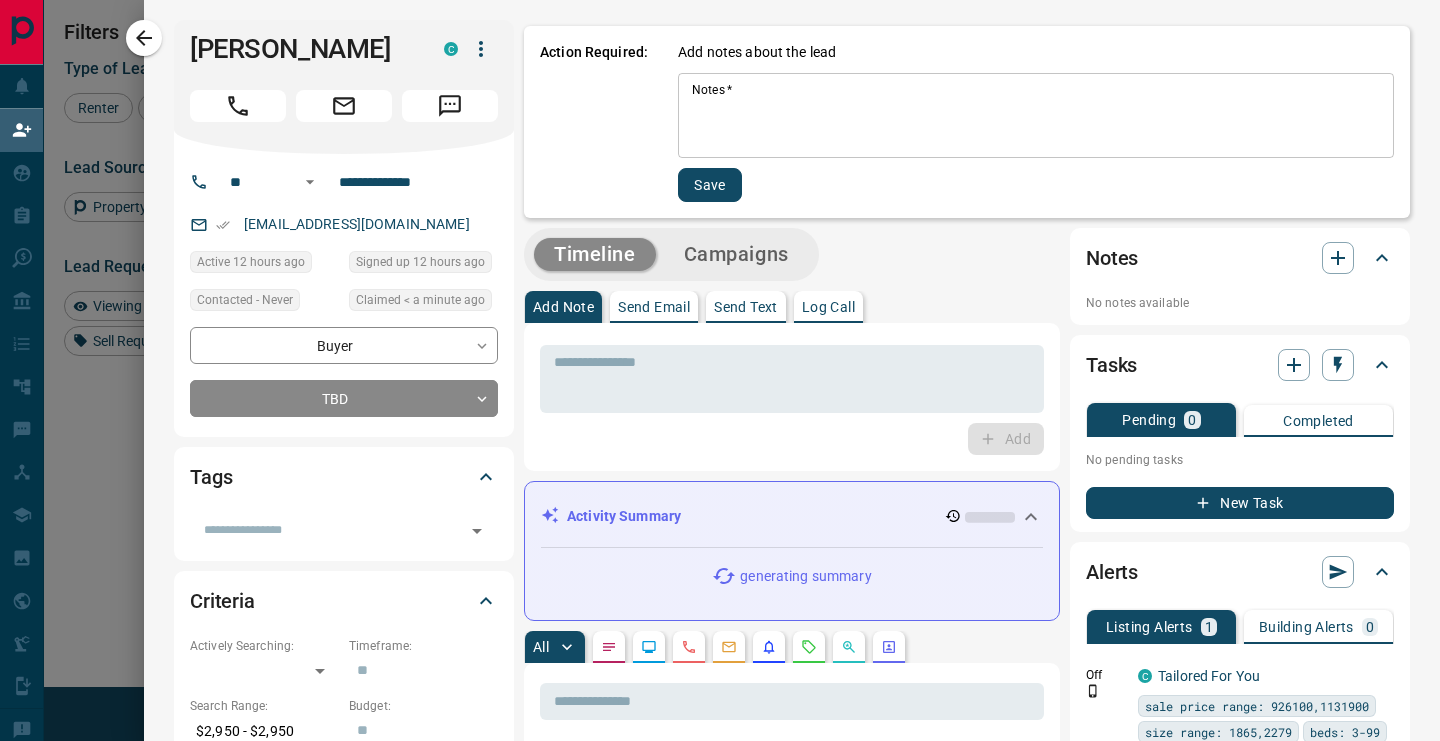 click on "Notes   *" at bounding box center (1036, 116) 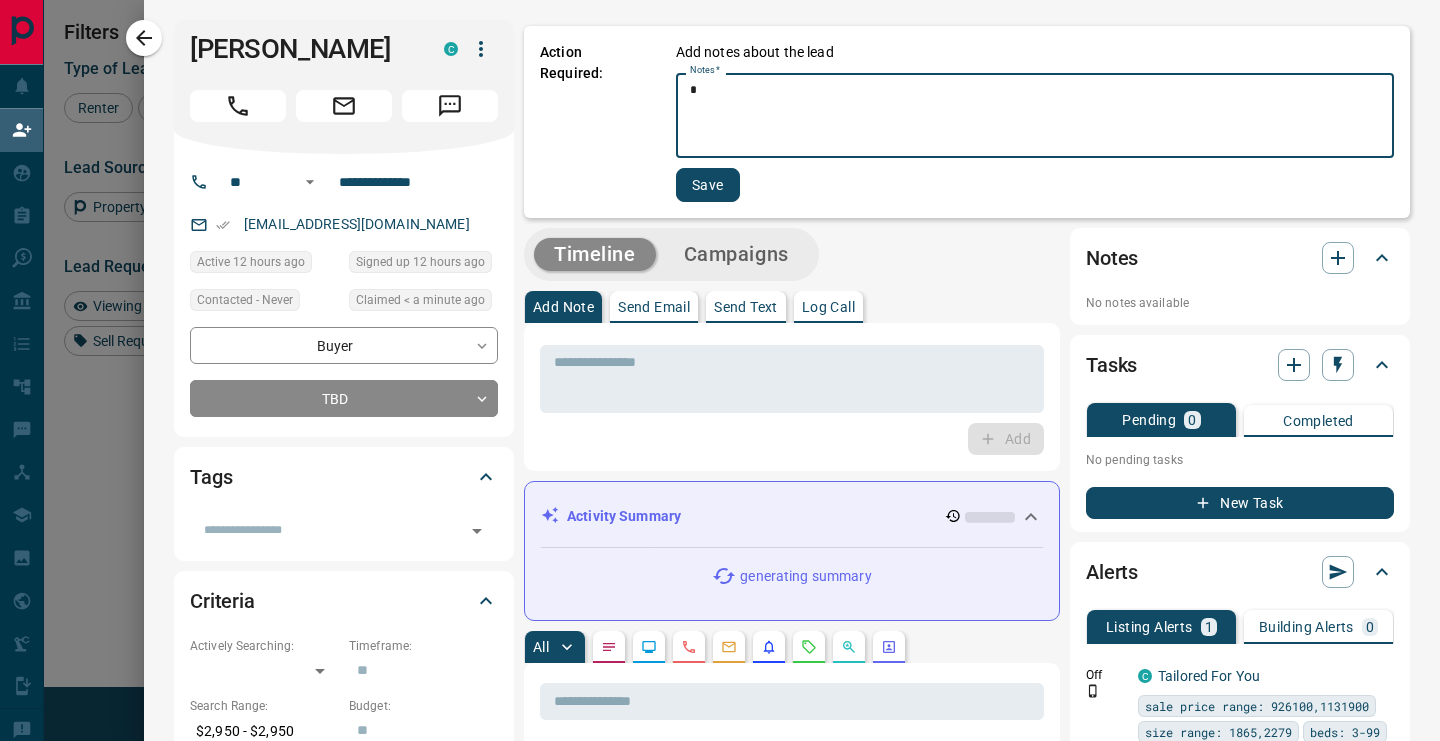 type on "*" 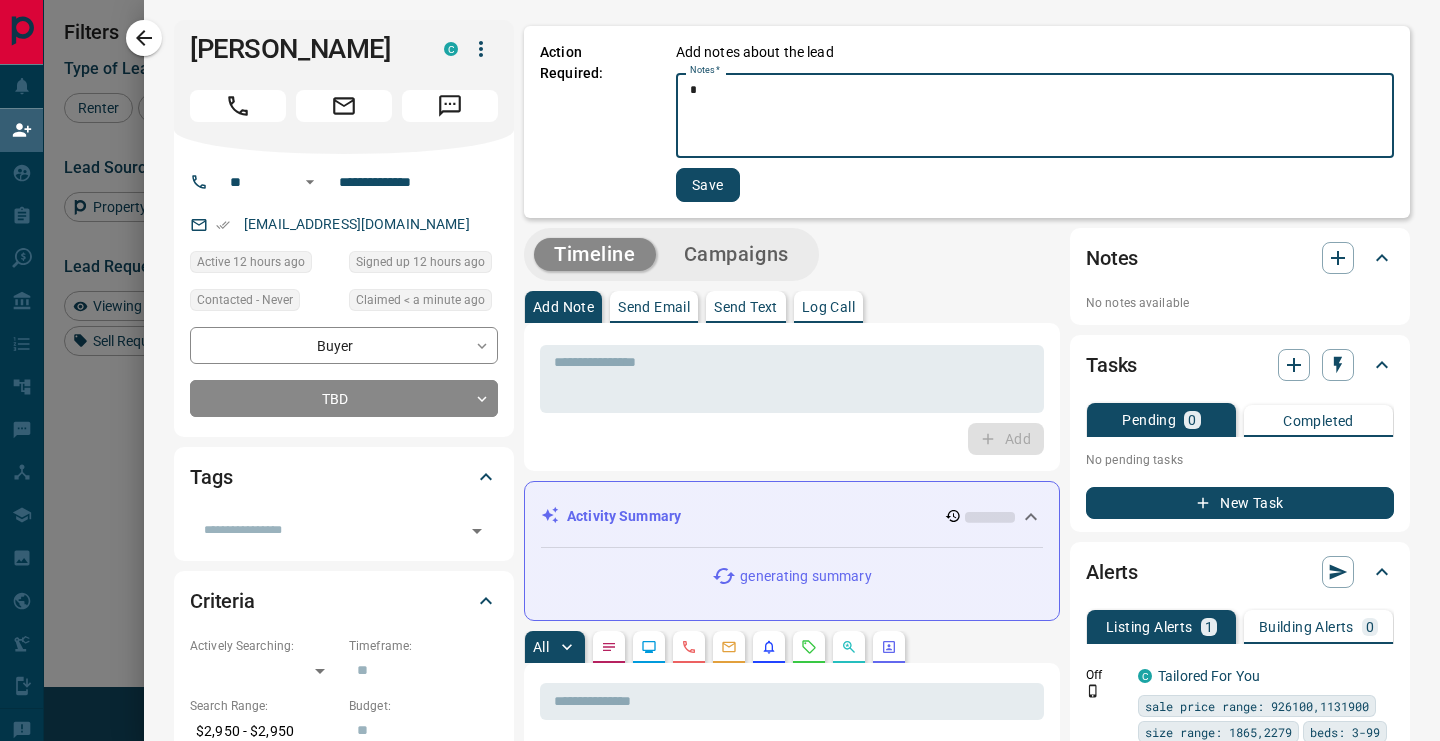 click on "Save" at bounding box center [708, 185] 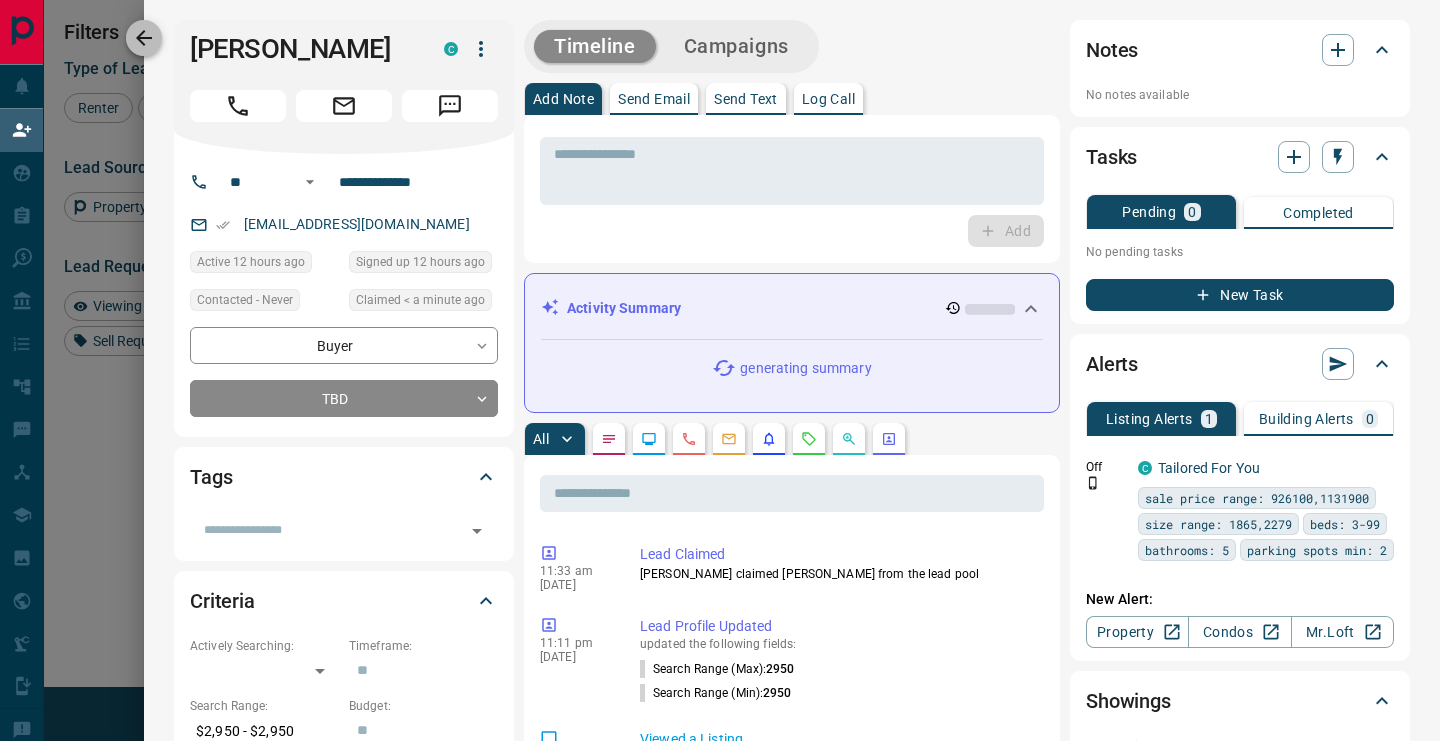 click at bounding box center [144, 38] 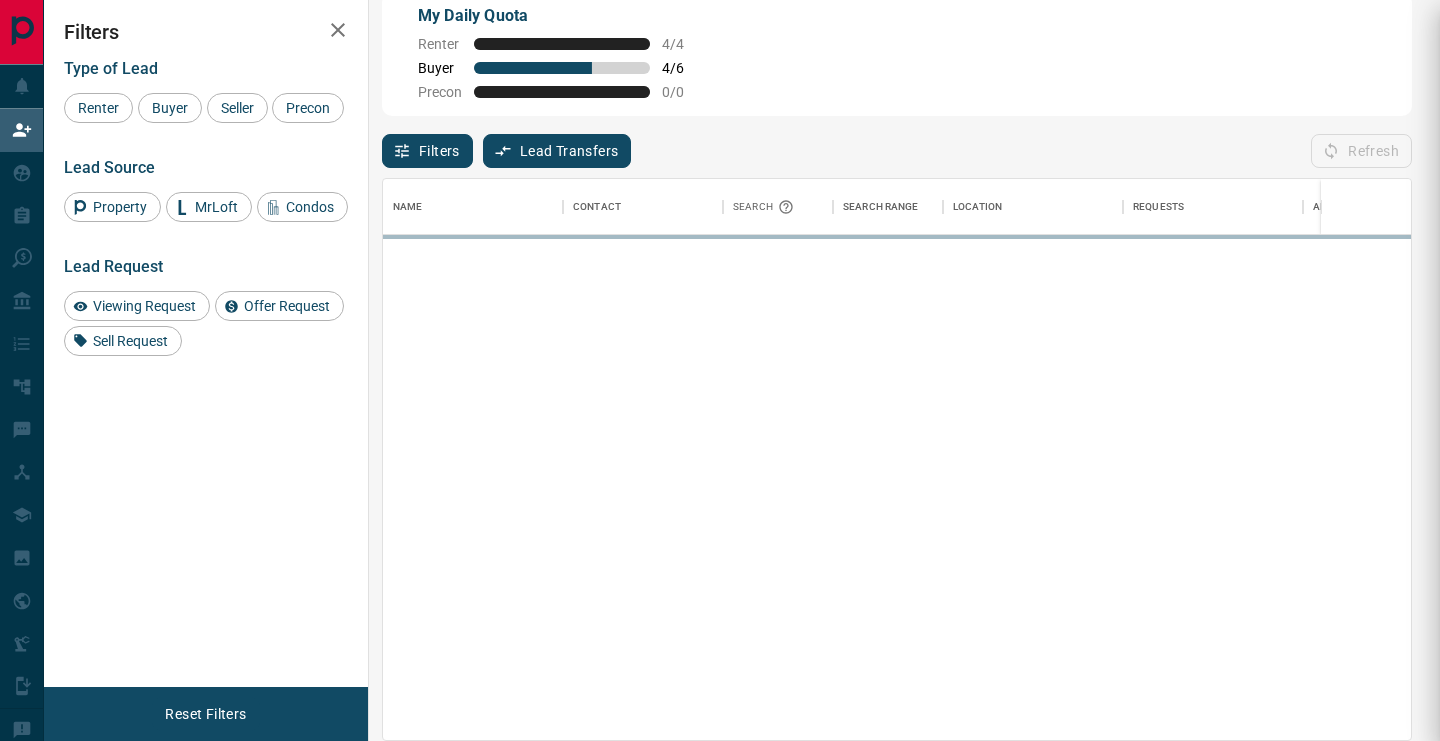 scroll, scrollTop: 1, scrollLeft: 1, axis: both 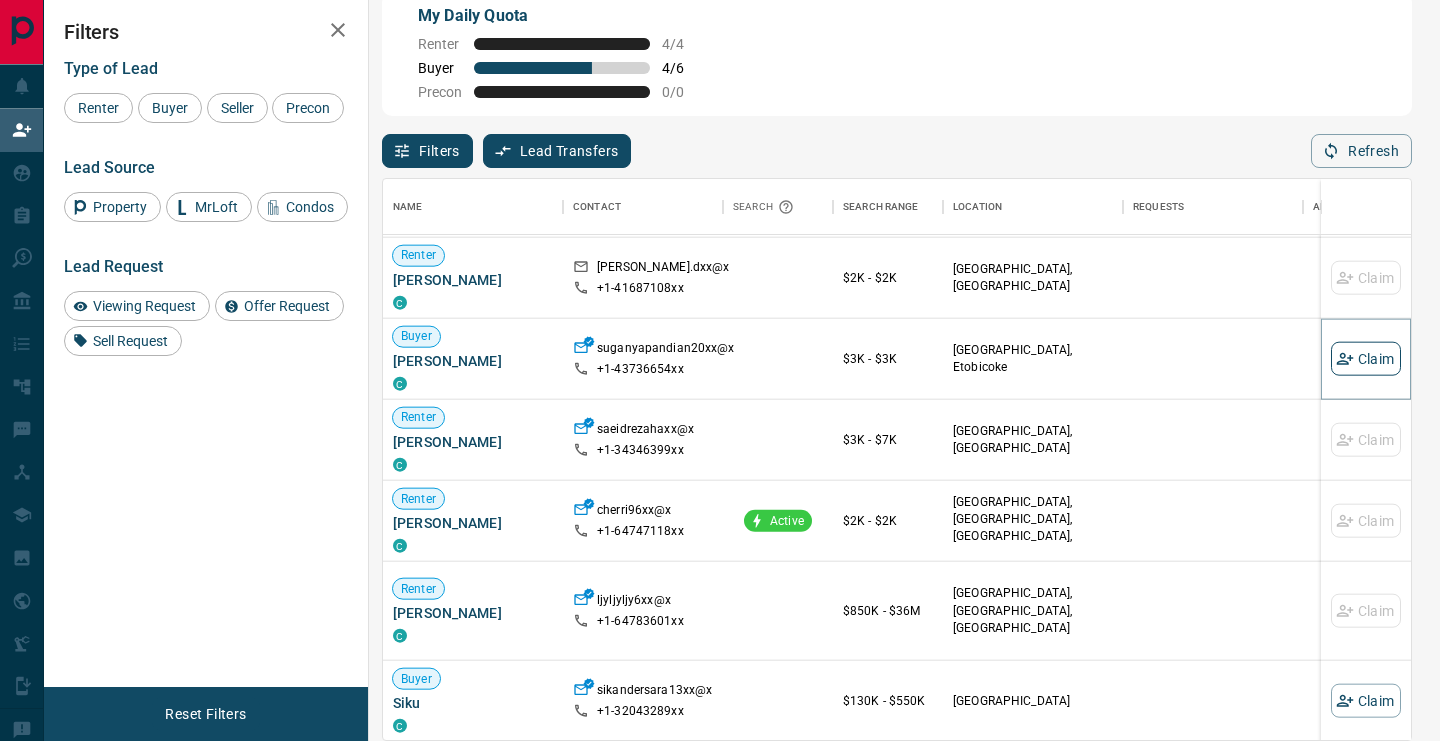 click on "Claim" at bounding box center (1366, 359) 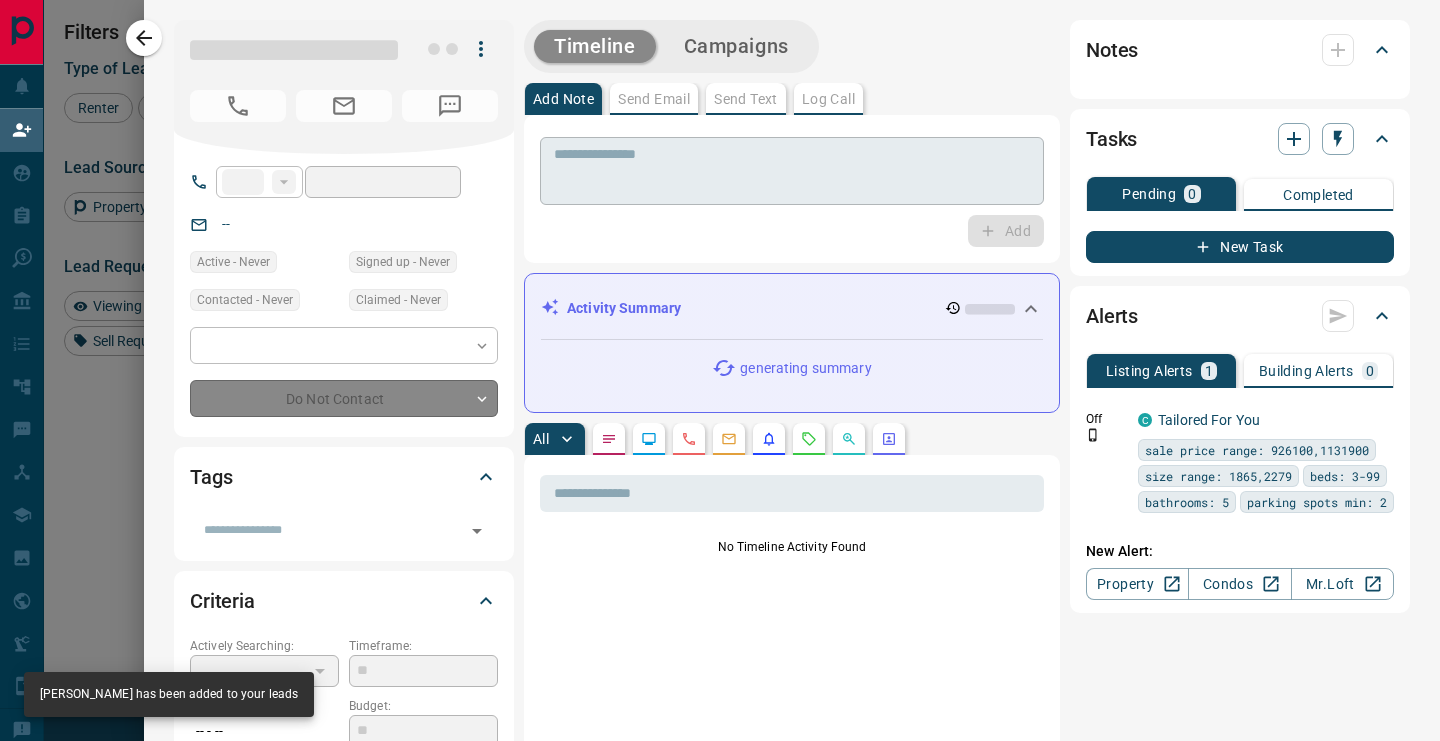 type on "**" 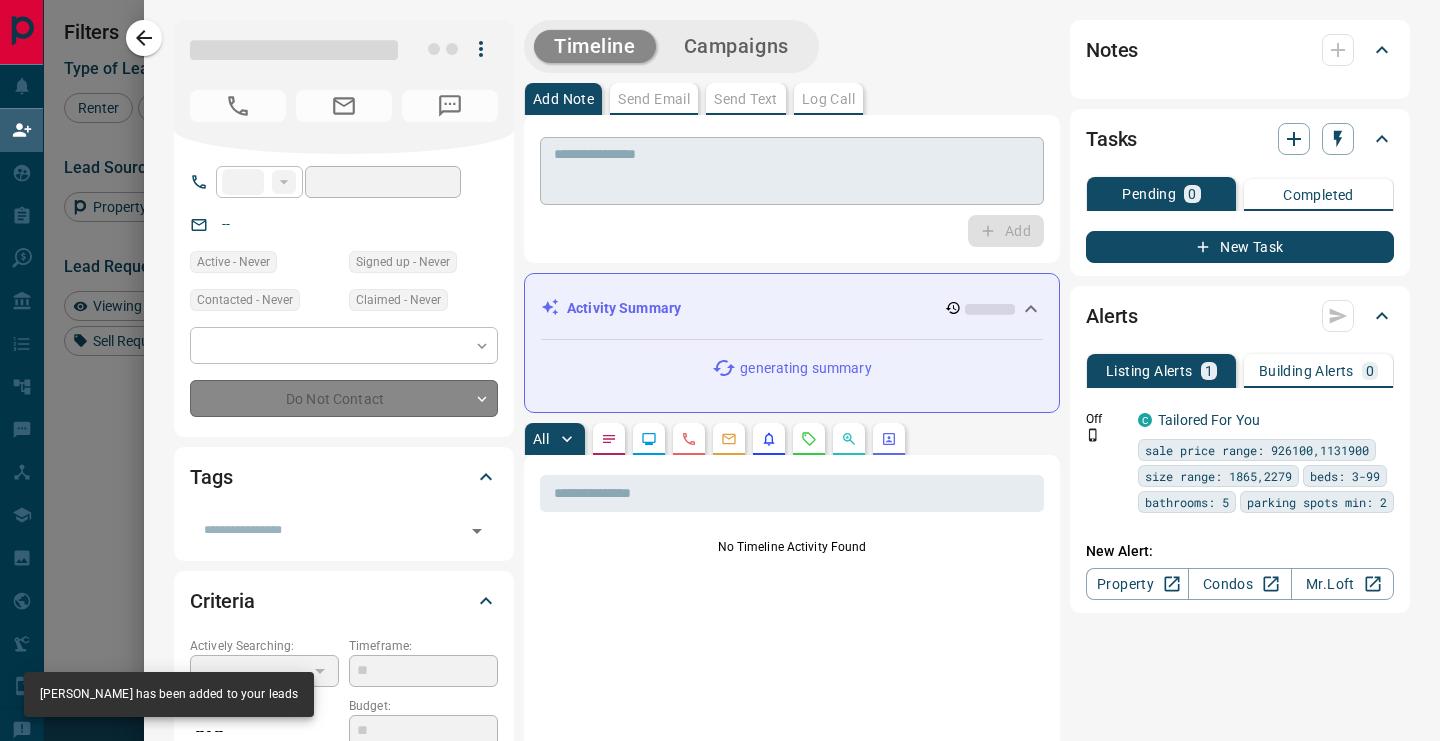 type on "**********" 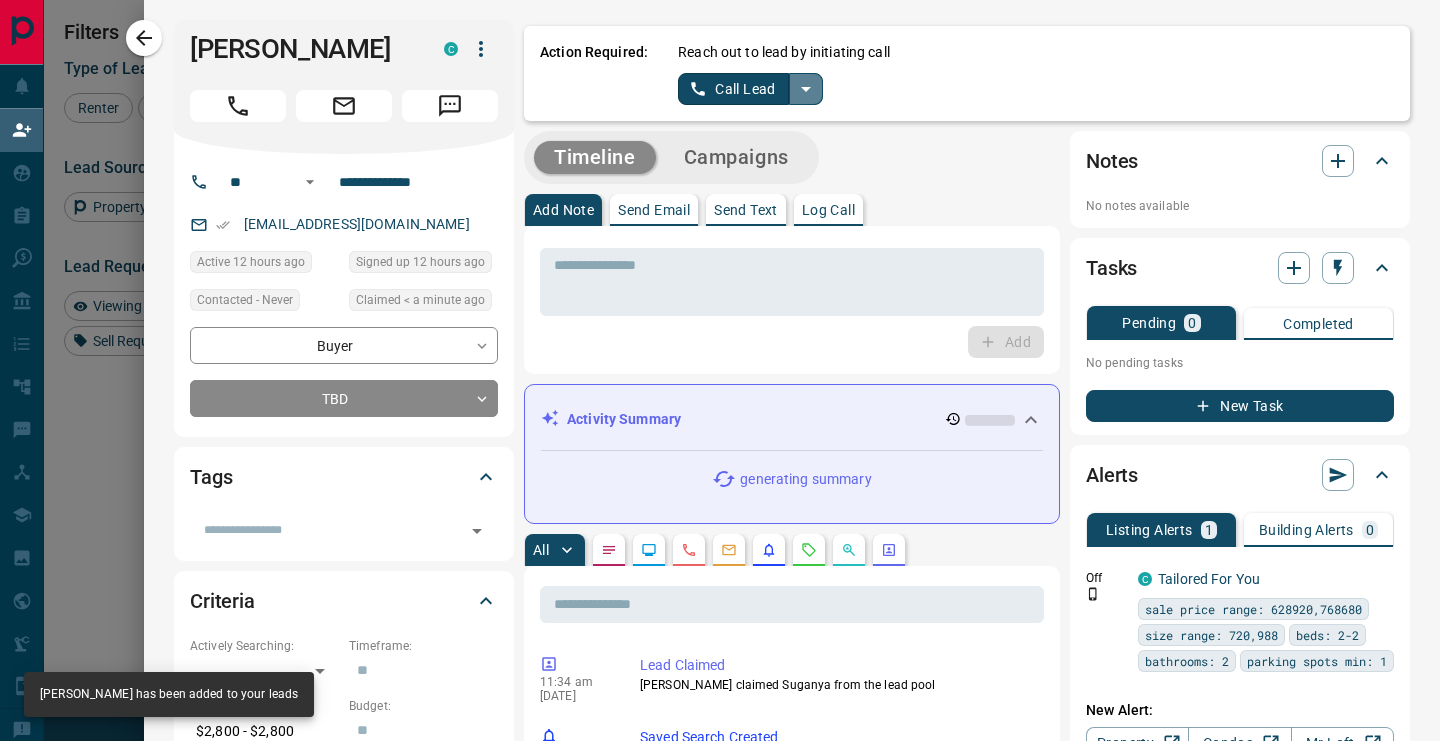 click 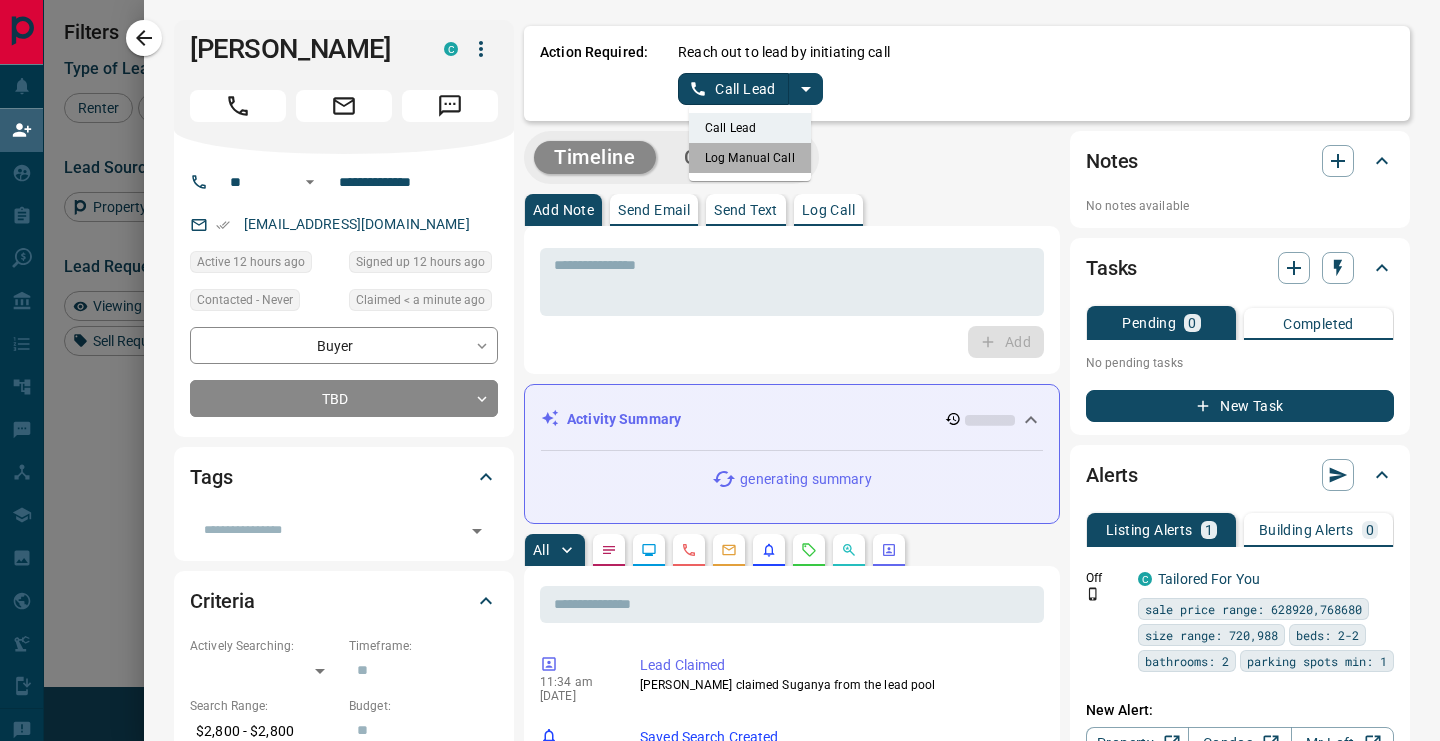 click on "Log Manual Call" at bounding box center (750, 158) 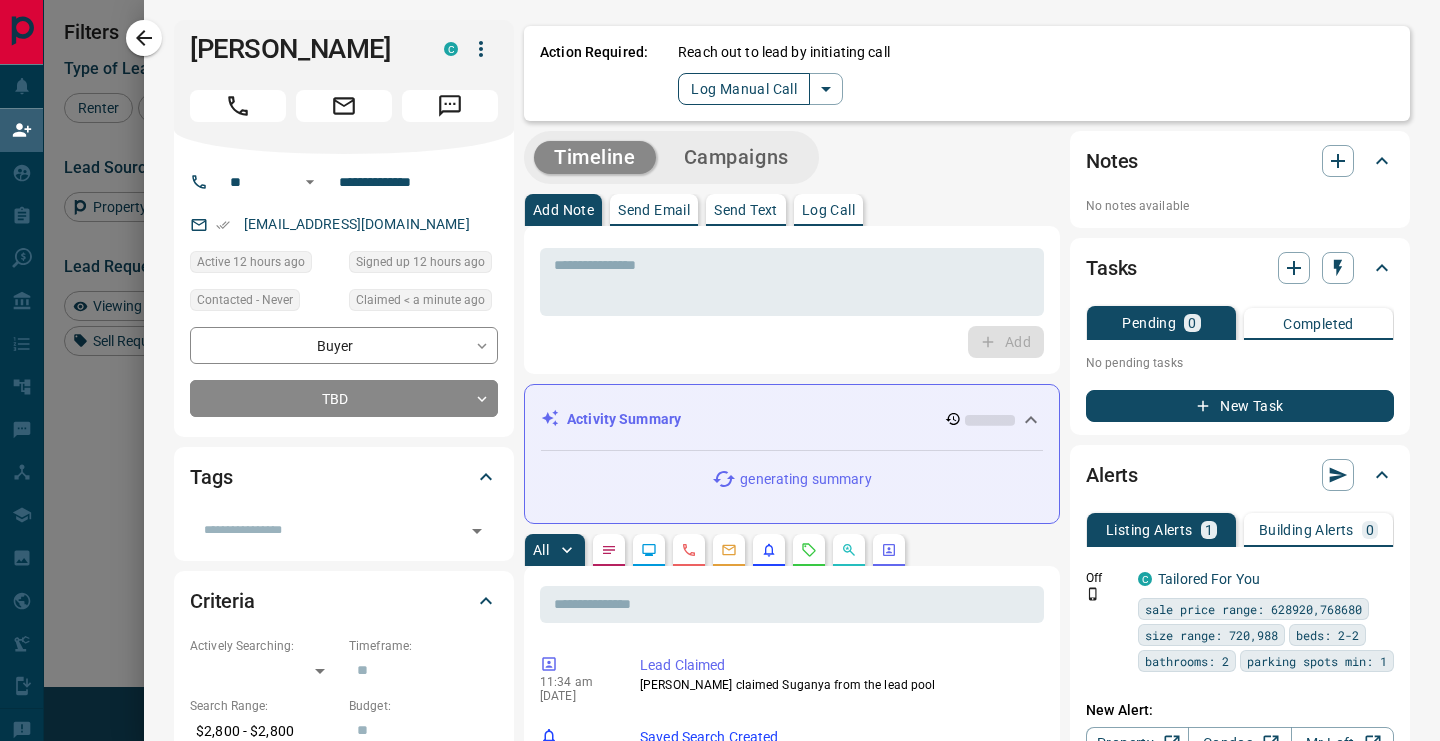 click on "Log Manual Call" at bounding box center [744, 89] 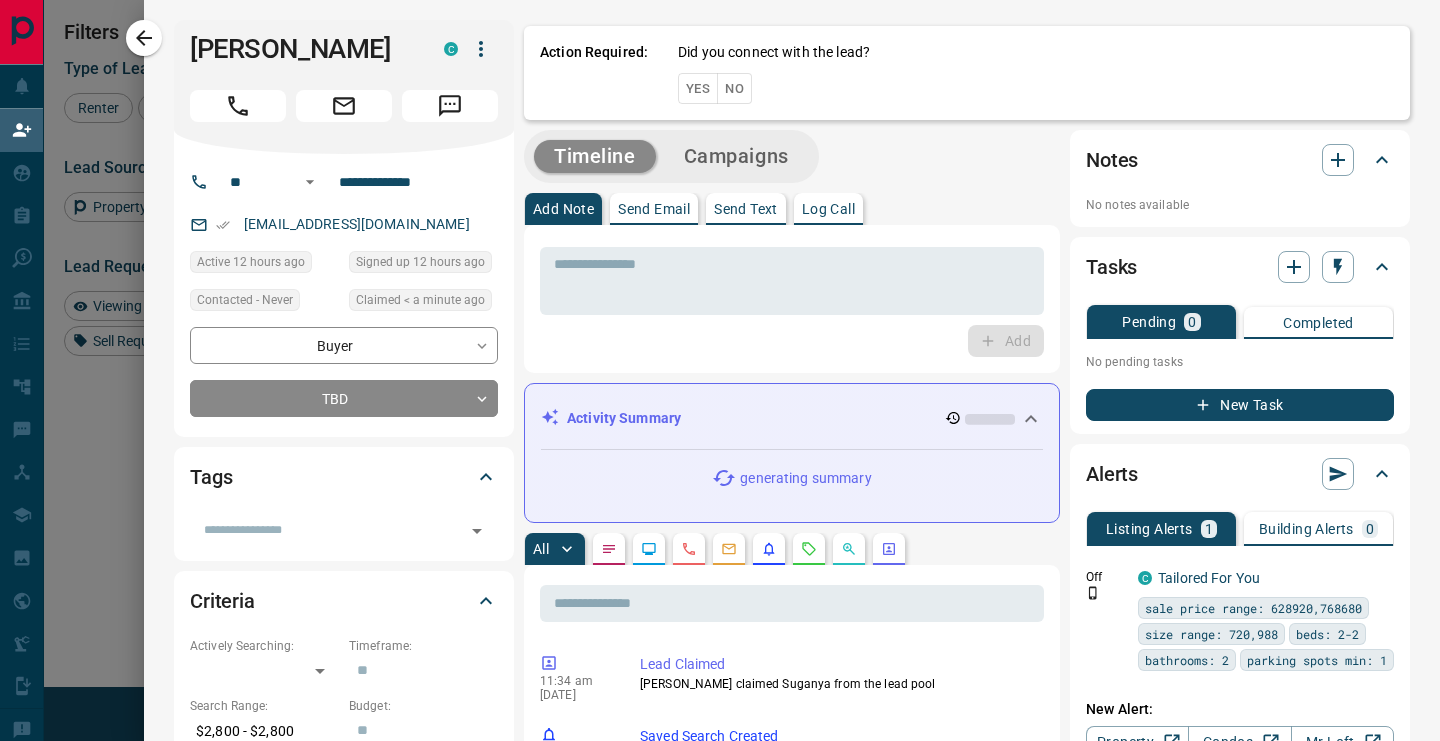 click on "Yes" at bounding box center (698, 88) 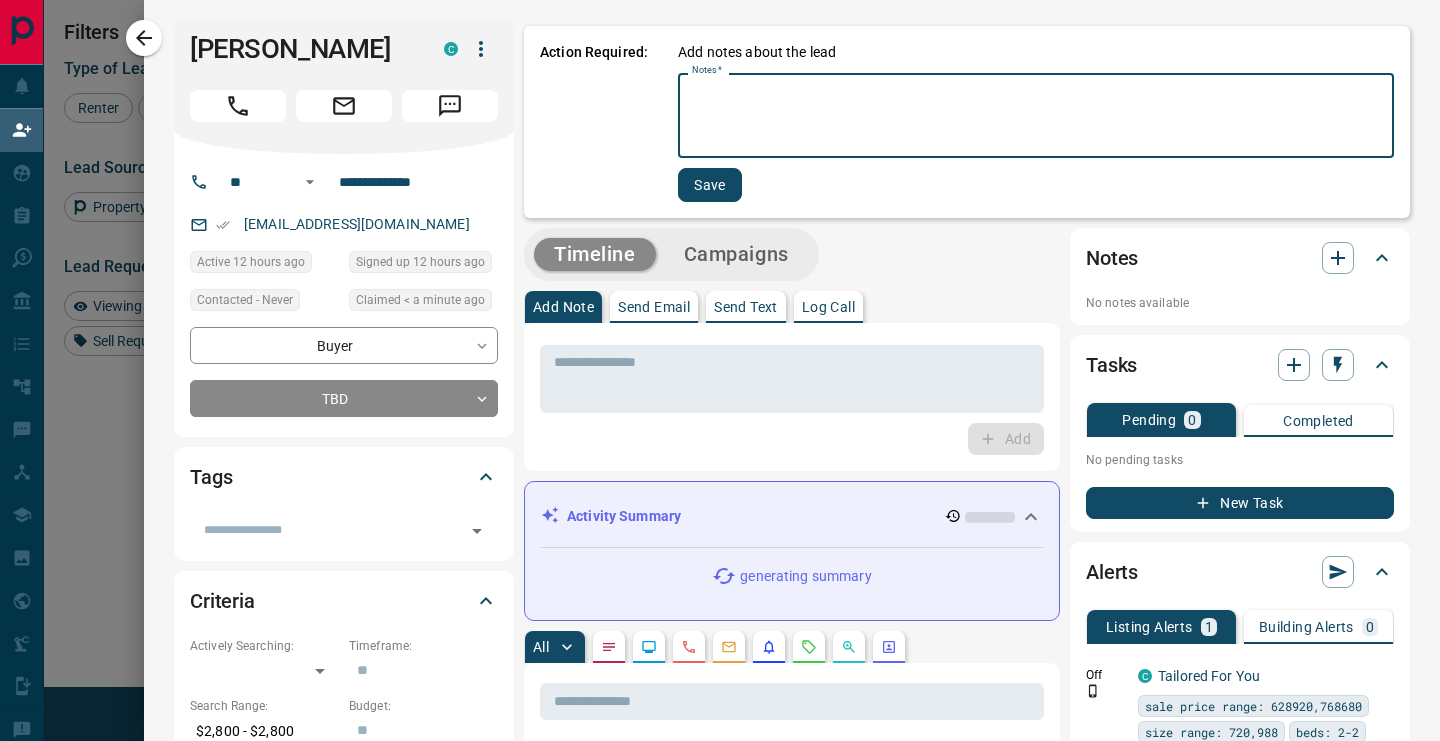 click on "Notes   *" at bounding box center [1036, 116] 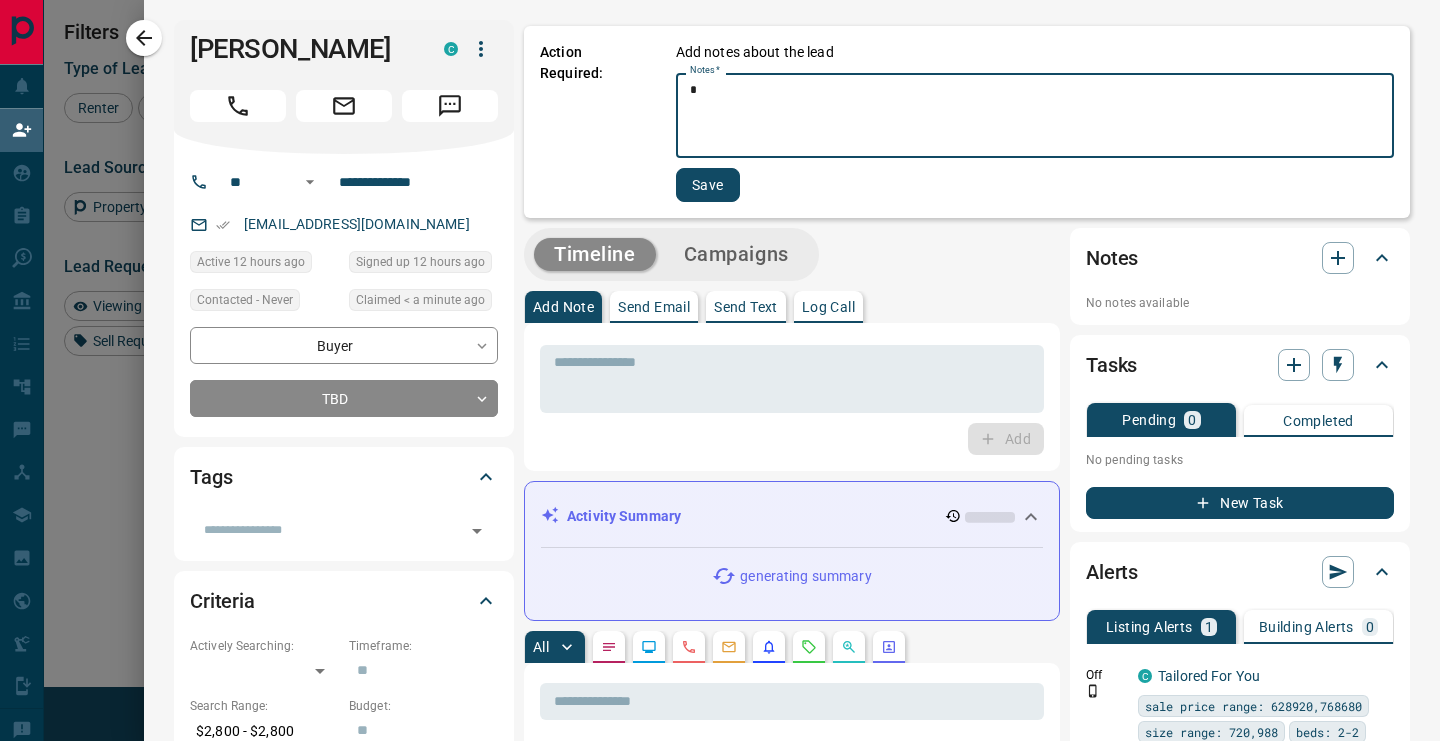 type on "*" 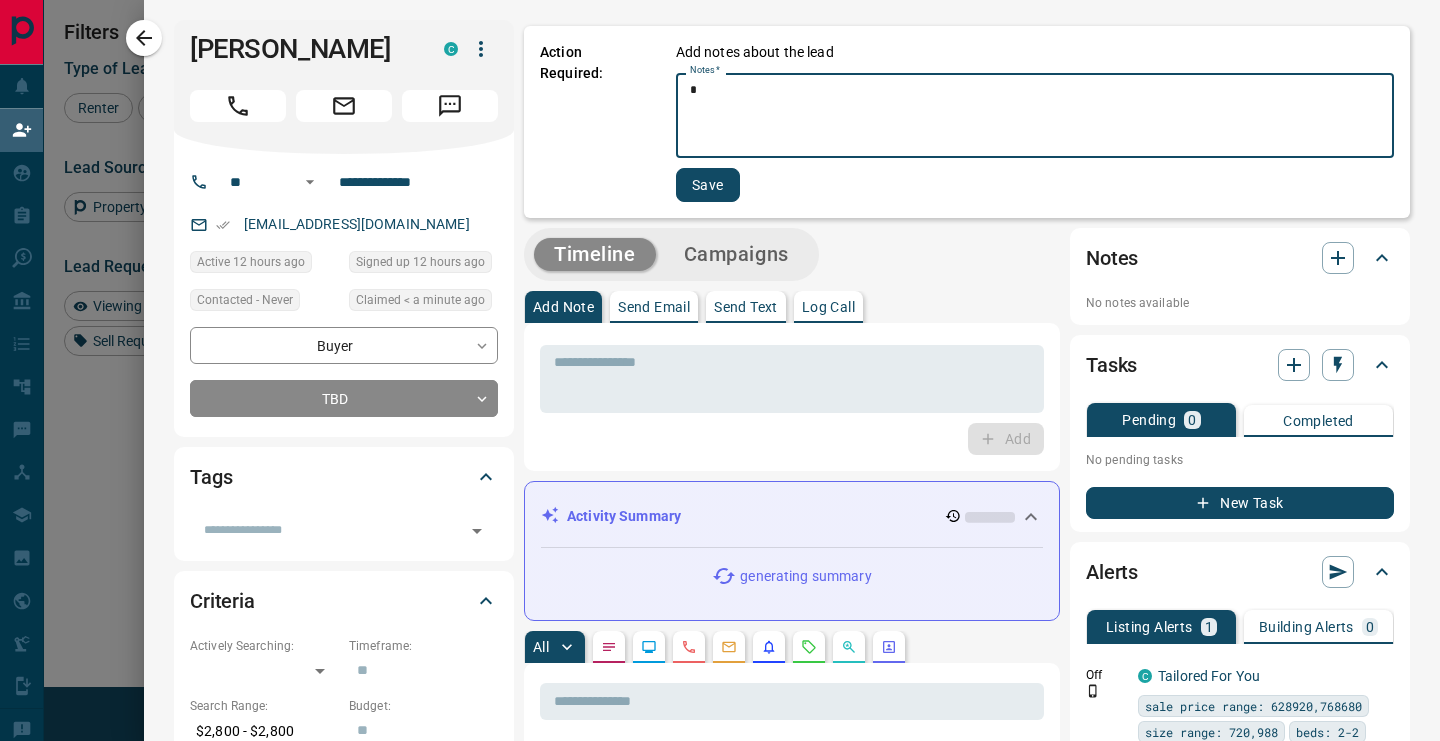 click on "Save" at bounding box center (708, 185) 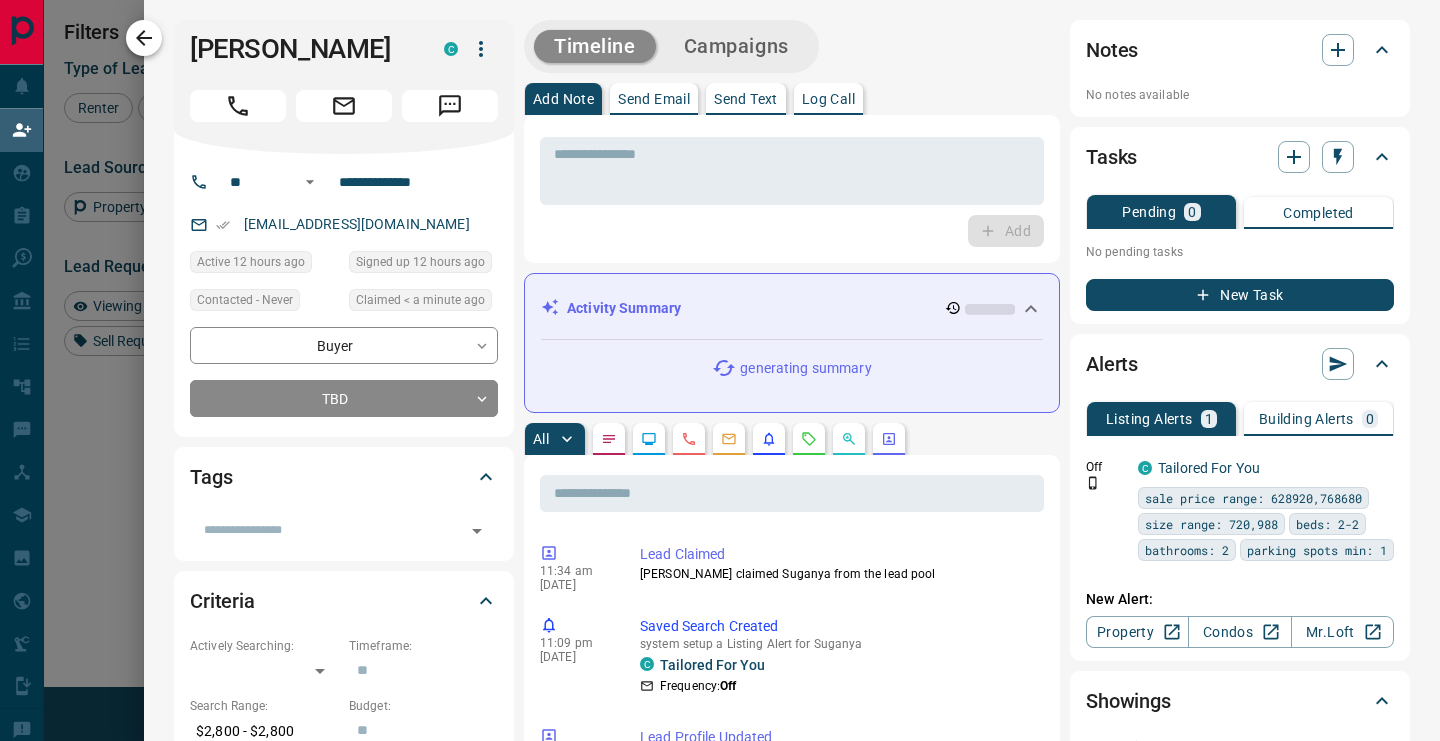 click 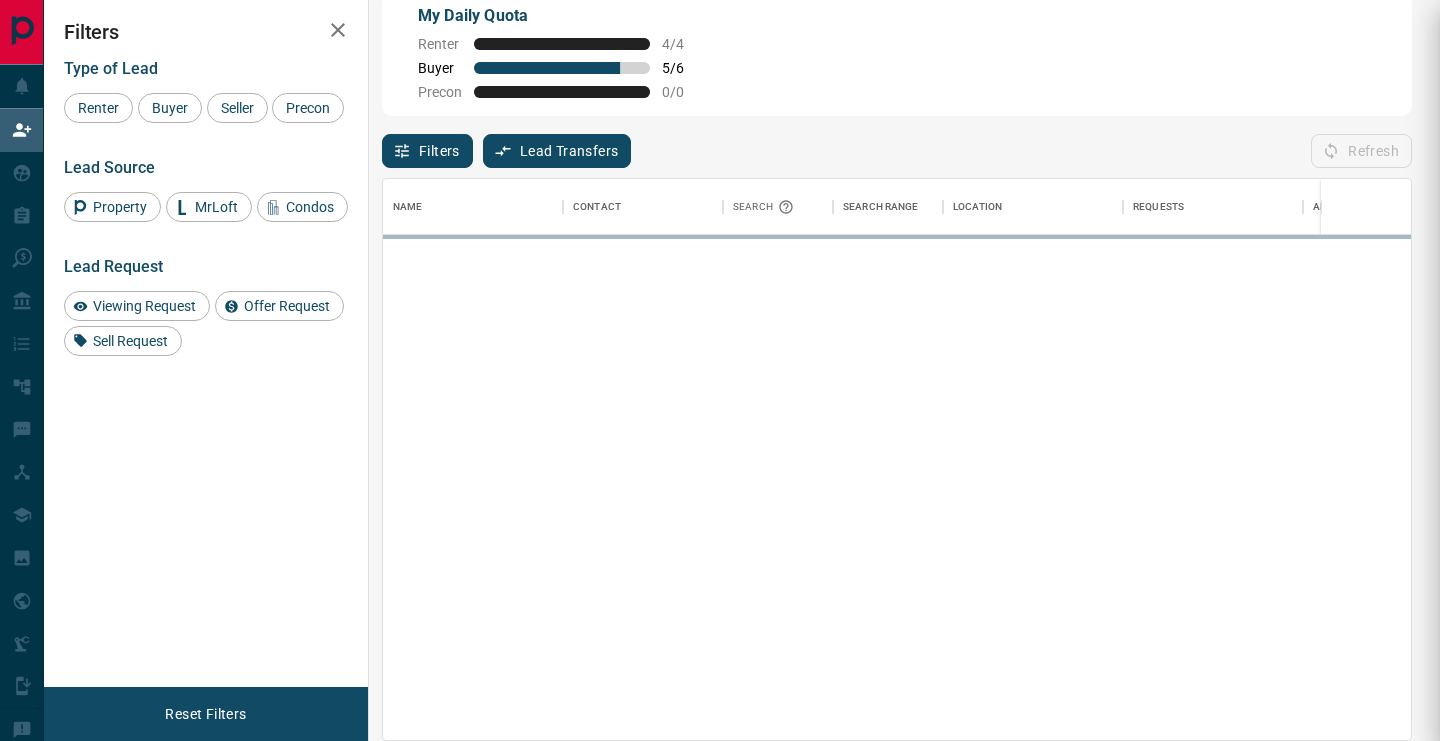 scroll, scrollTop: 1, scrollLeft: 1, axis: both 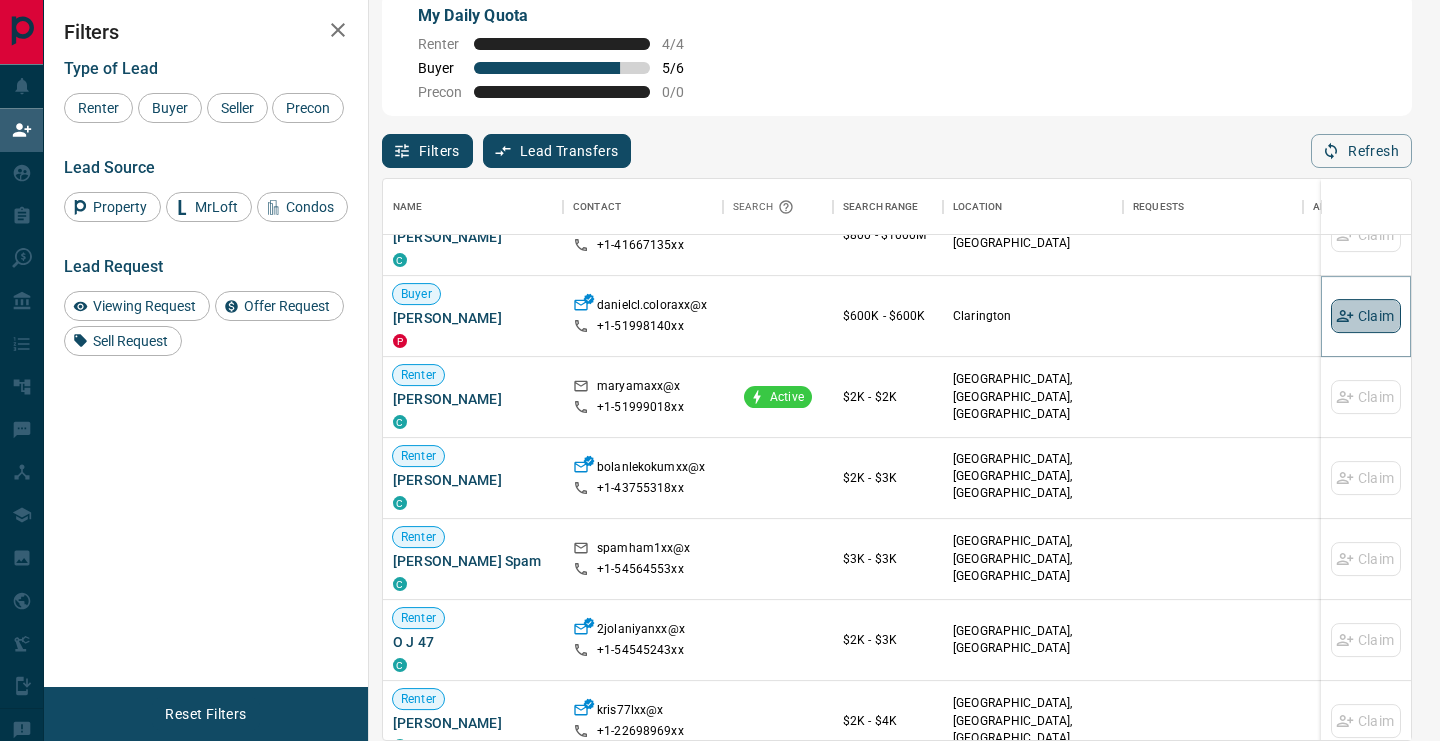 click on "Claim" at bounding box center [1366, 316] 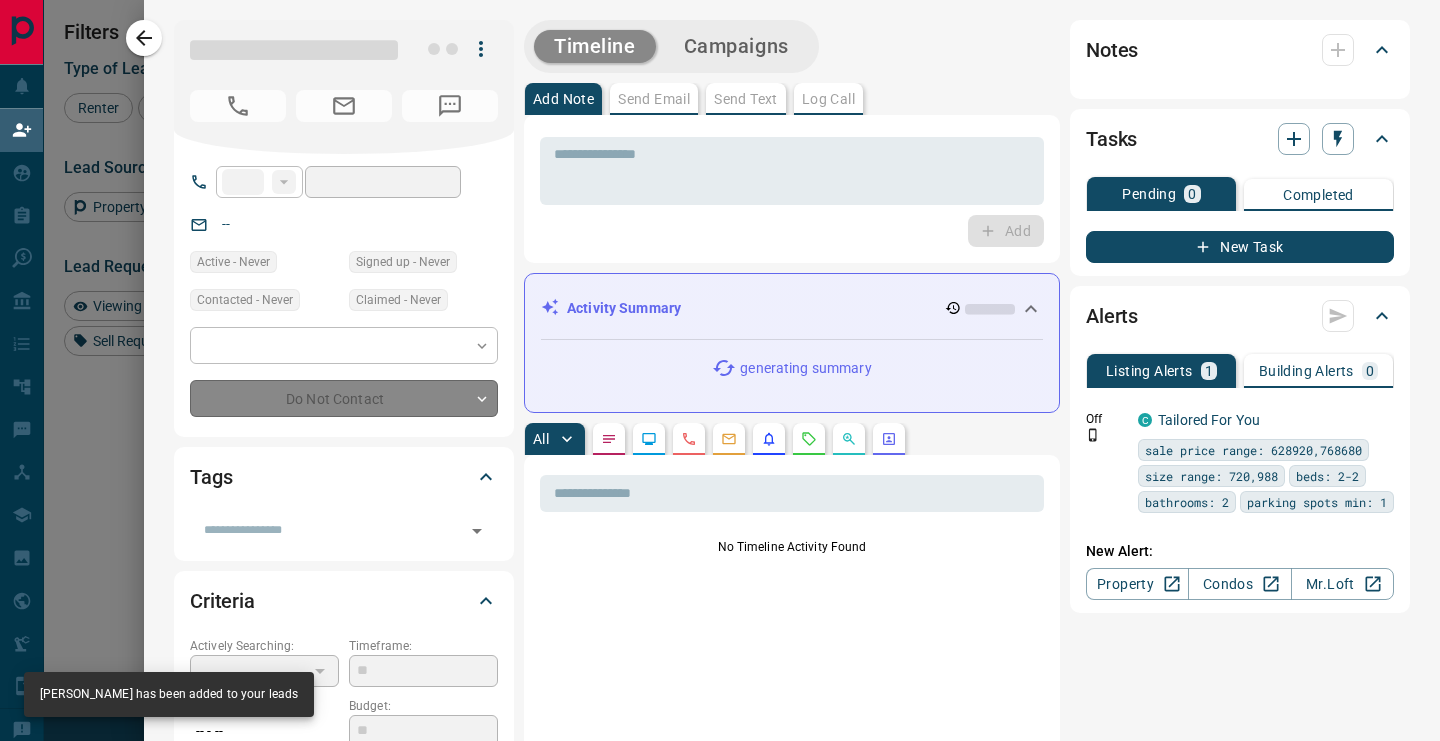 type on "**" 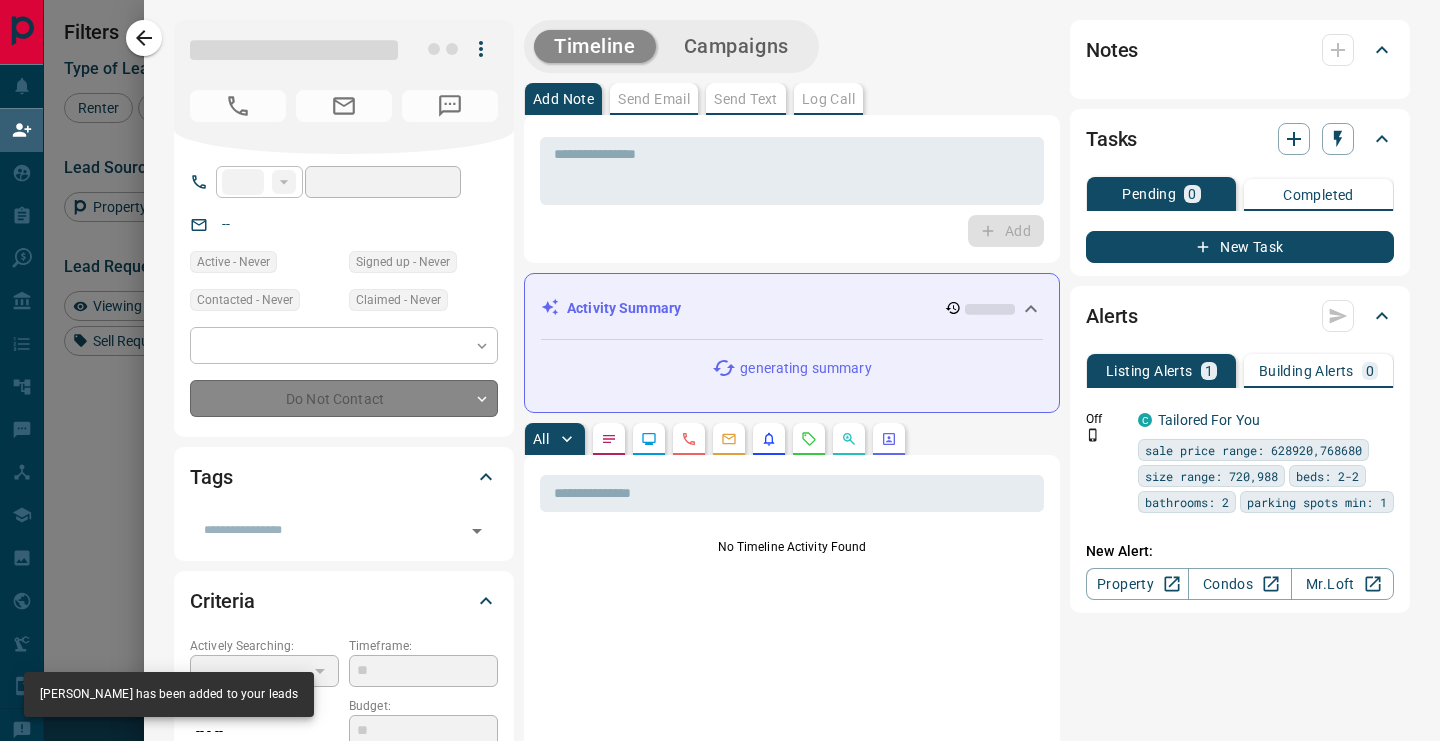 type on "**********" 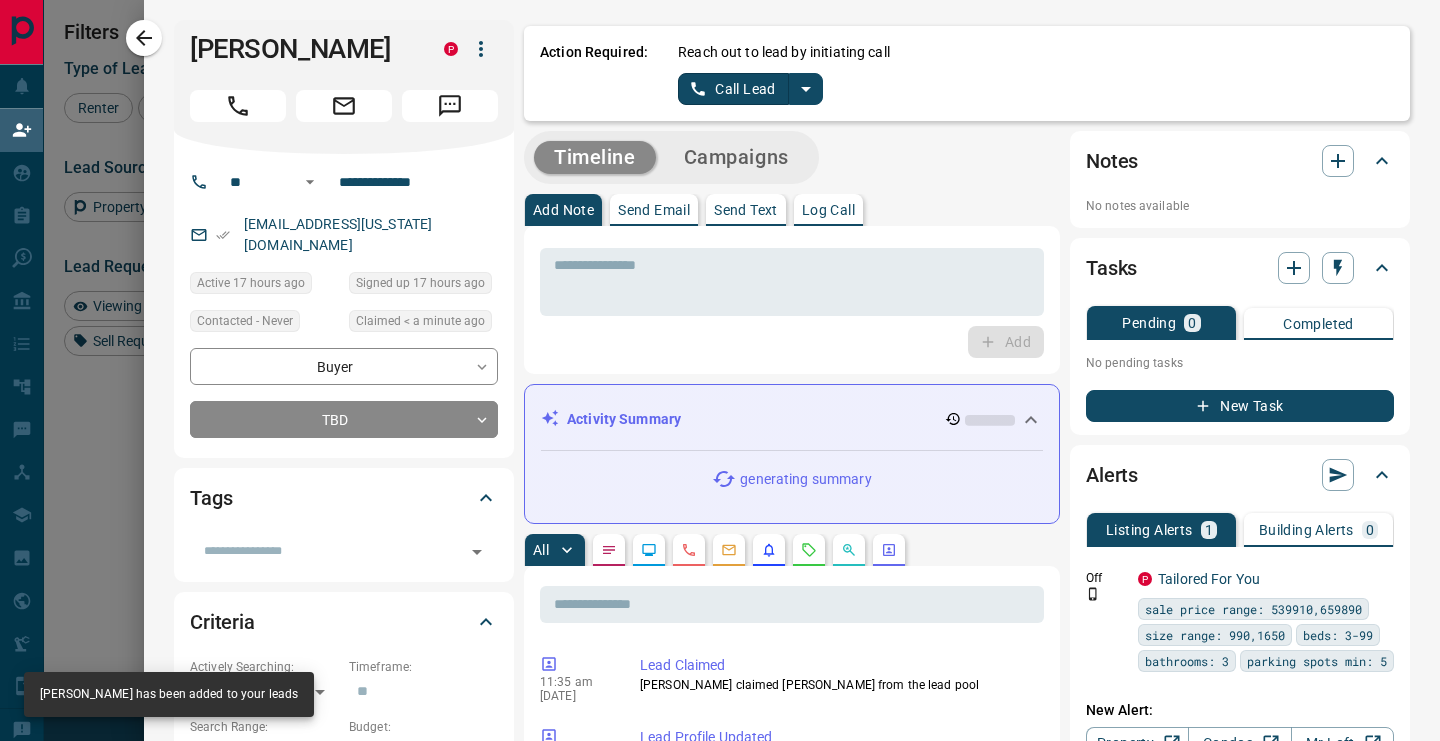 click 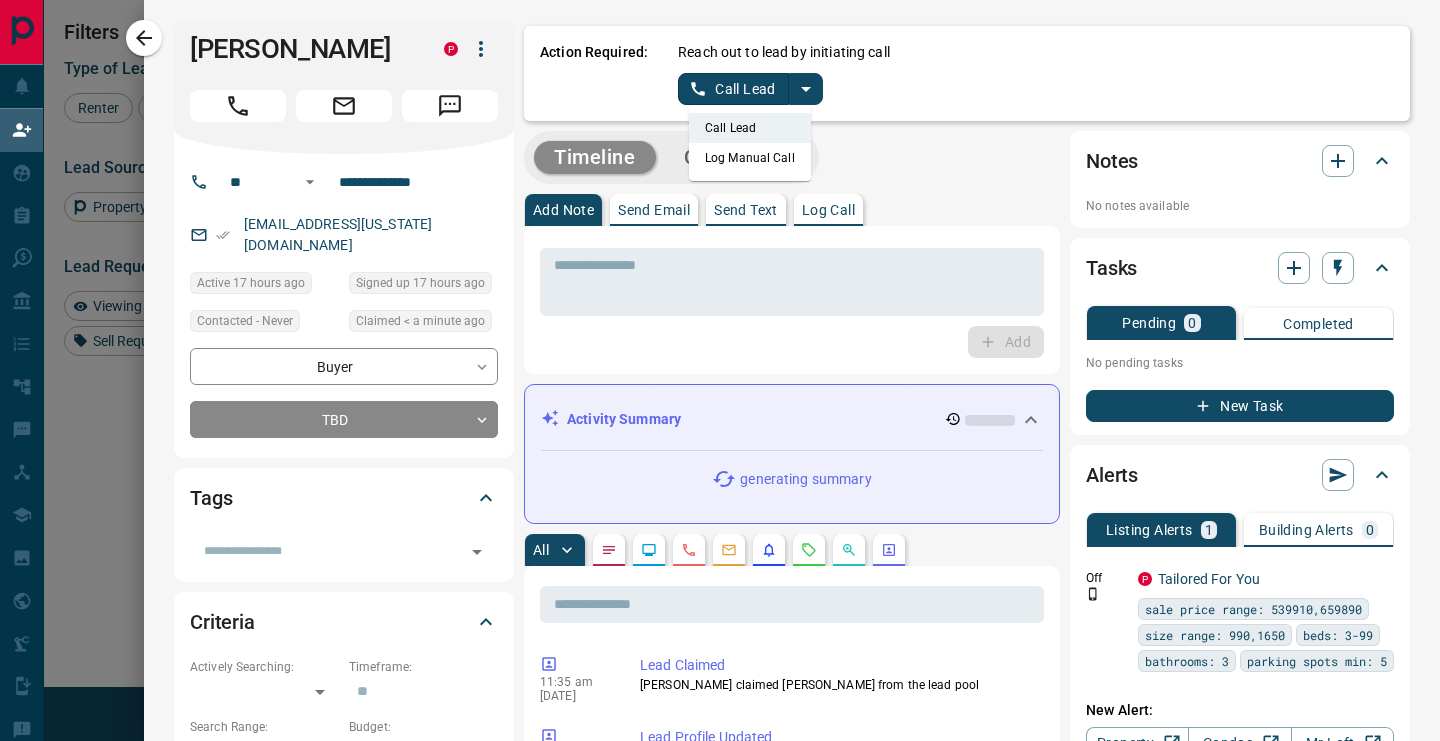 click on "Log Manual Call" at bounding box center (750, 158) 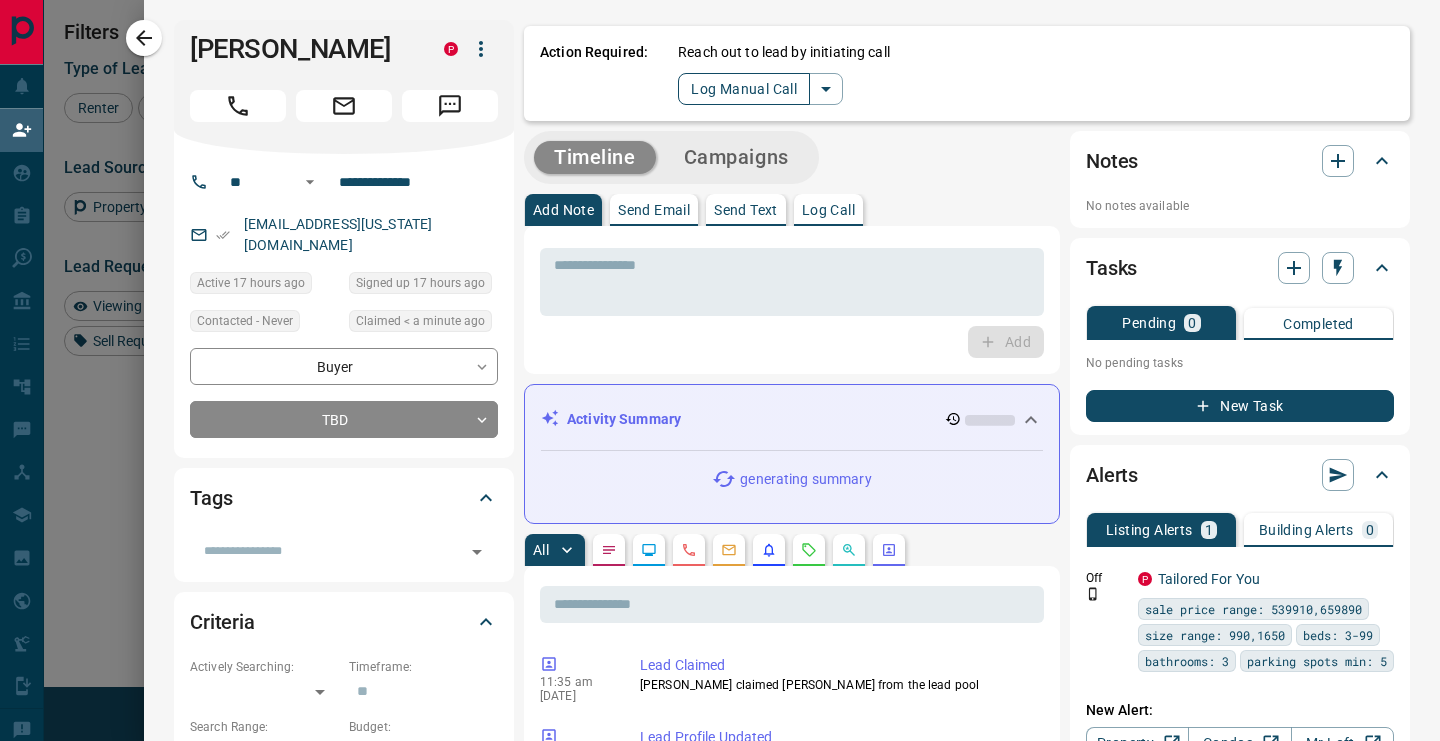 click on "Log Manual Call" at bounding box center [744, 89] 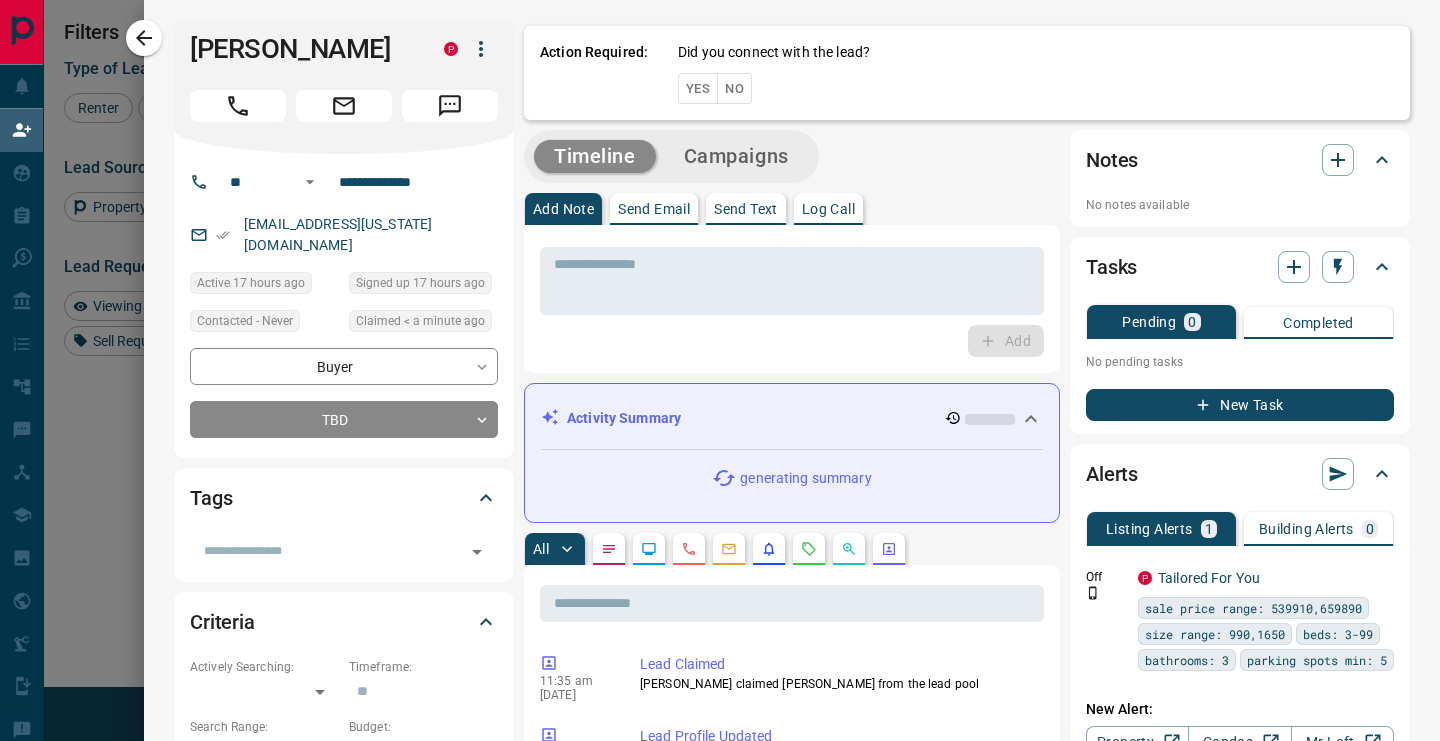 click on "Yes" at bounding box center (698, 88) 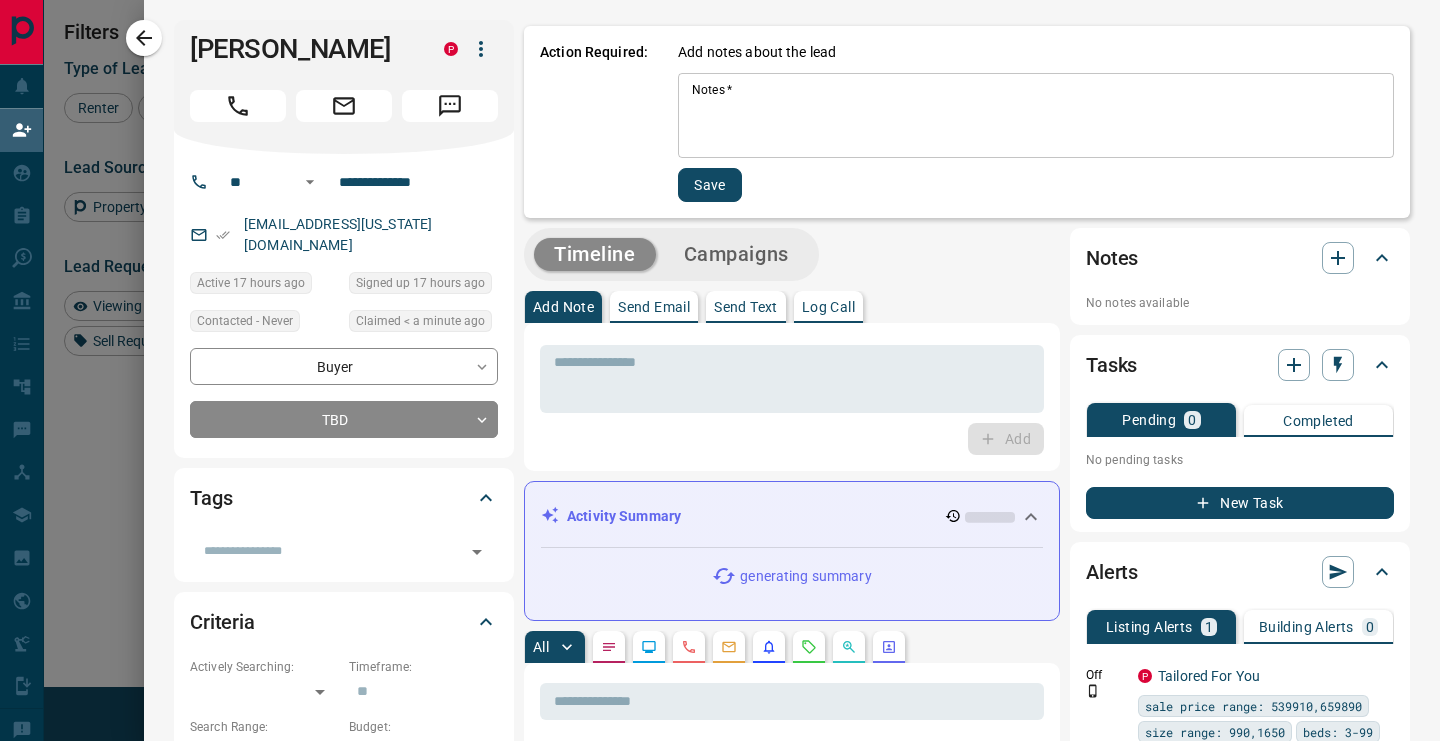 click on "Notes   *" at bounding box center [1036, 116] 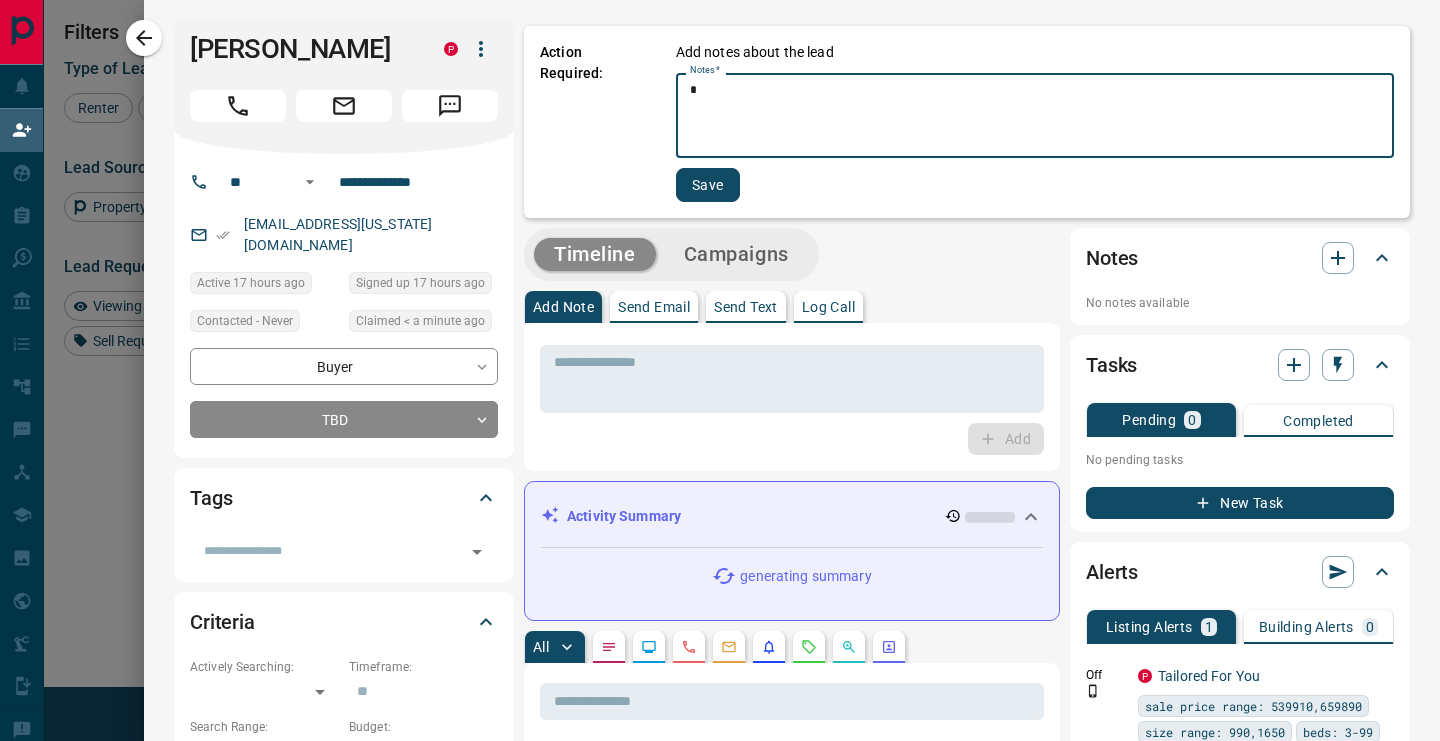 type on "*" 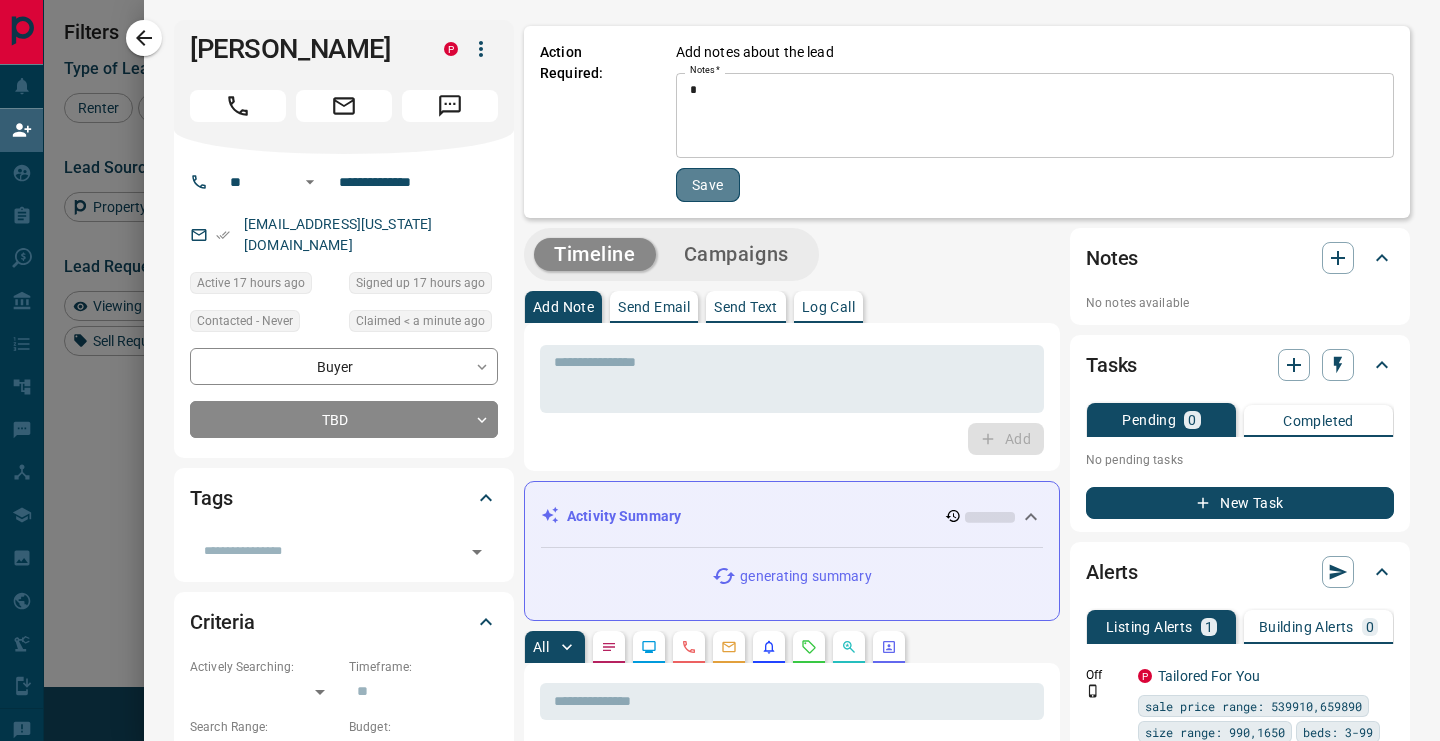 click on "Save" at bounding box center (708, 185) 